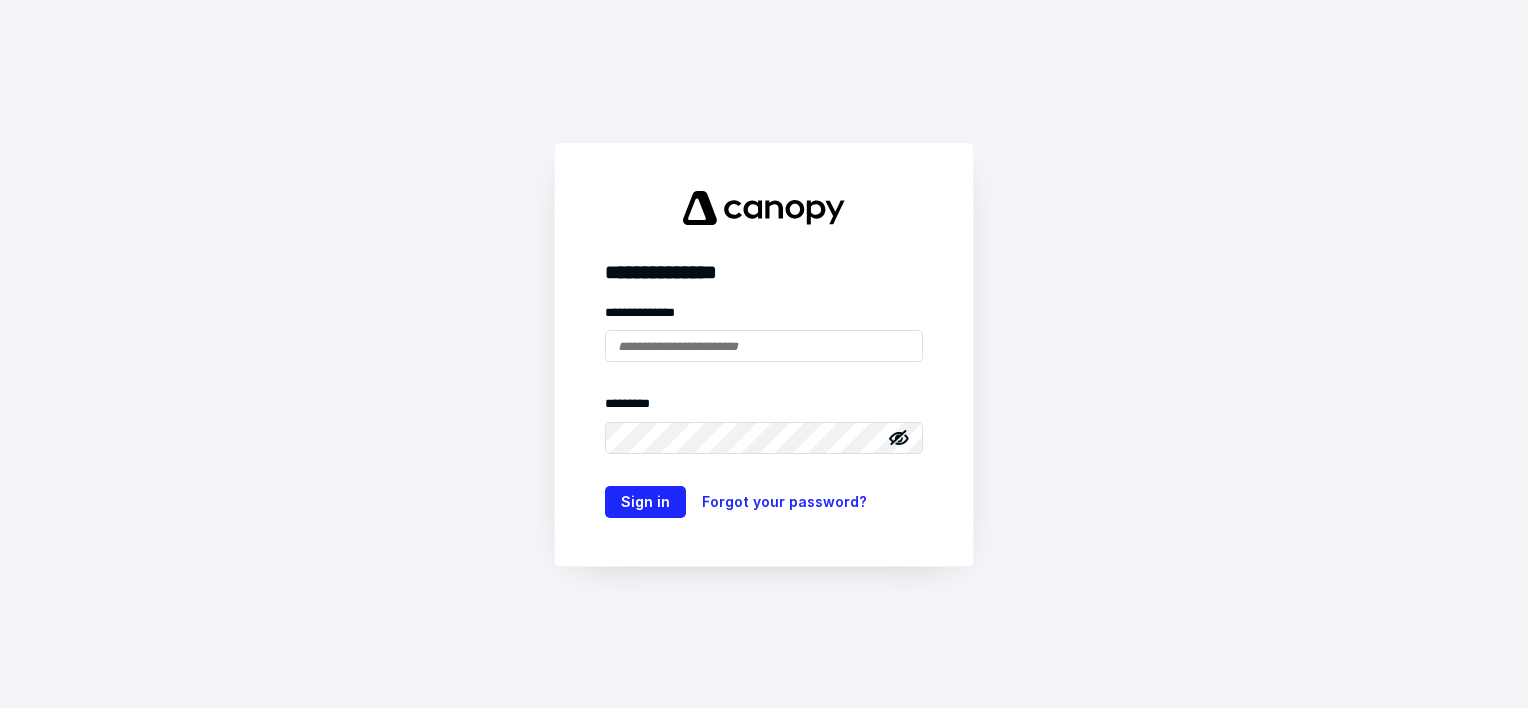 scroll, scrollTop: 0, scrollLeft: 0, axis: both 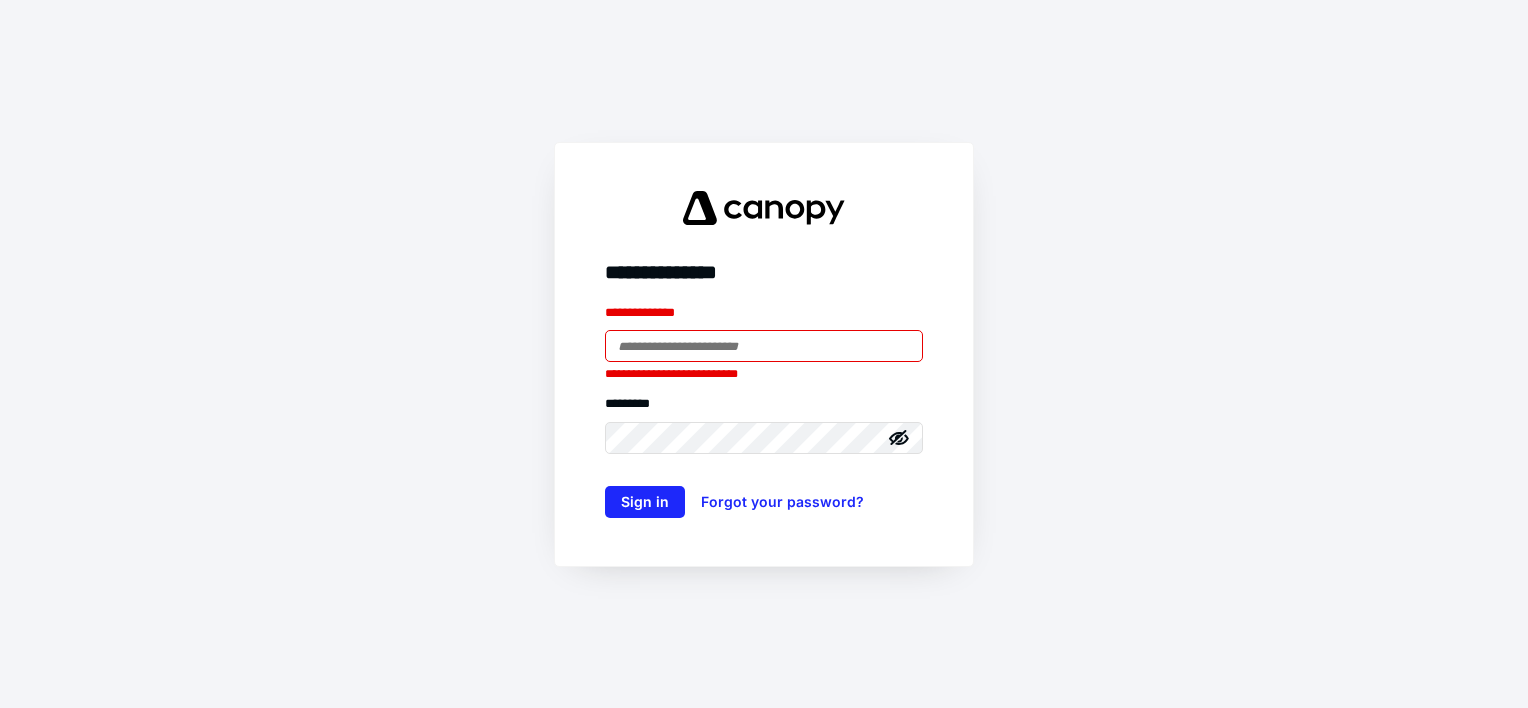 type on "**********" 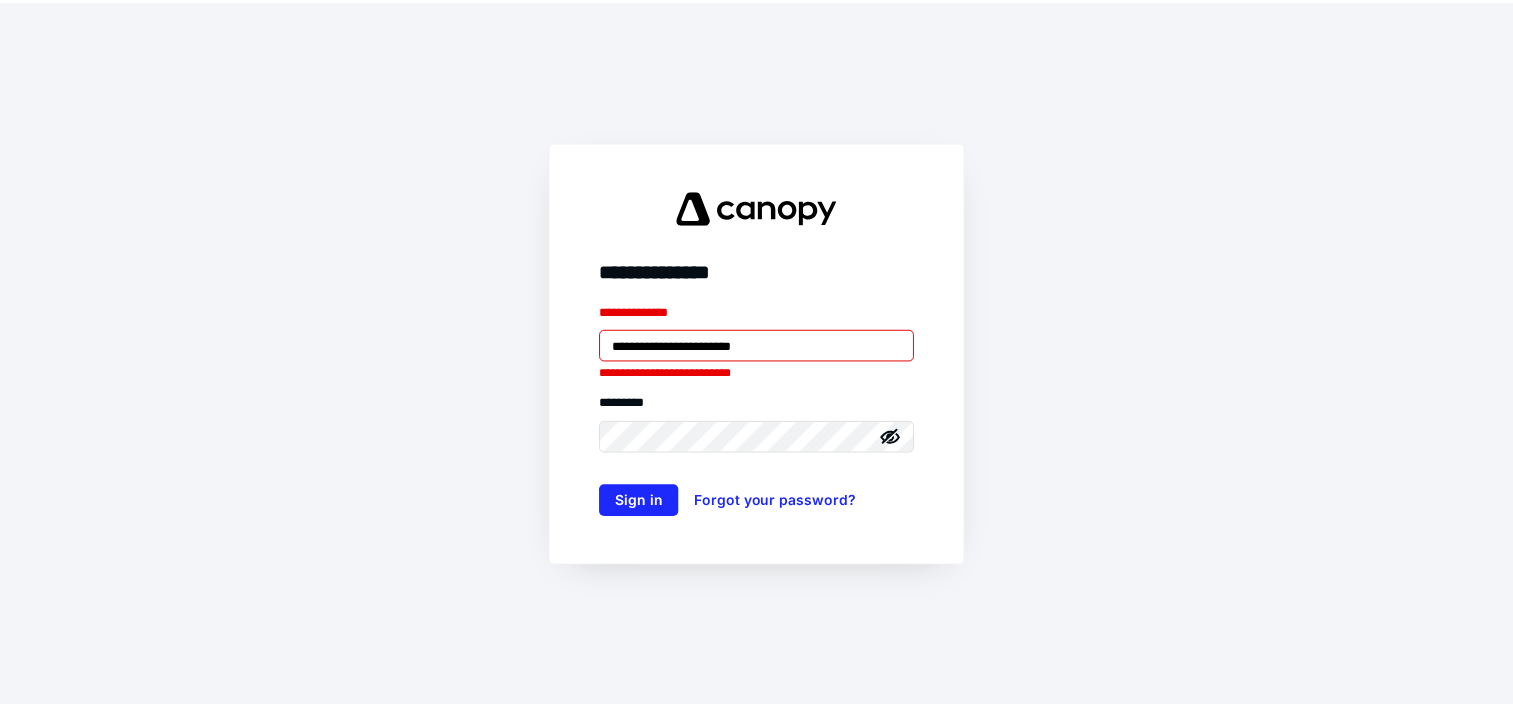scroll, scrollTop: 0, scrollLeft: 0, axis: both 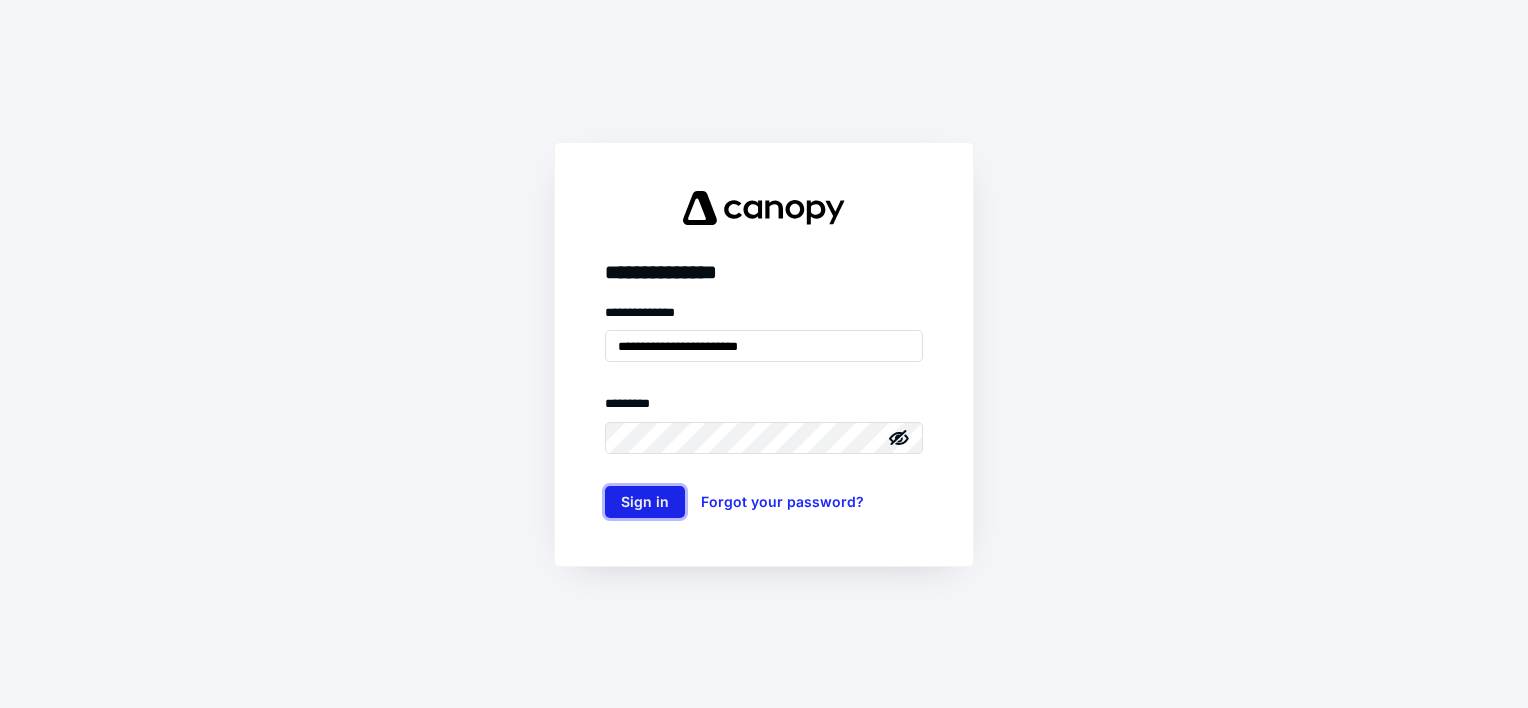 click on "Sign in" at bounding box center (645, 502) 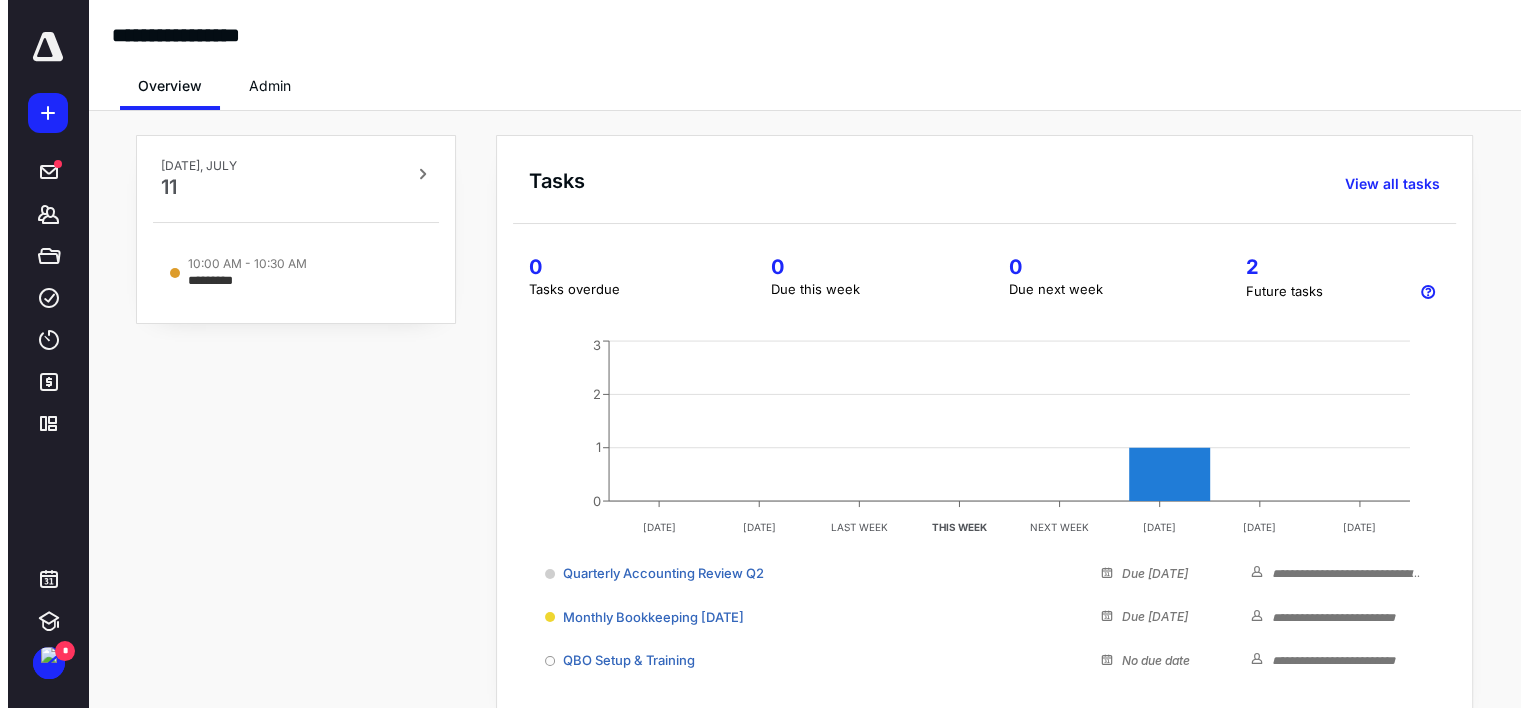 scroll, scrollTop: 0, scrollLeft: 0, axis: both 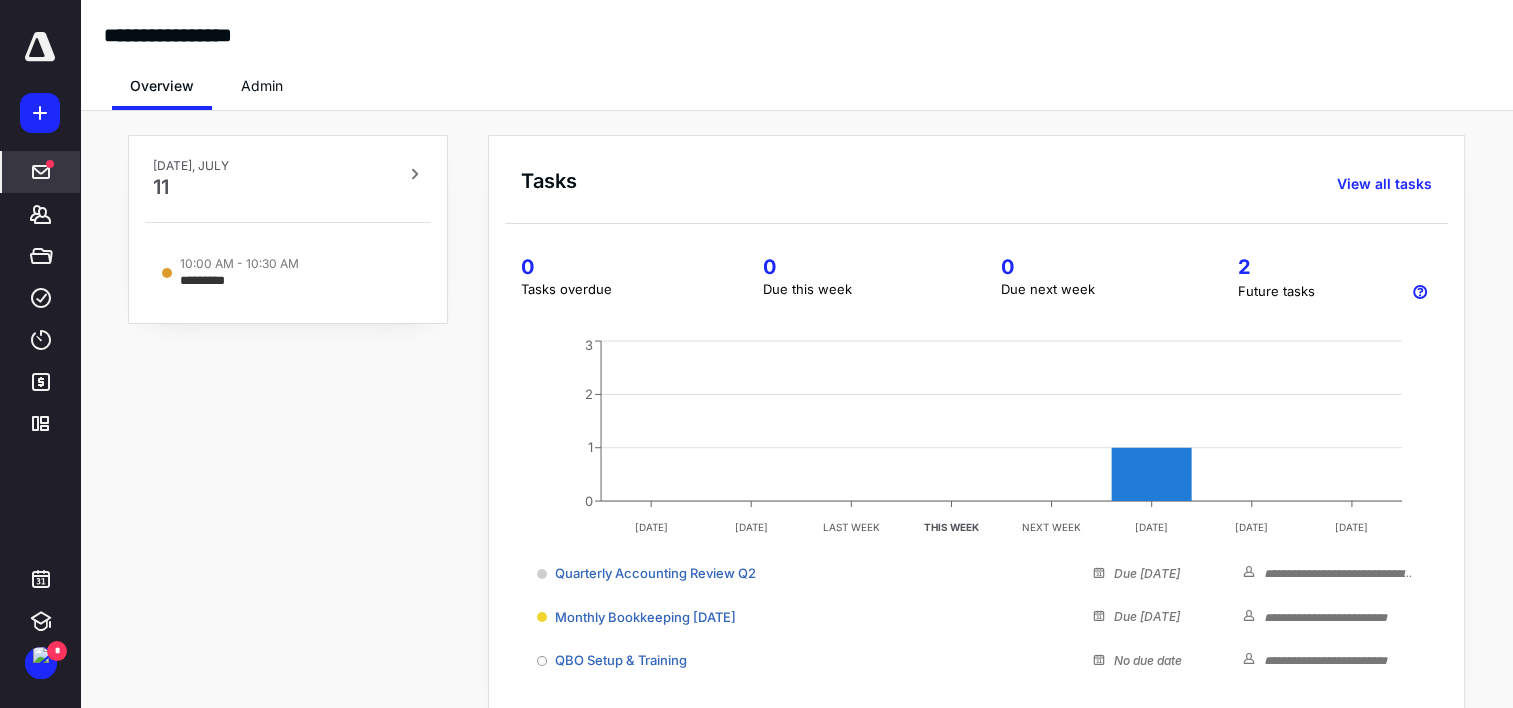 click 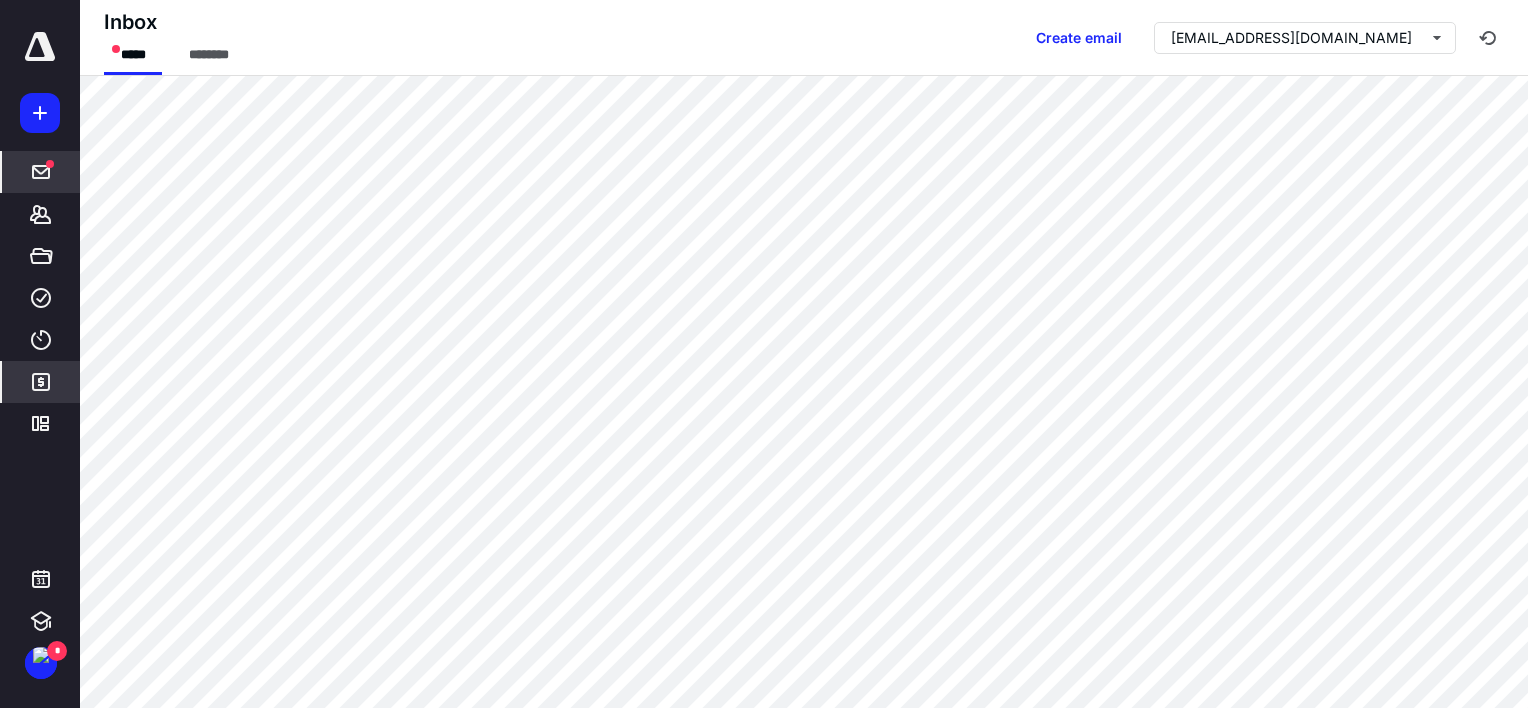 click 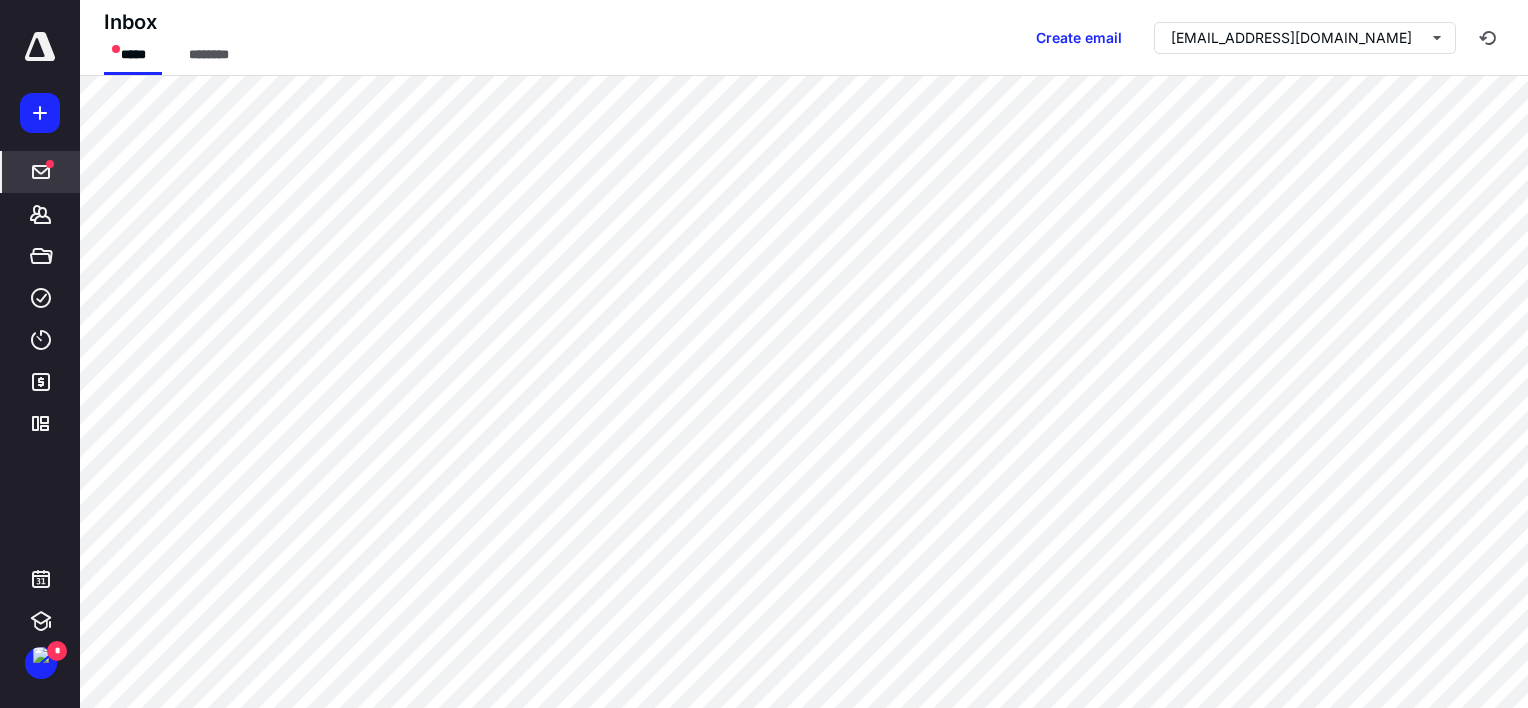 click 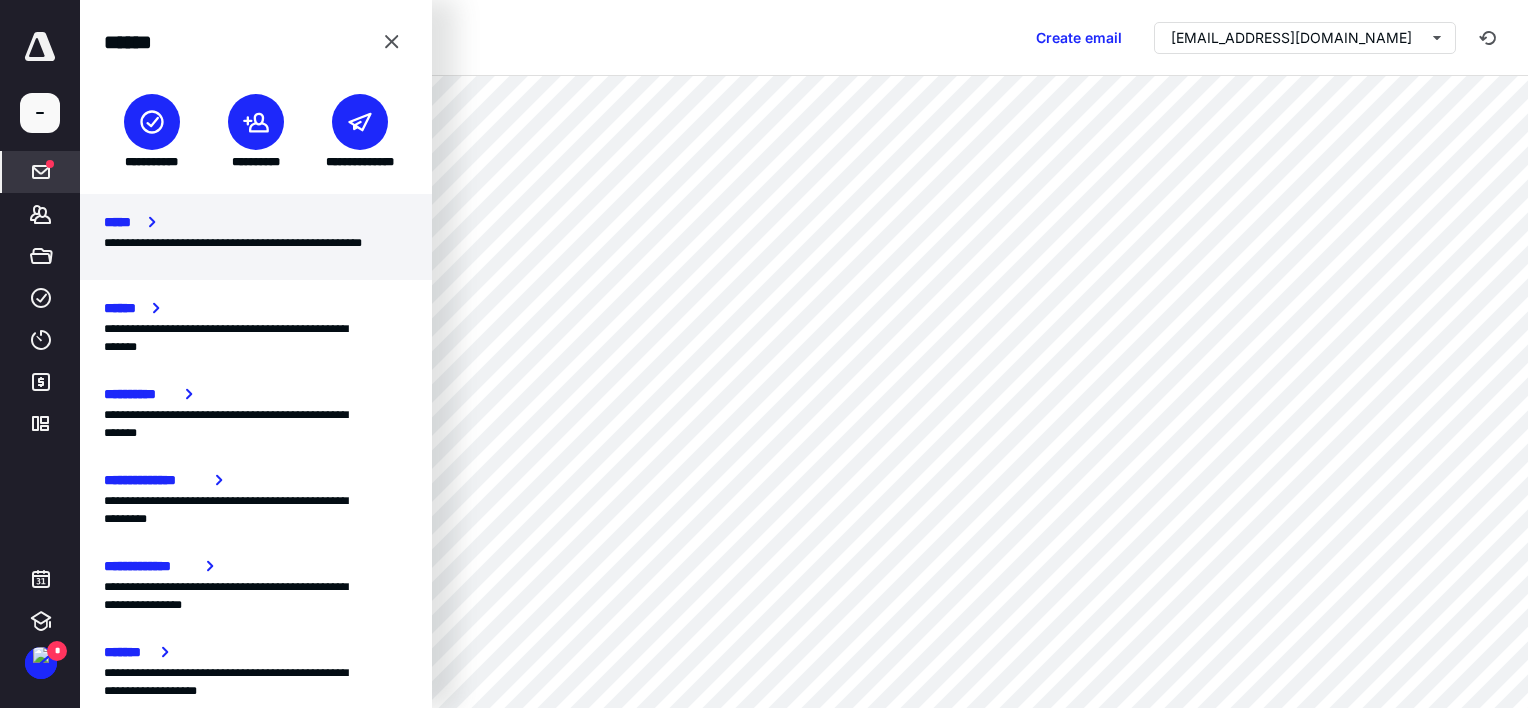 click on "*****" at bounding box center (122, 222) 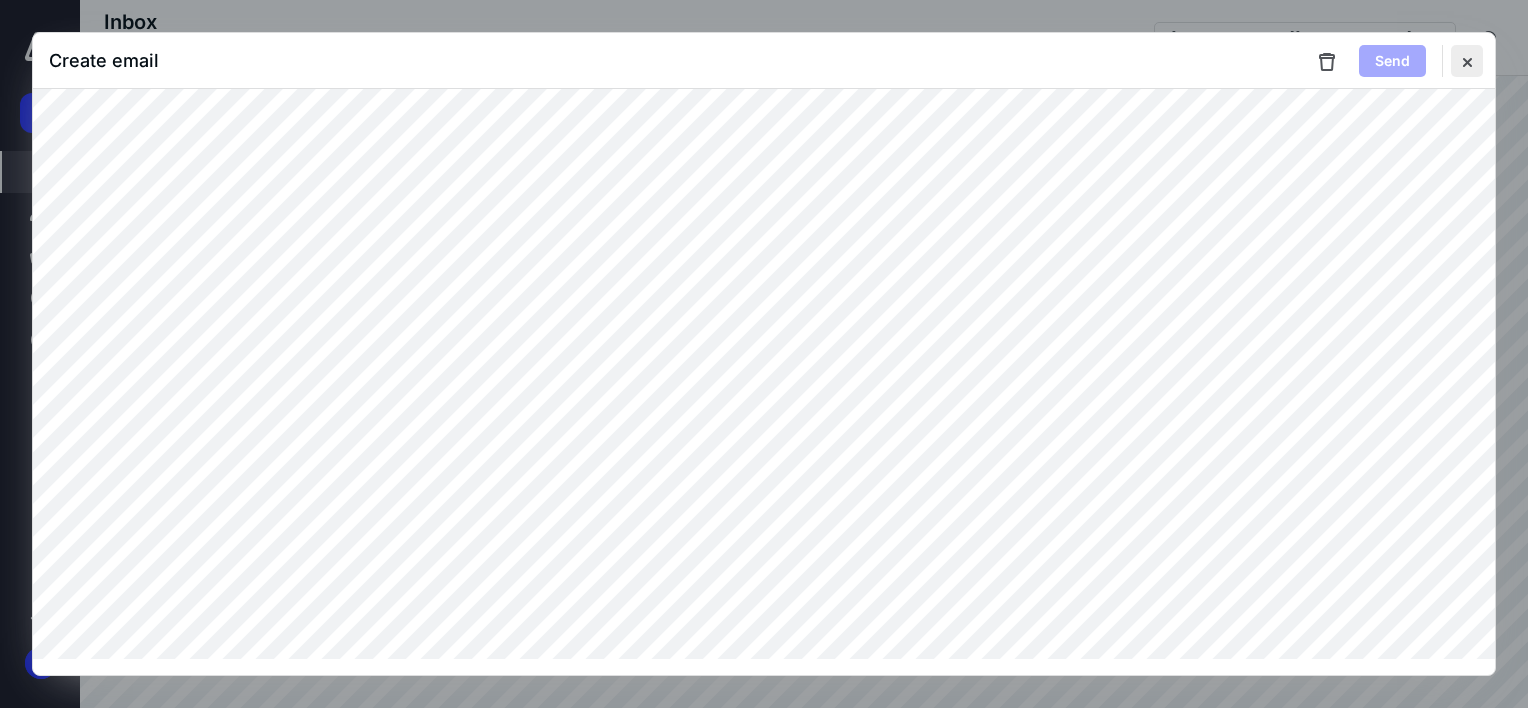 click at bounding box center [1467, 61] 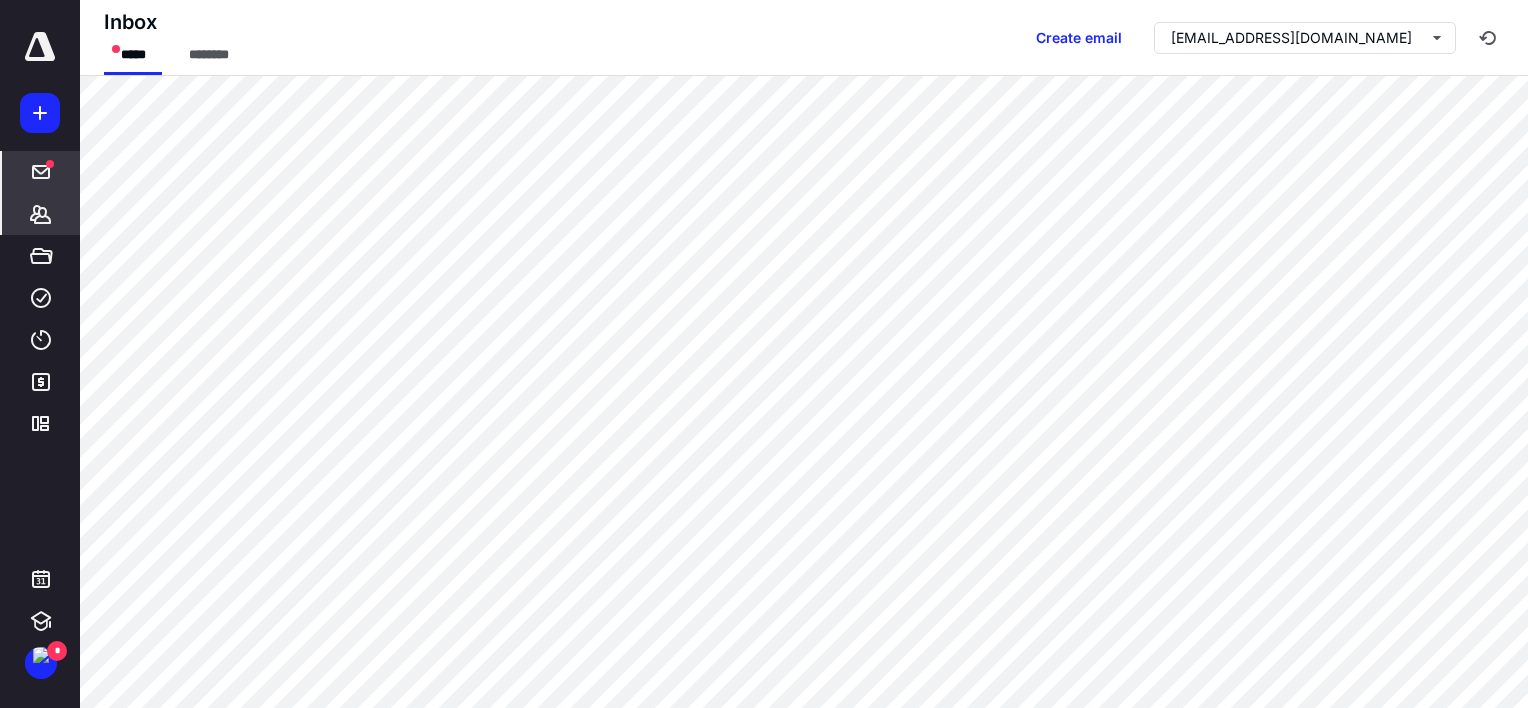 click on "*******" at bounding box center [41, 214] 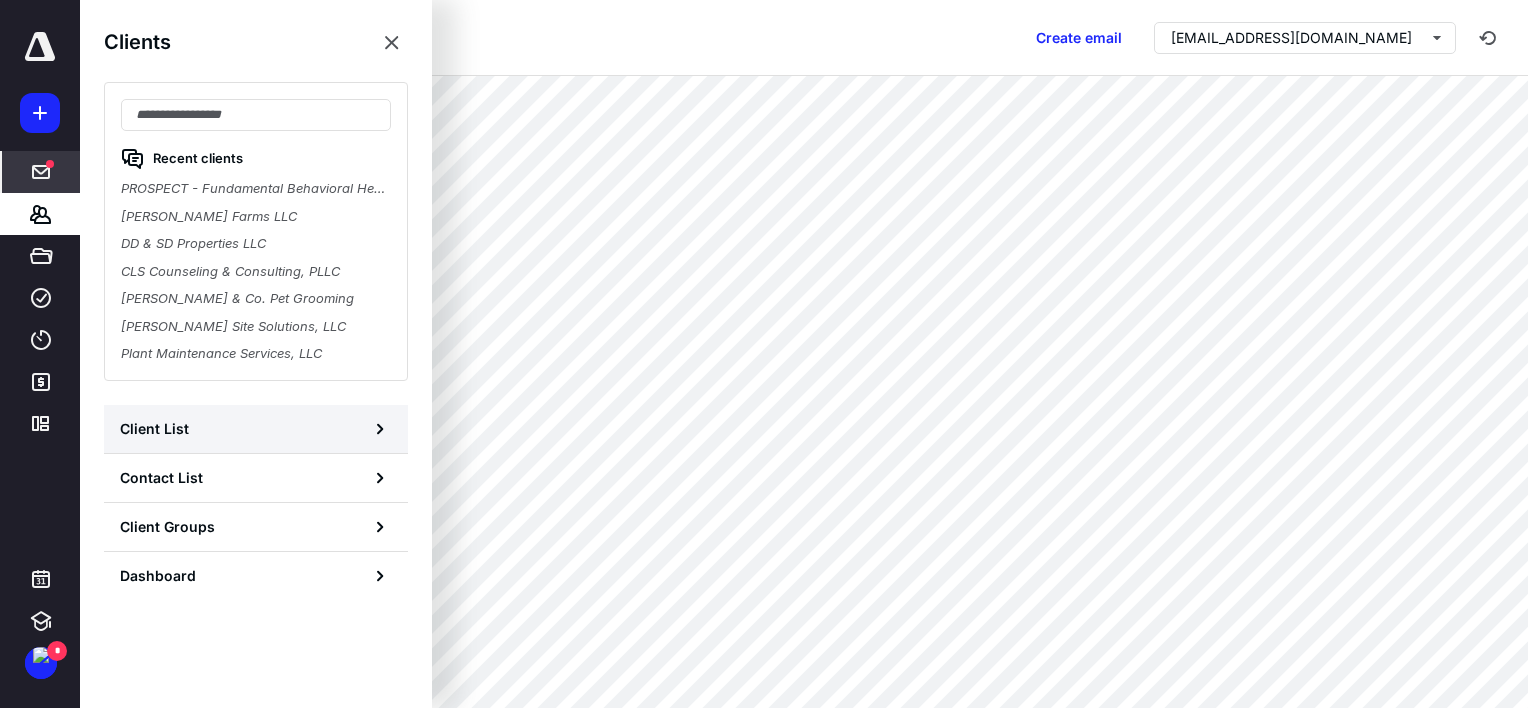 click on "Client List" at bounding box center [256, 429] 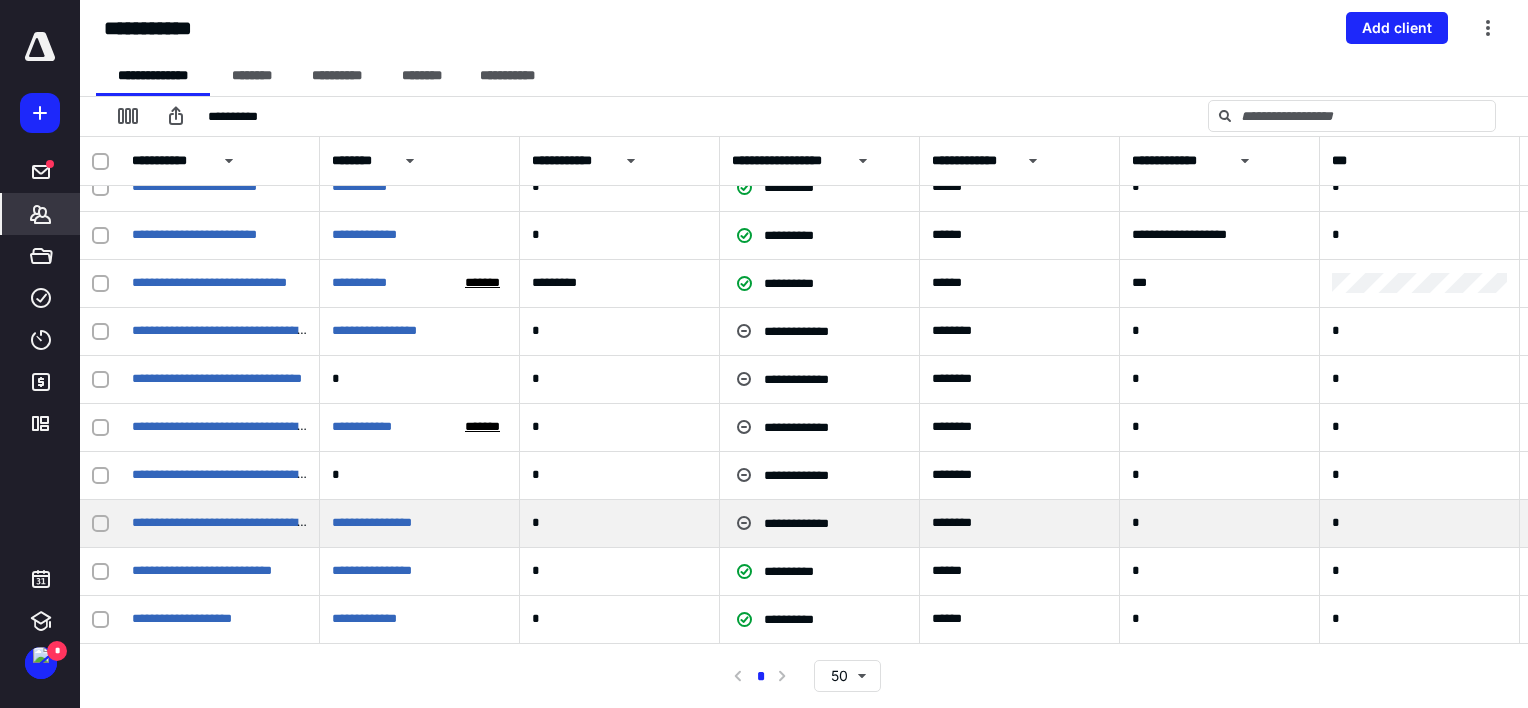 scroll, scrollTop: 228, scrollLeft: 0, axis: vertical 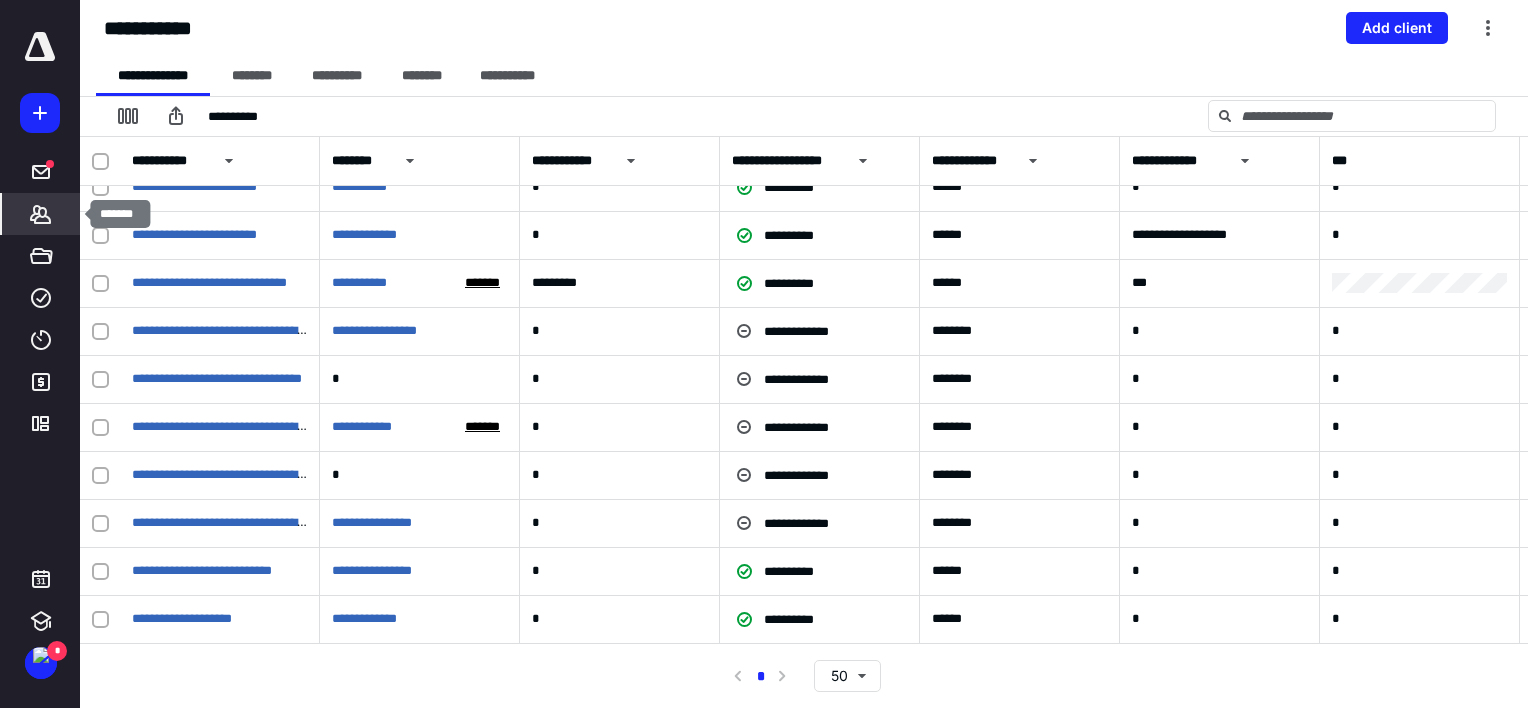 click 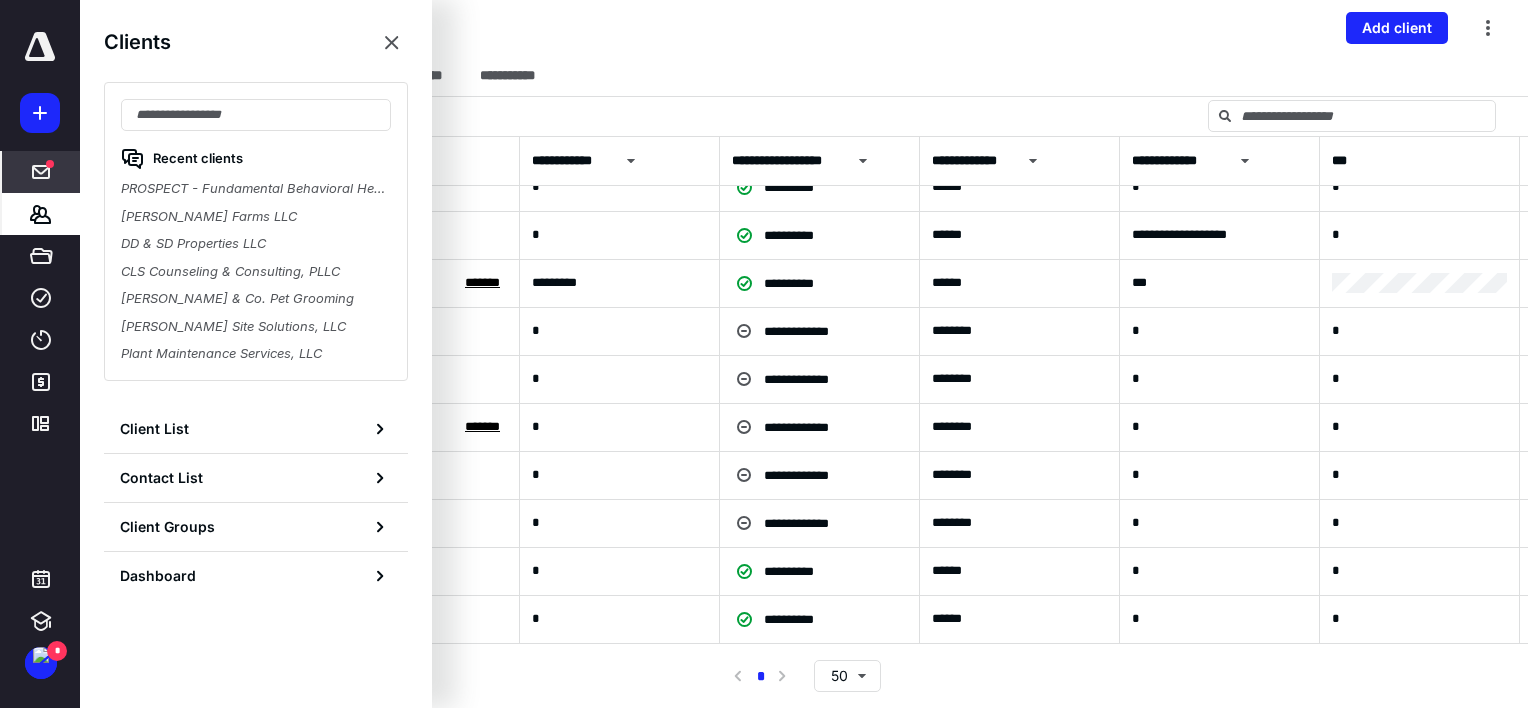 click 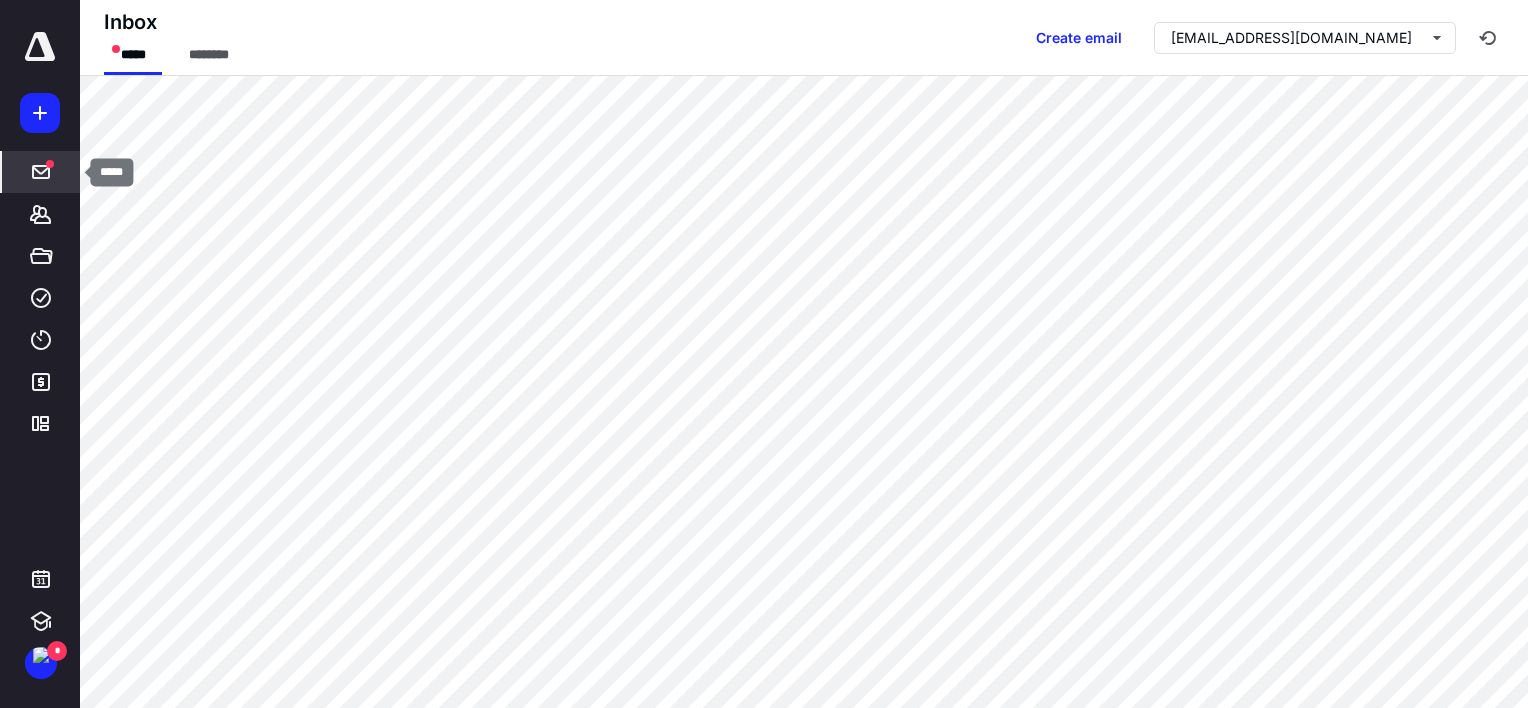 click 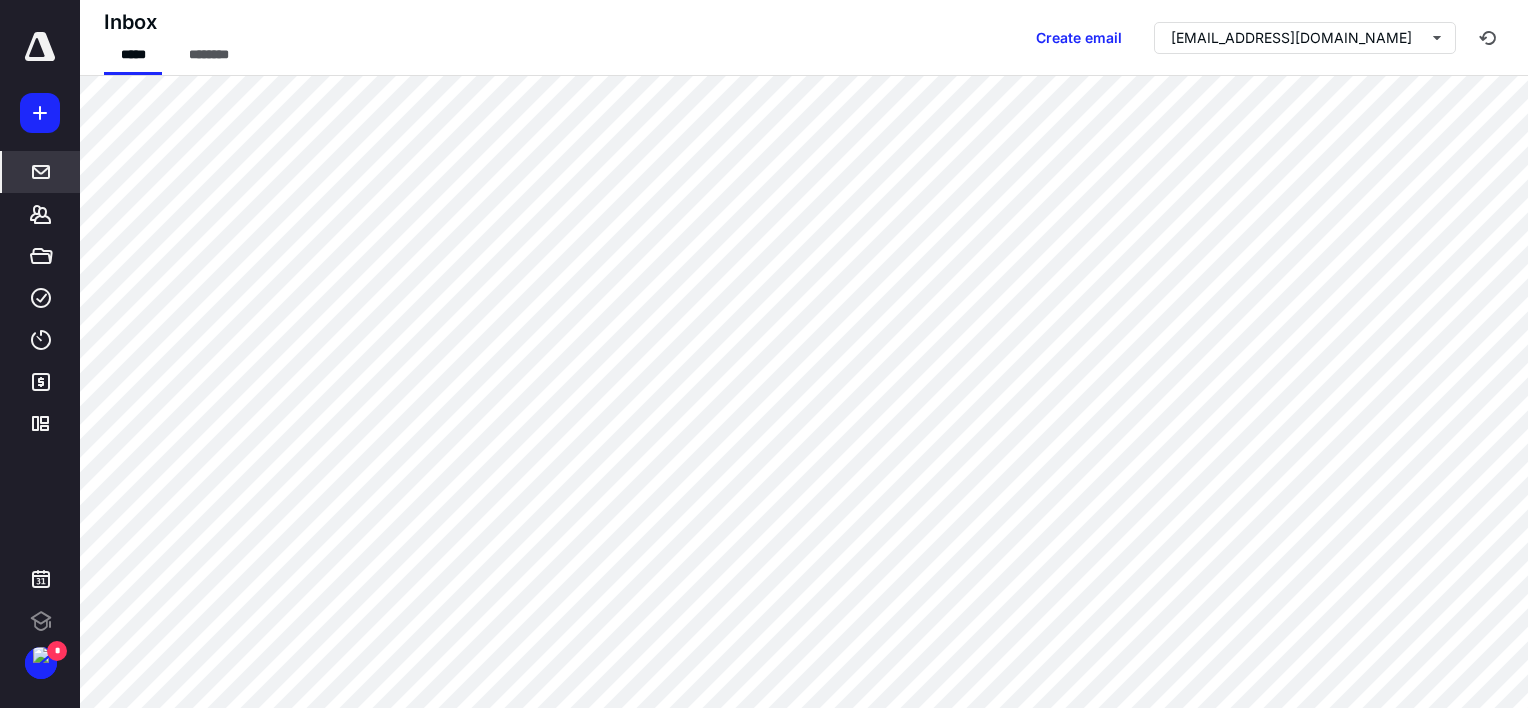 scroll, scrollTop: 0, scrollLeft: 0, axis: both 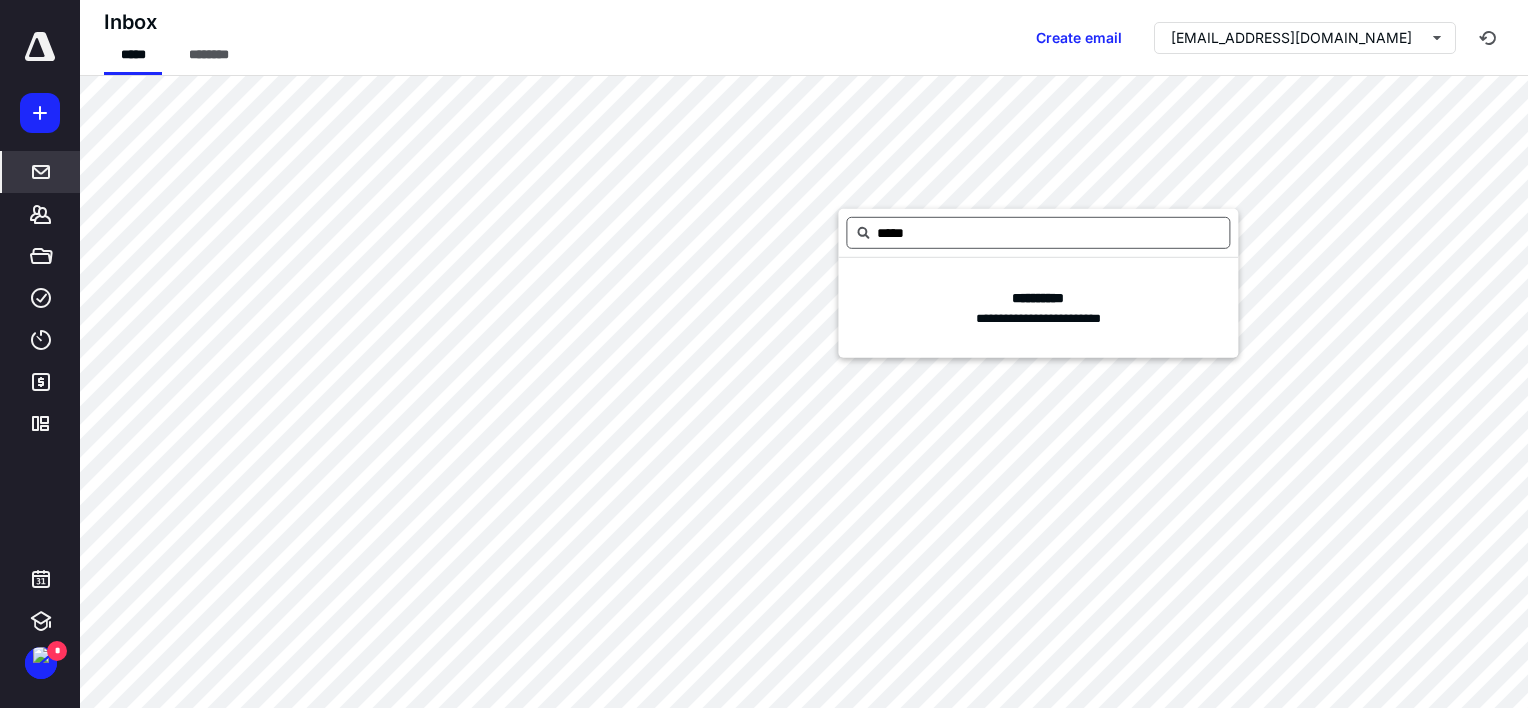 drag, startPoint x: 927, startPoint y: 236, endPoint x: 876, endPoint y: 237, distance: 51.009804 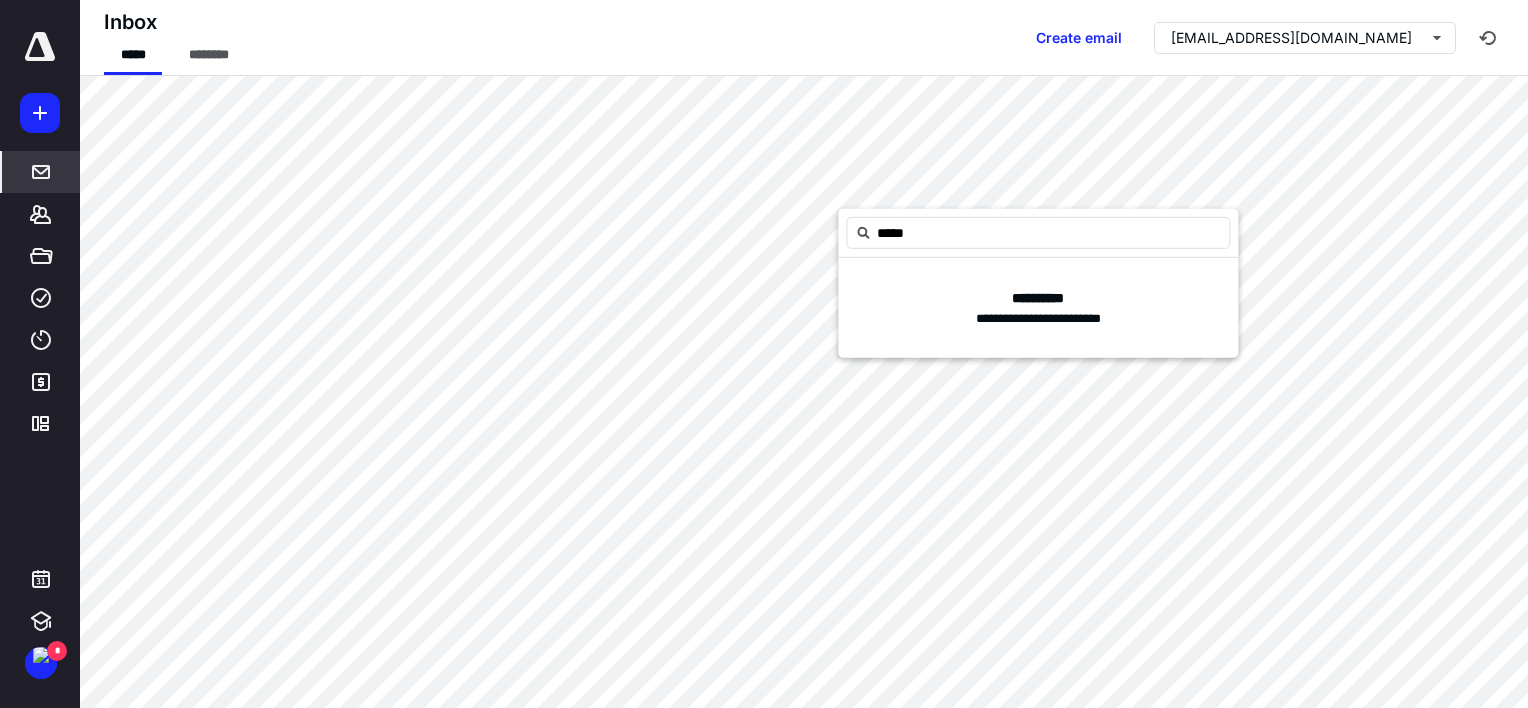 type on "*****" 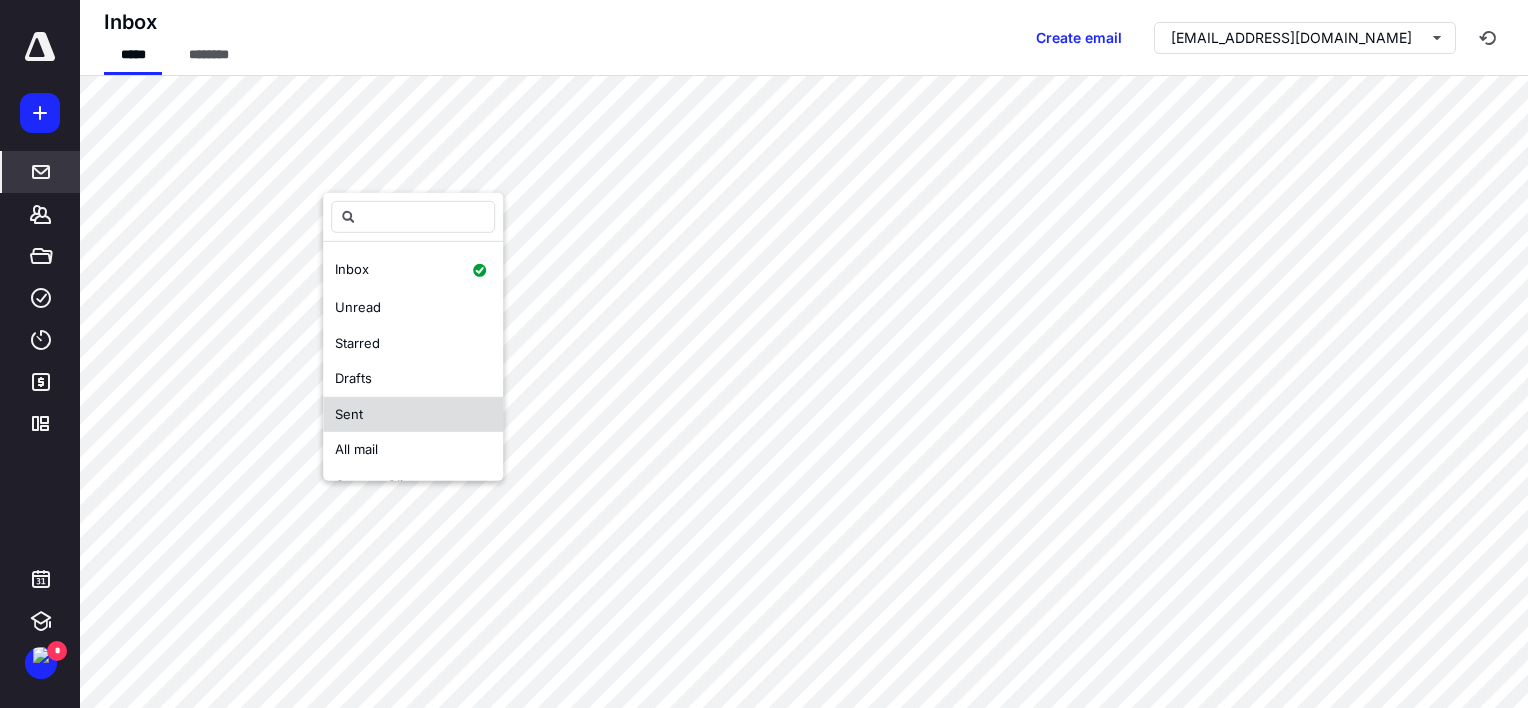 click on "Sent" at bounding box center (413, 414) 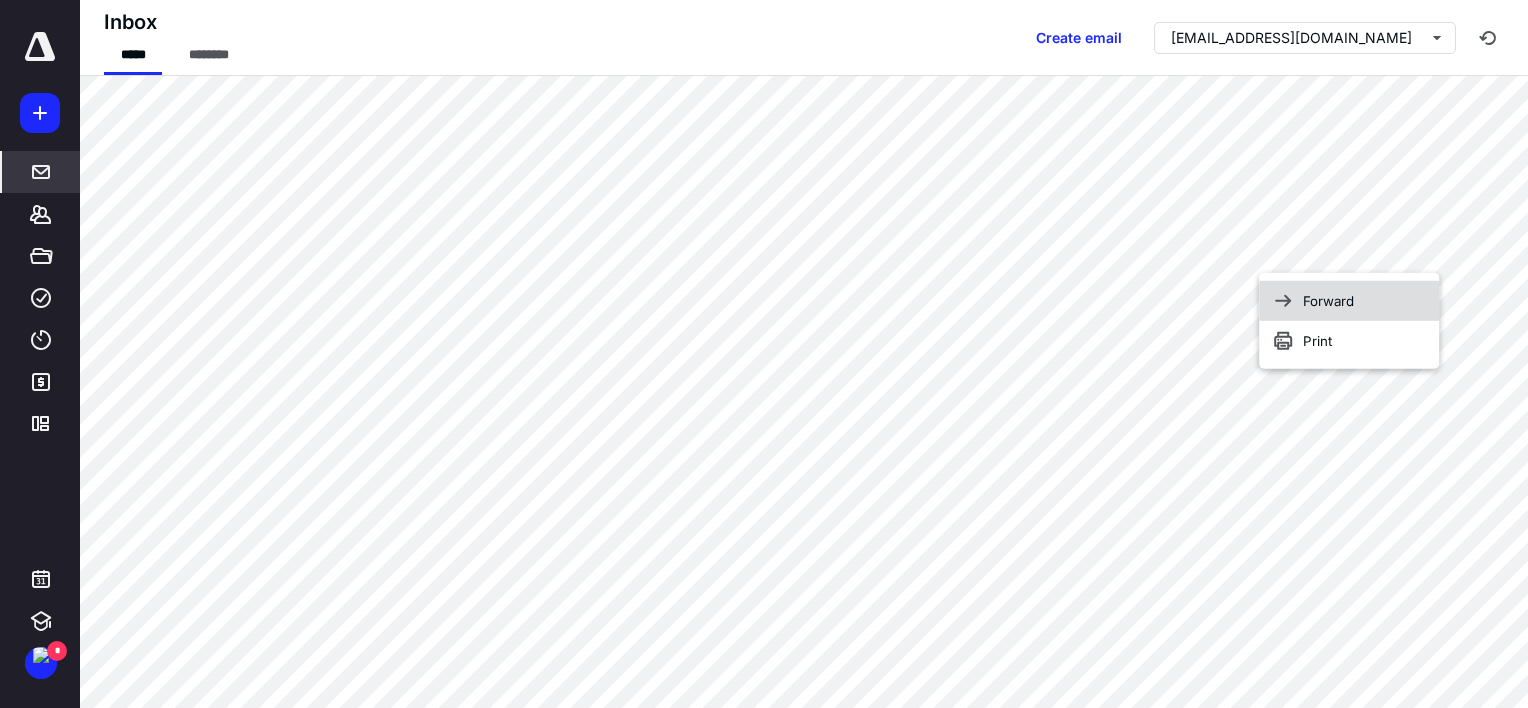 click on "Forward" at bounding box center [1349, 301] 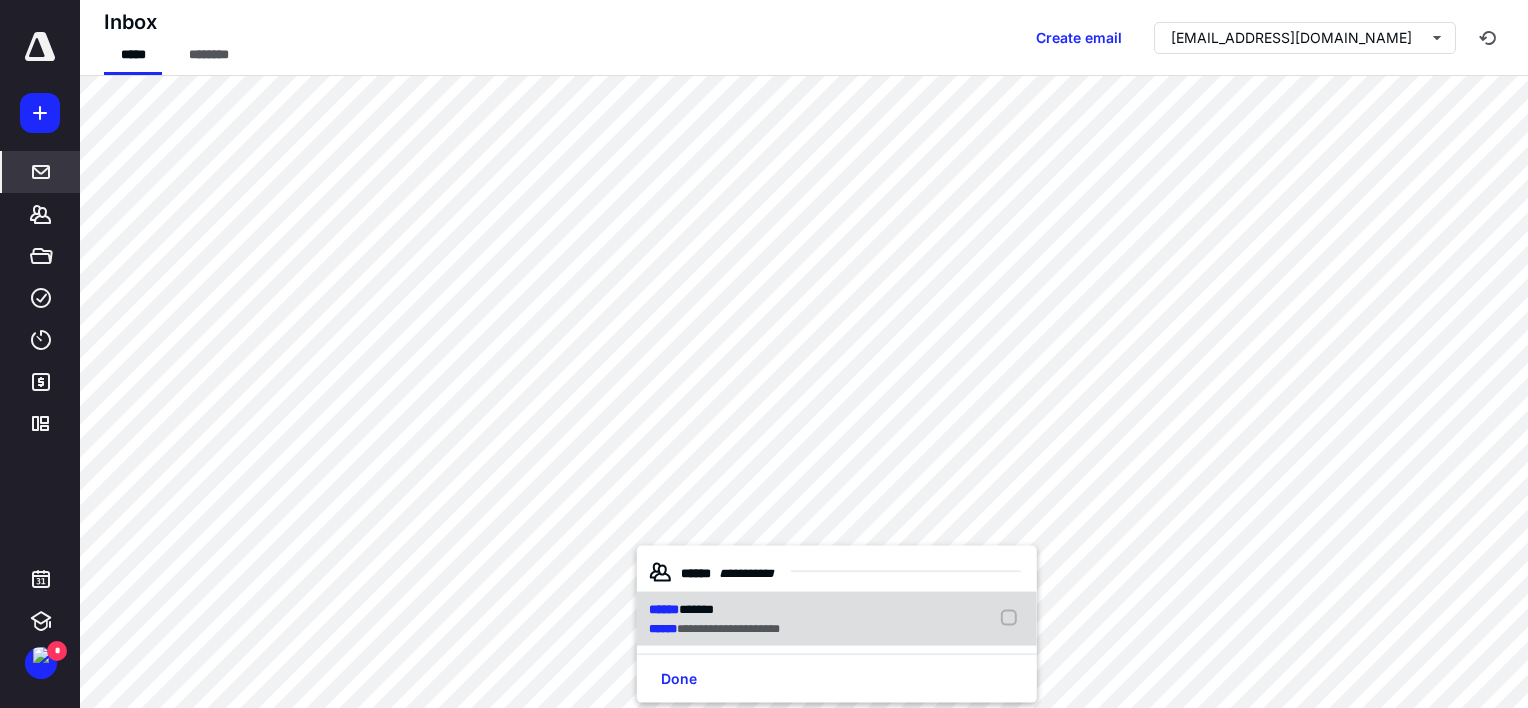 click on "****** ******" at bounding box center [714, 610] 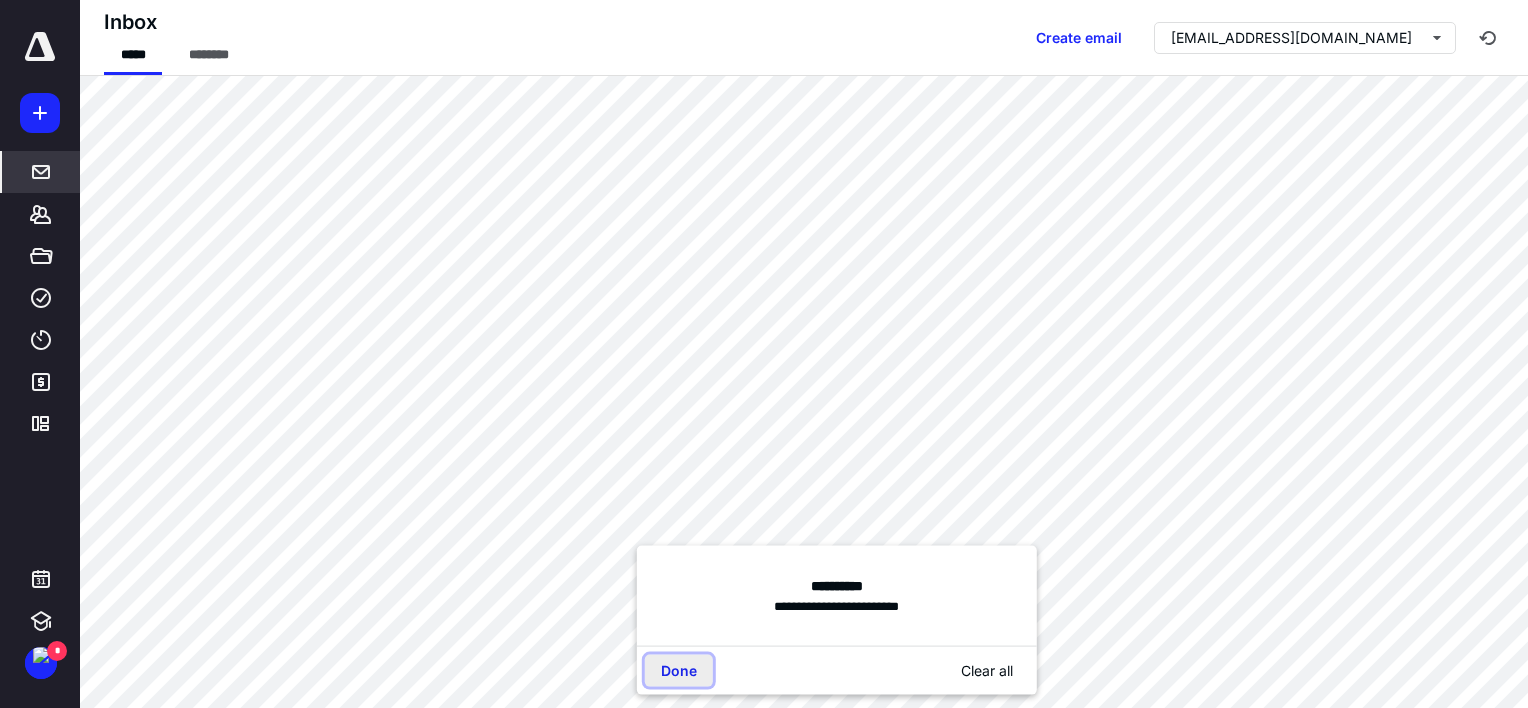 click on "Done" at bounding box center (679, 671) 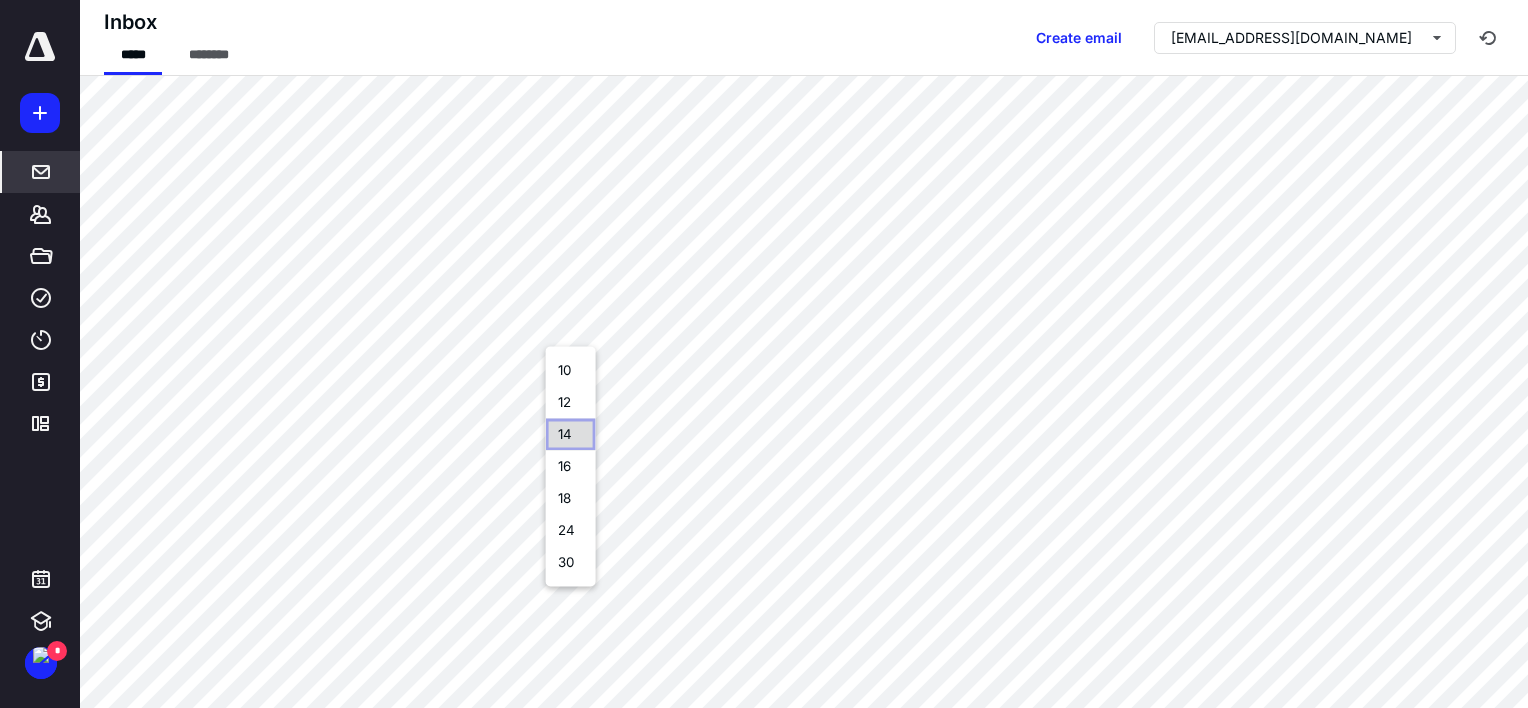 click on "14" at bounding box center (571, 434) 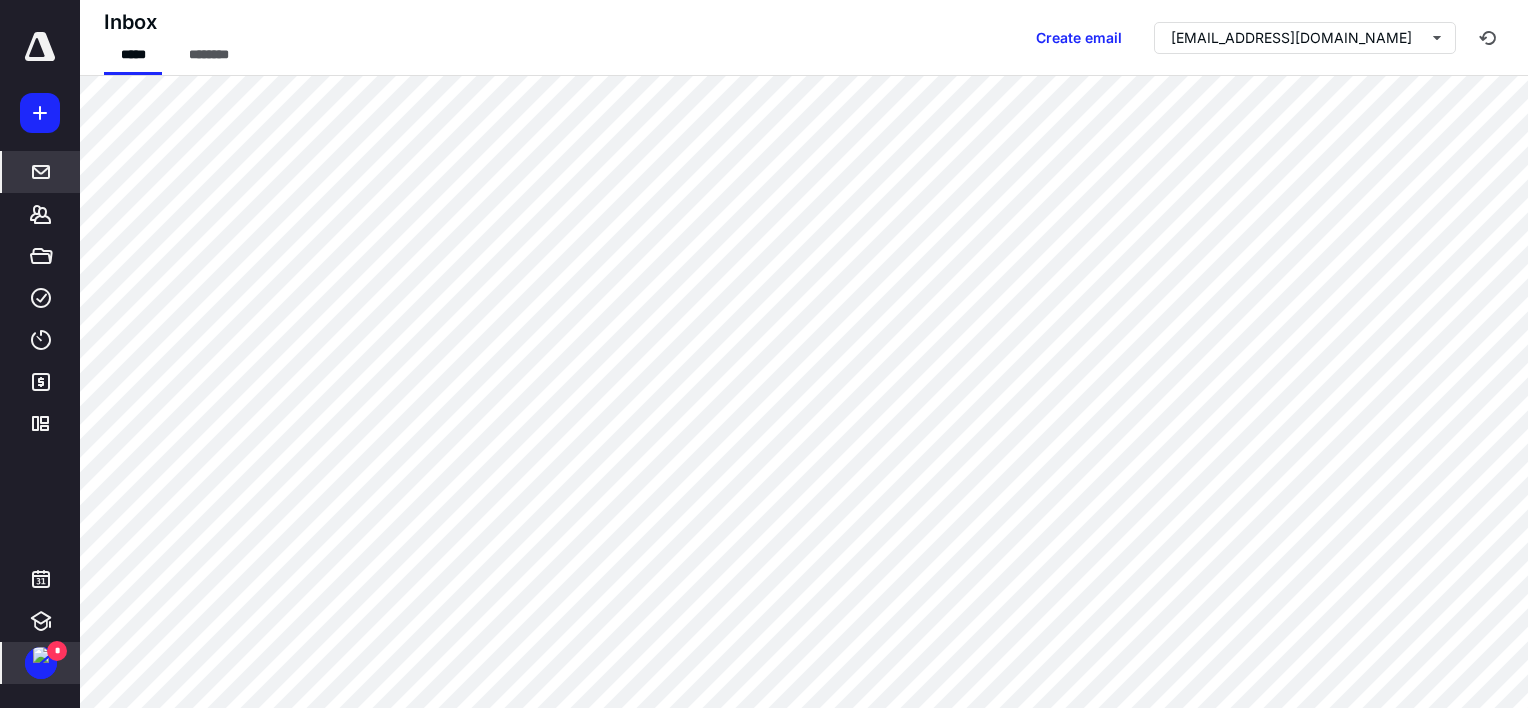 click at bounding box center [41, 655] 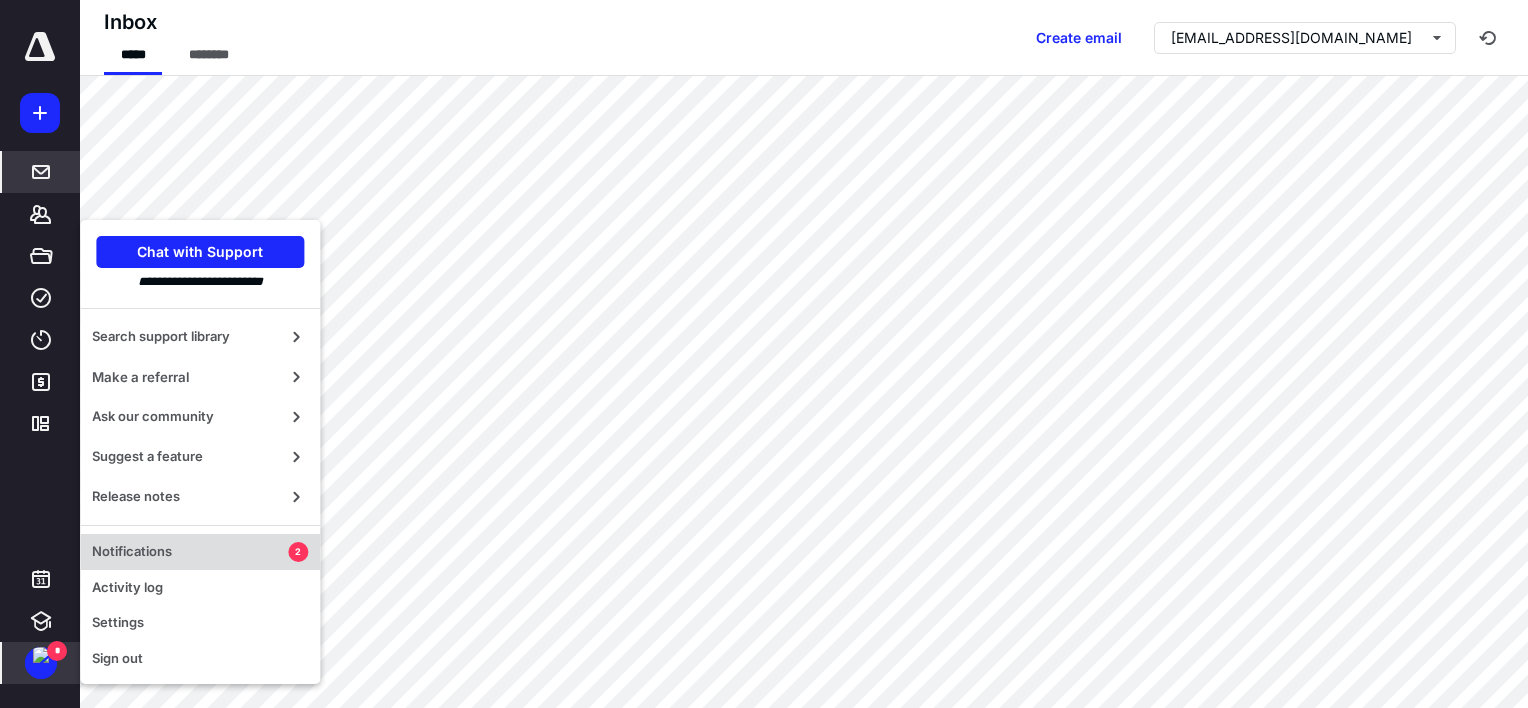 click on "Notifications" at bounding box center (190, 552) 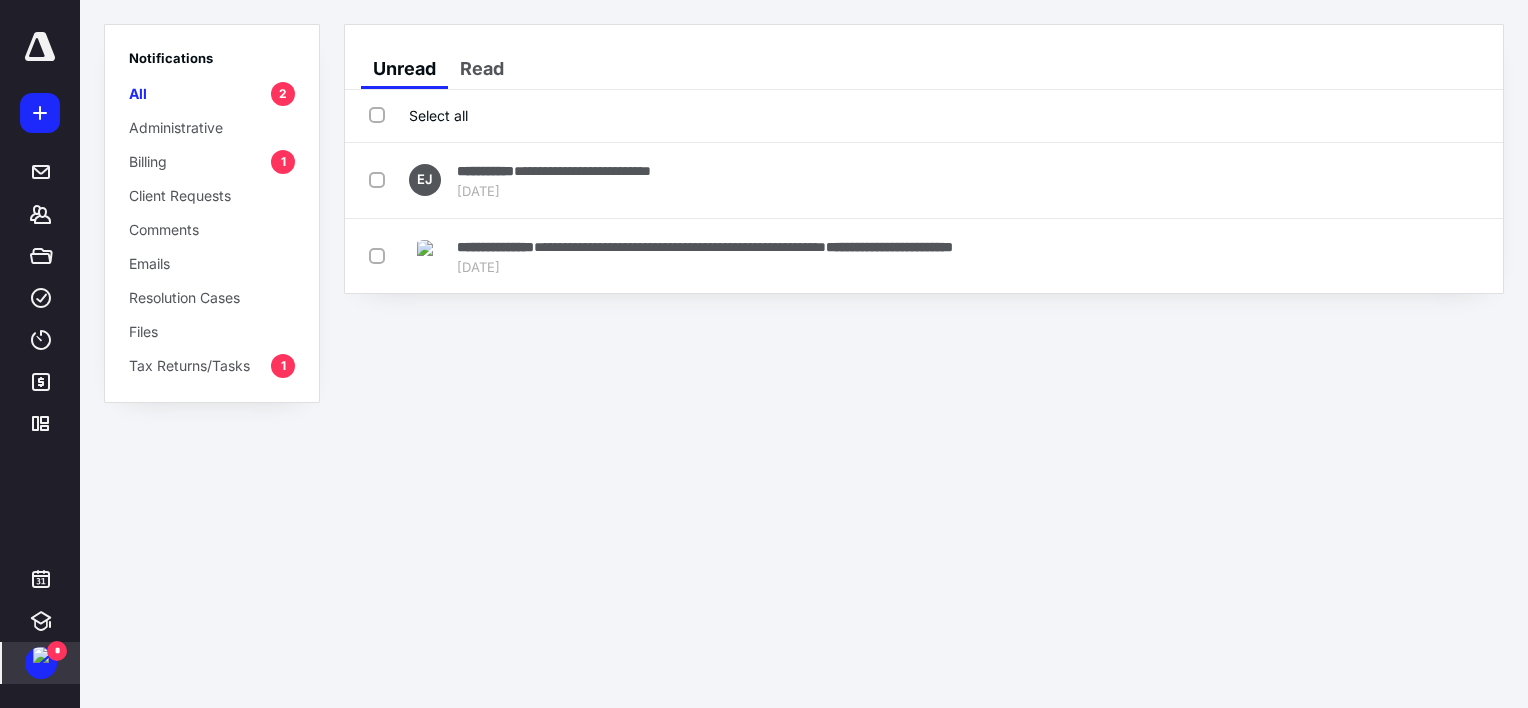 click on "Billing 1" at bounding box center (212, 161) 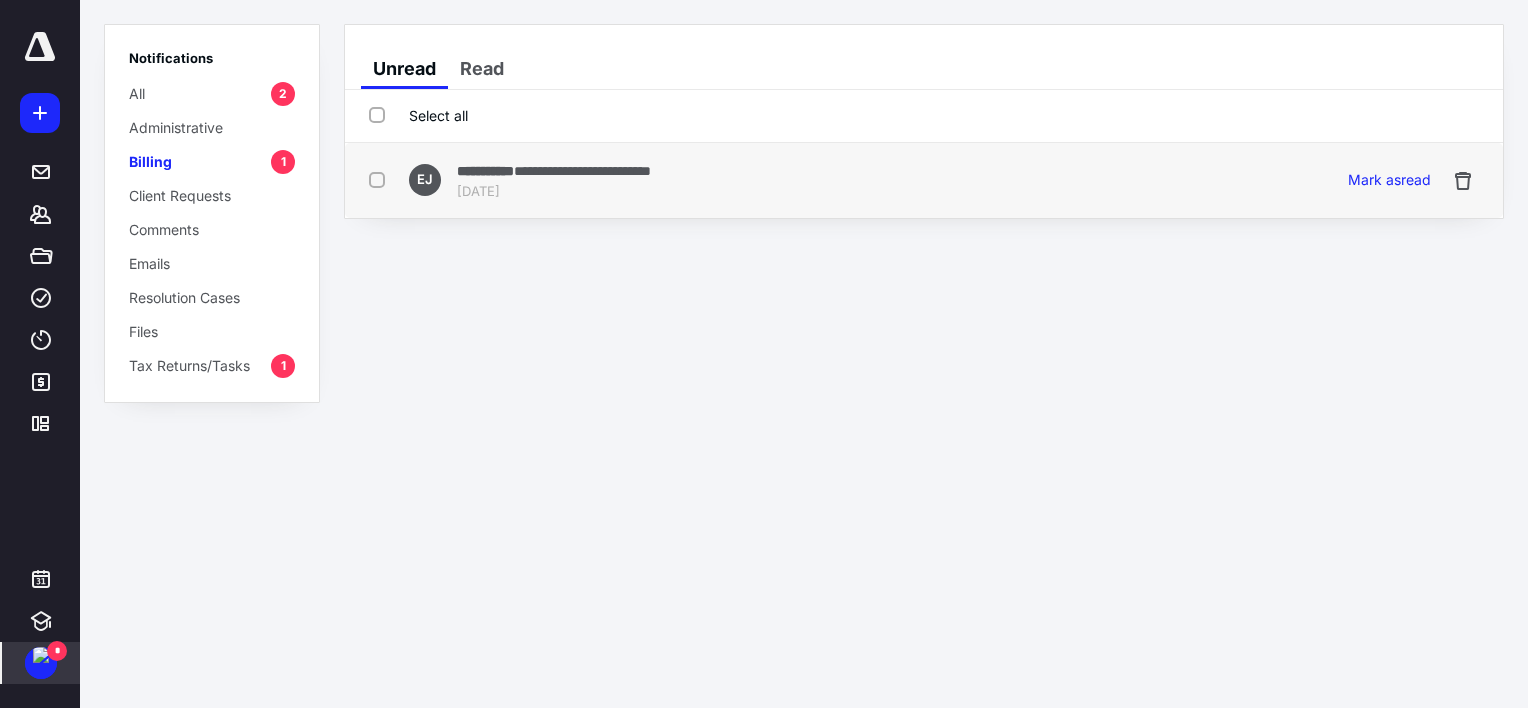 click on "**********" at bounding box center (582, 171) 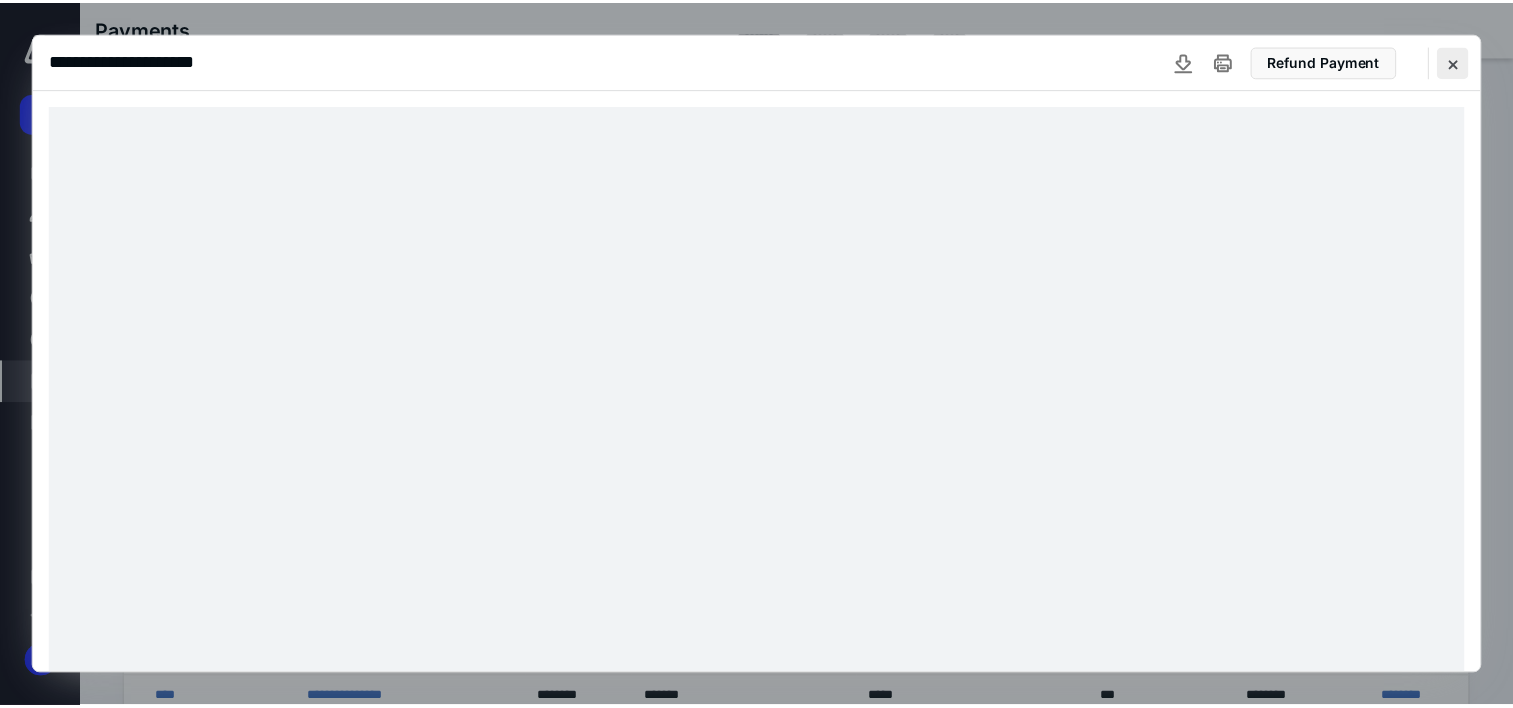 scroll, scrollTop: 0, scrollLeft: 0, axis: both 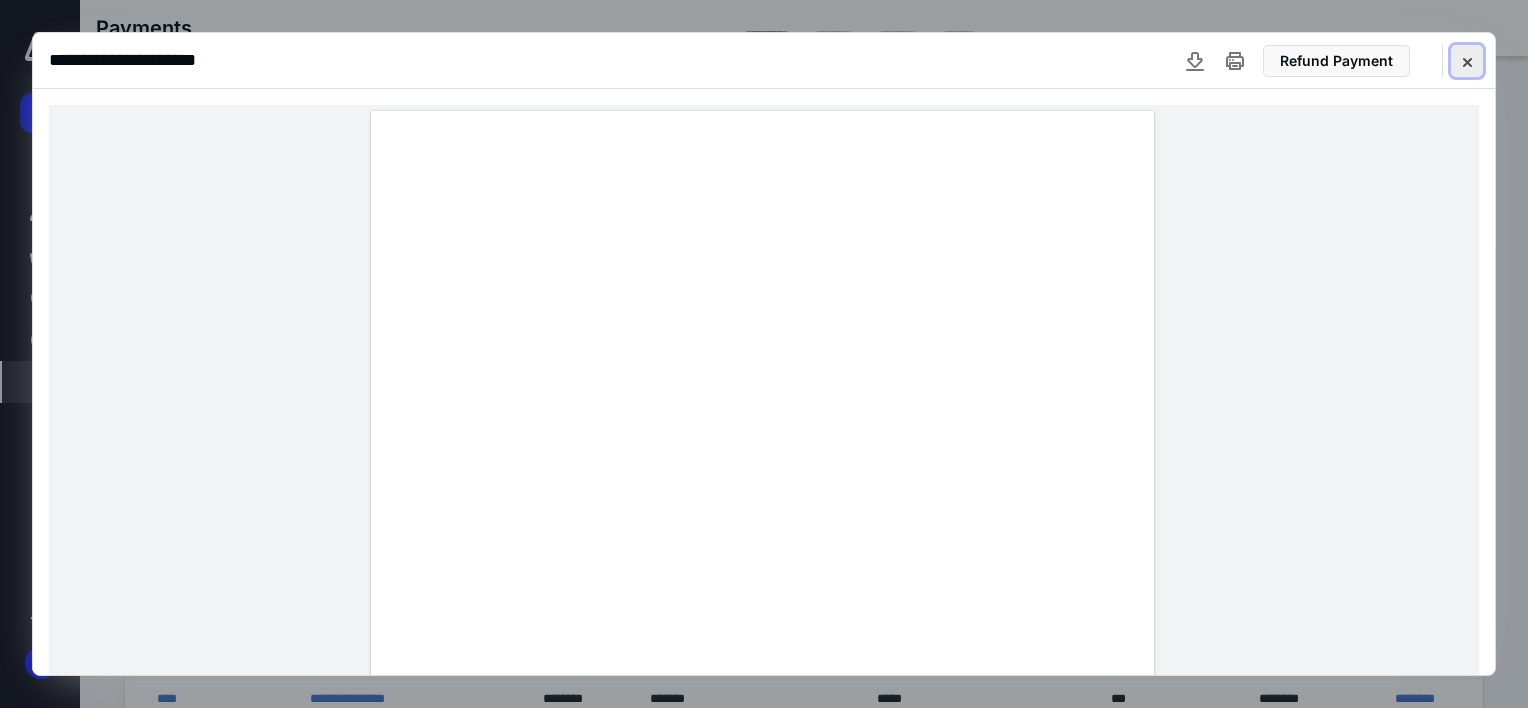 click at bounding box center [1467, 61] 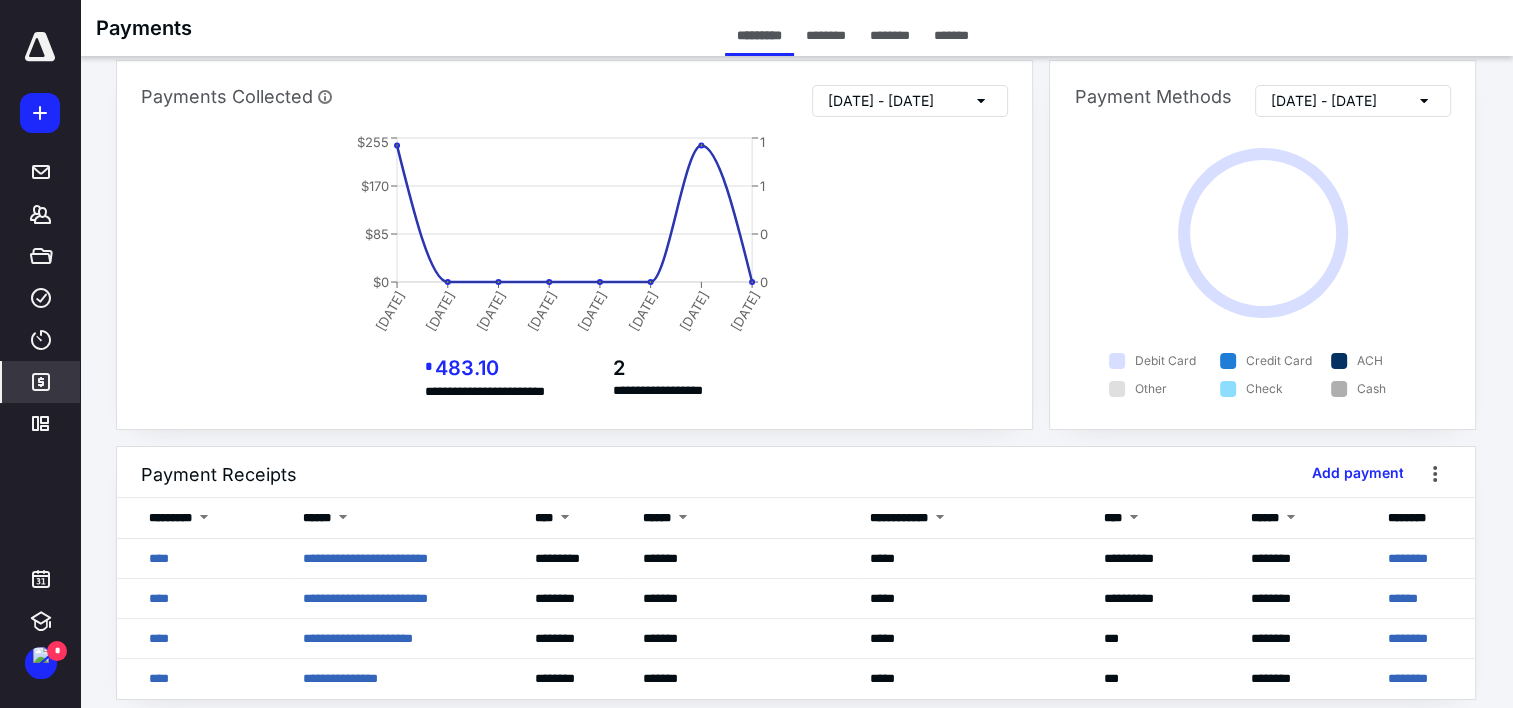 scroll, scrollTop: 0, scrollLeft: 0, axis: both 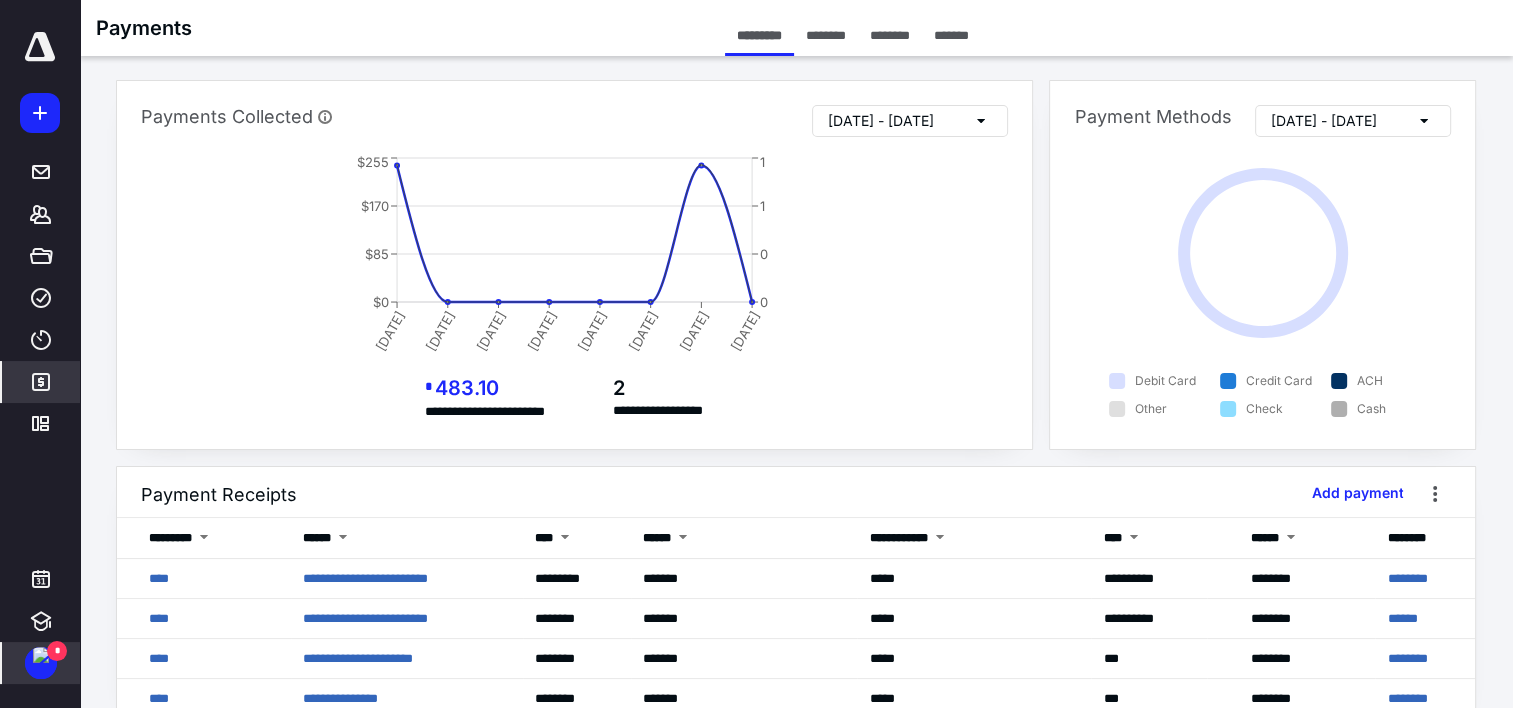 click on "*" at bounding box center [57, 651] 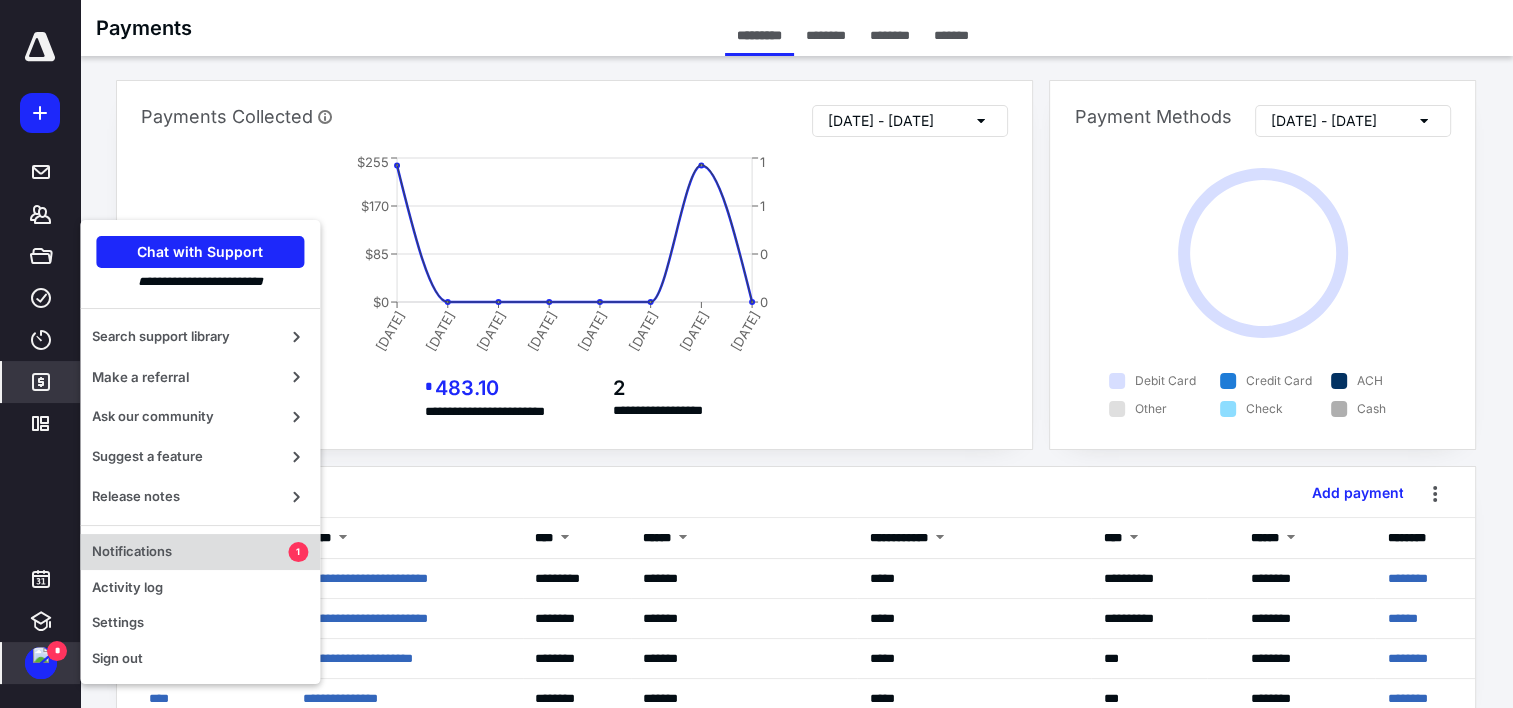 click on "Notifications" at bounding box center [190, 552] 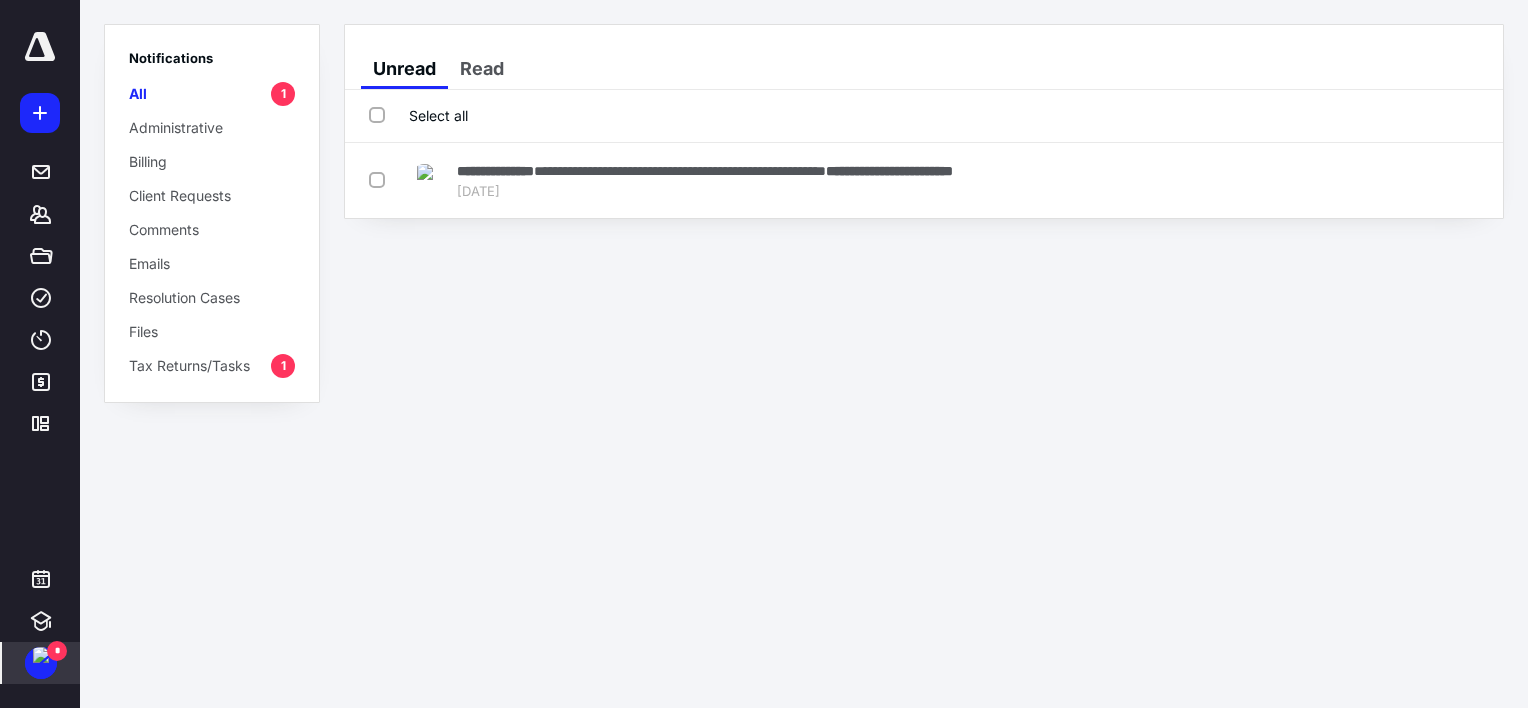 click on "Tax Returns/Tasks" at bounding box center [189, 365] 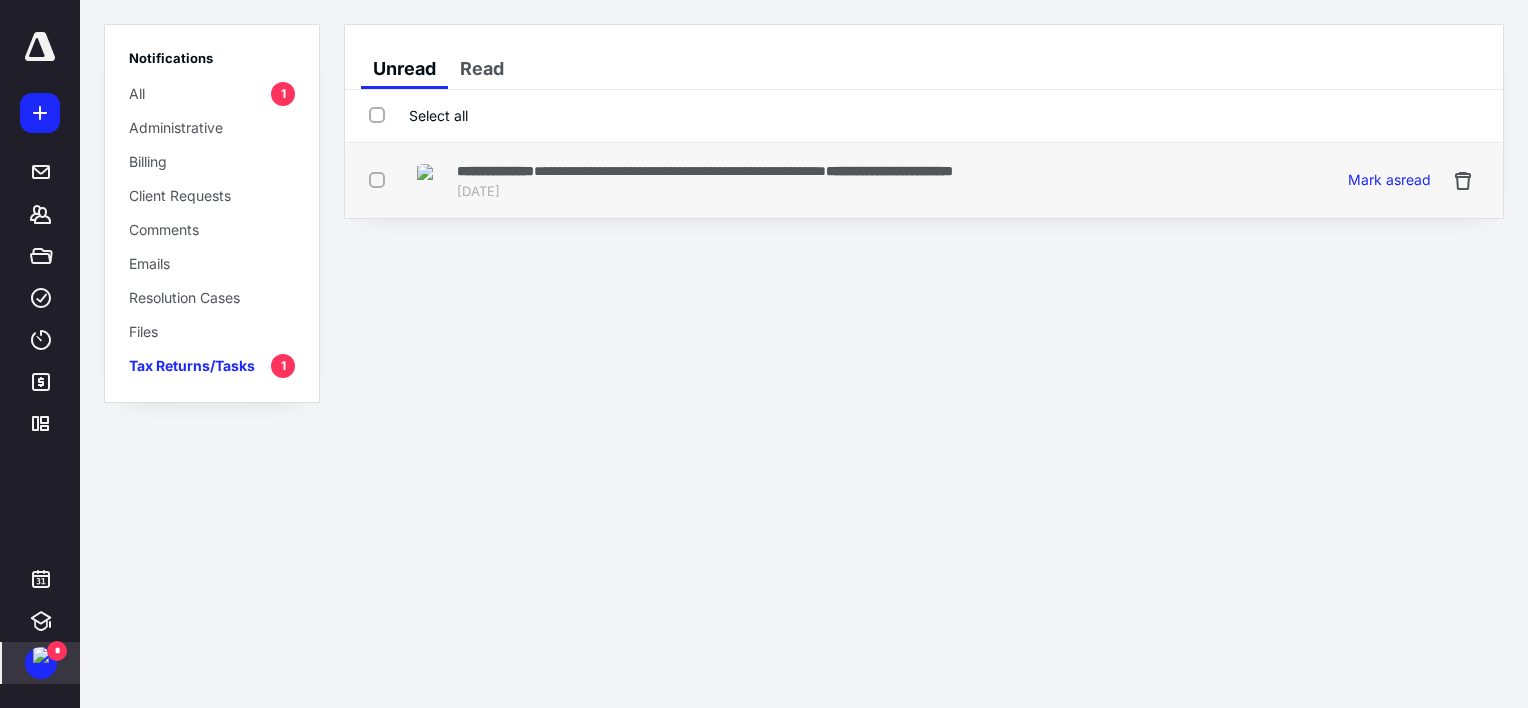 drag, startPoint x: 379, startPoint y: 179, endPoint x: 468, endPoint y: 180, distance: 89.005615 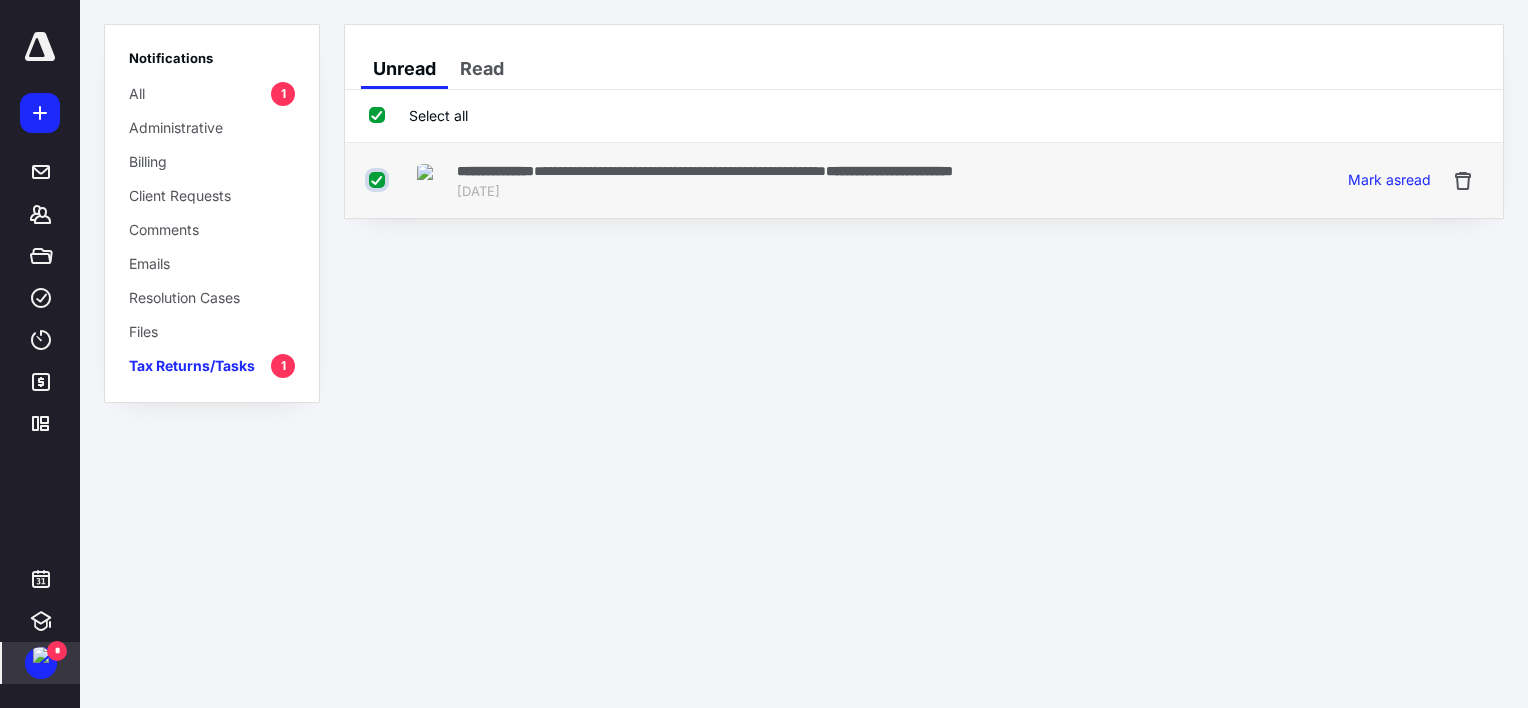 checkbox on "true" 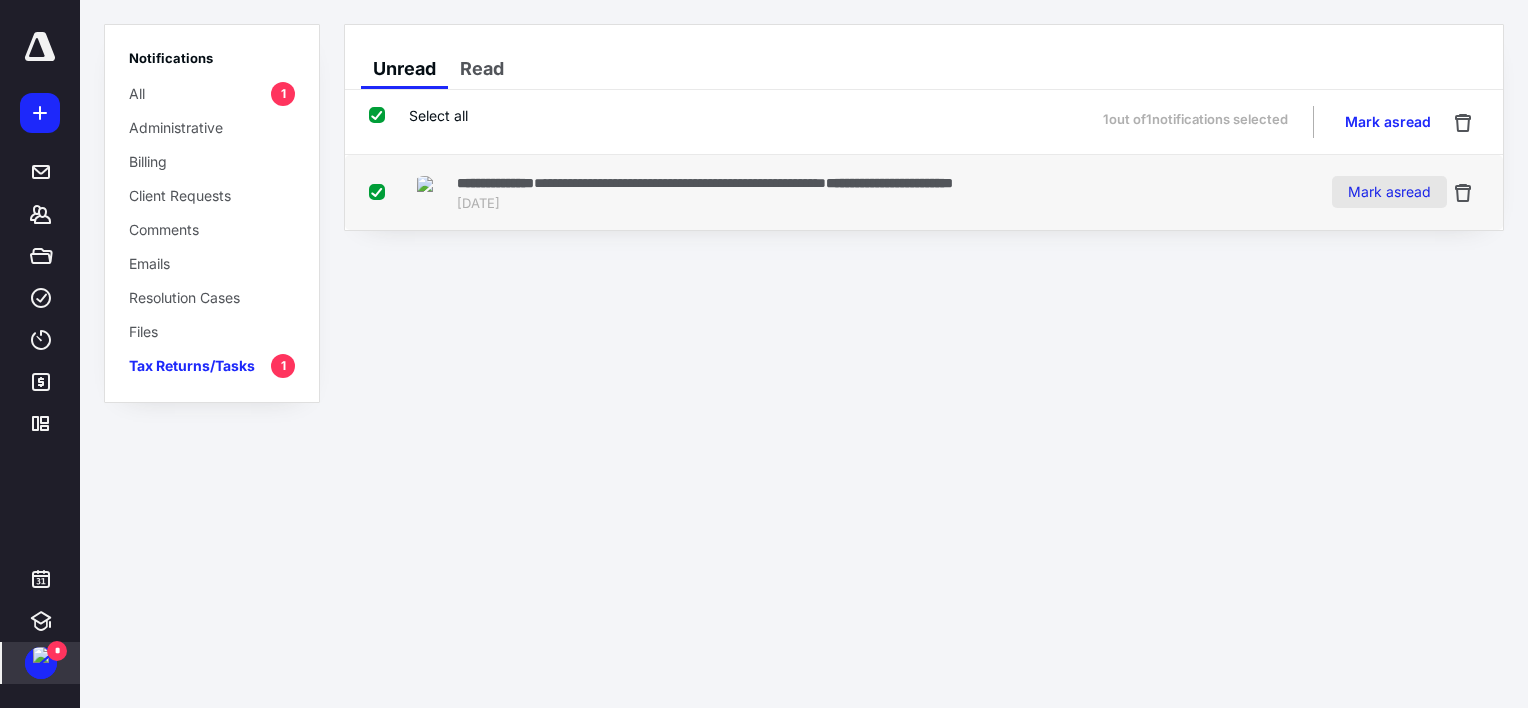 click on "Mark as  read" at bounding box center (1389, 192) 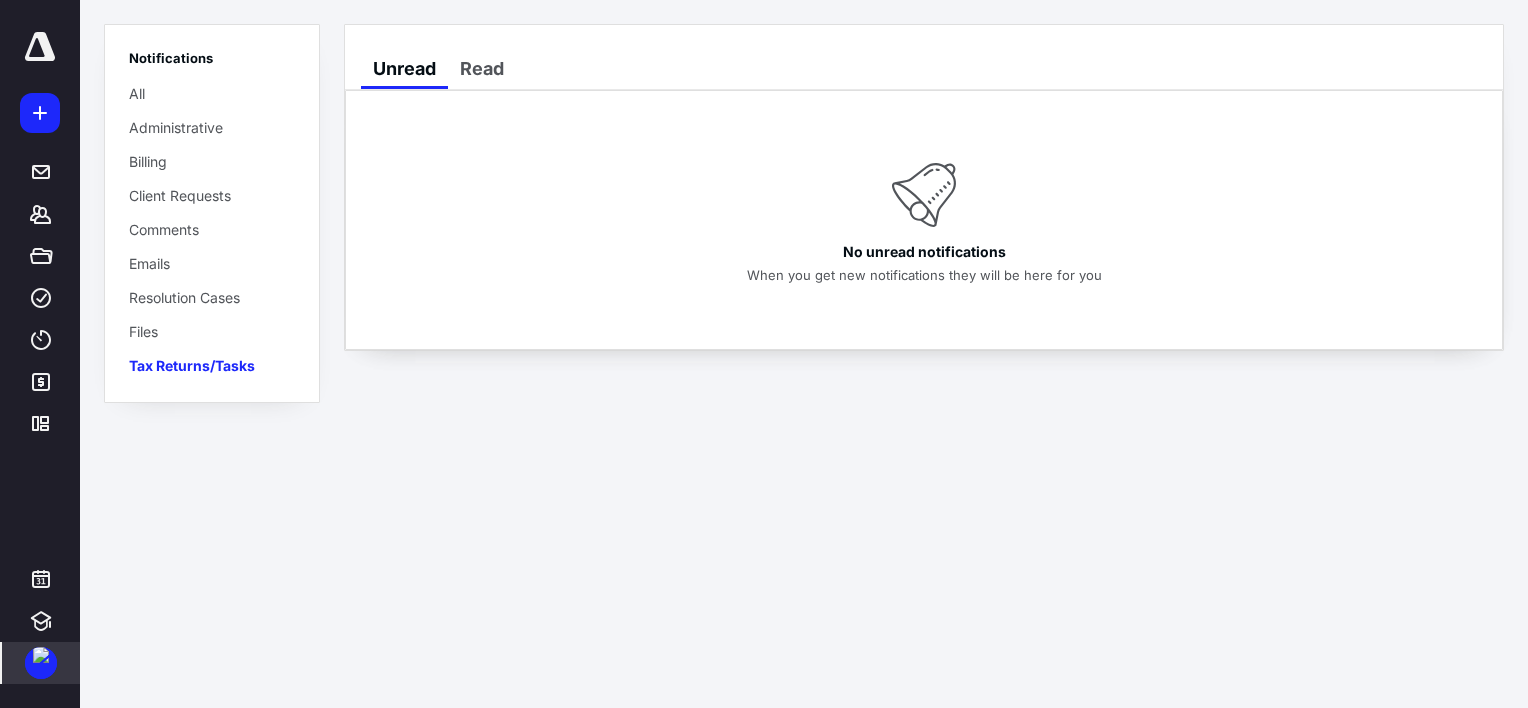 click on "All" at bounding box center [212, 93] 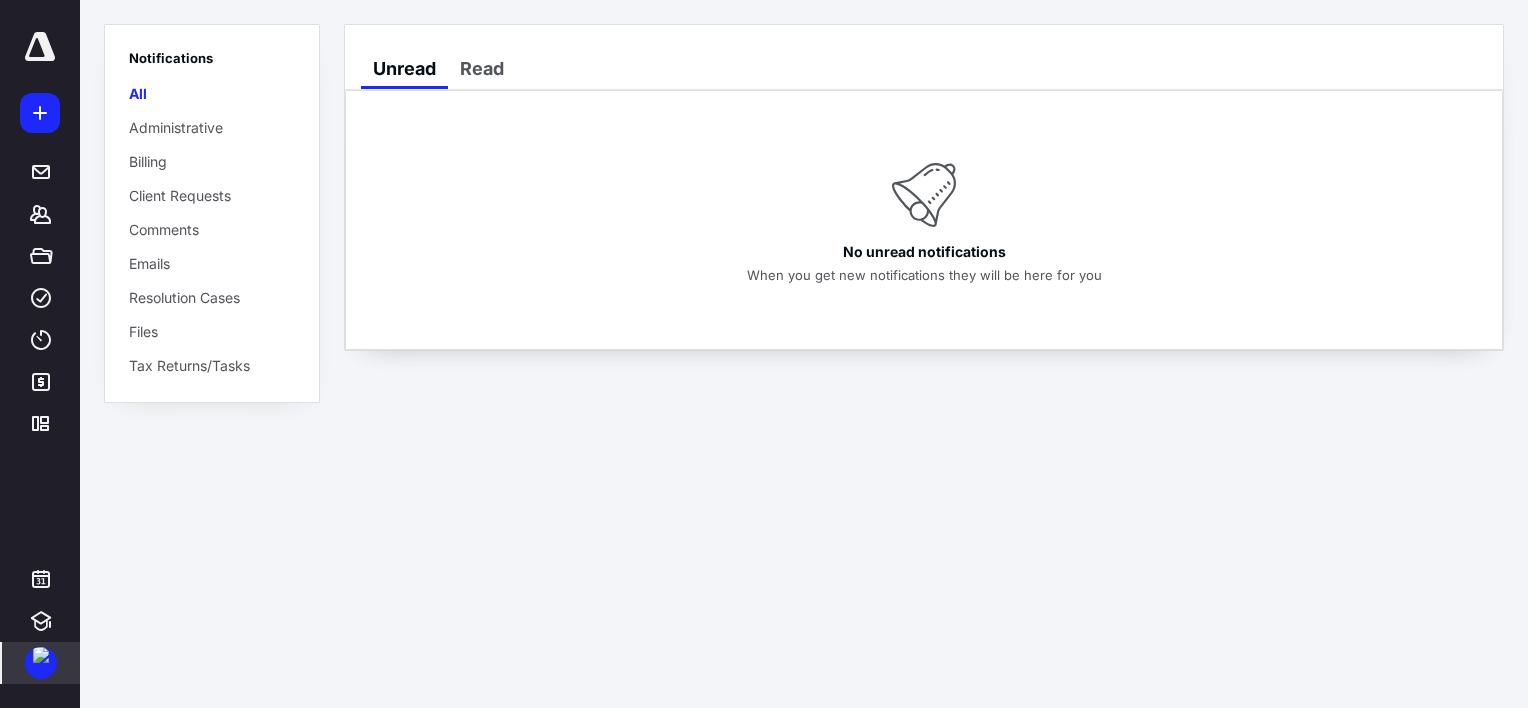 click at bounding box center (41, 655) 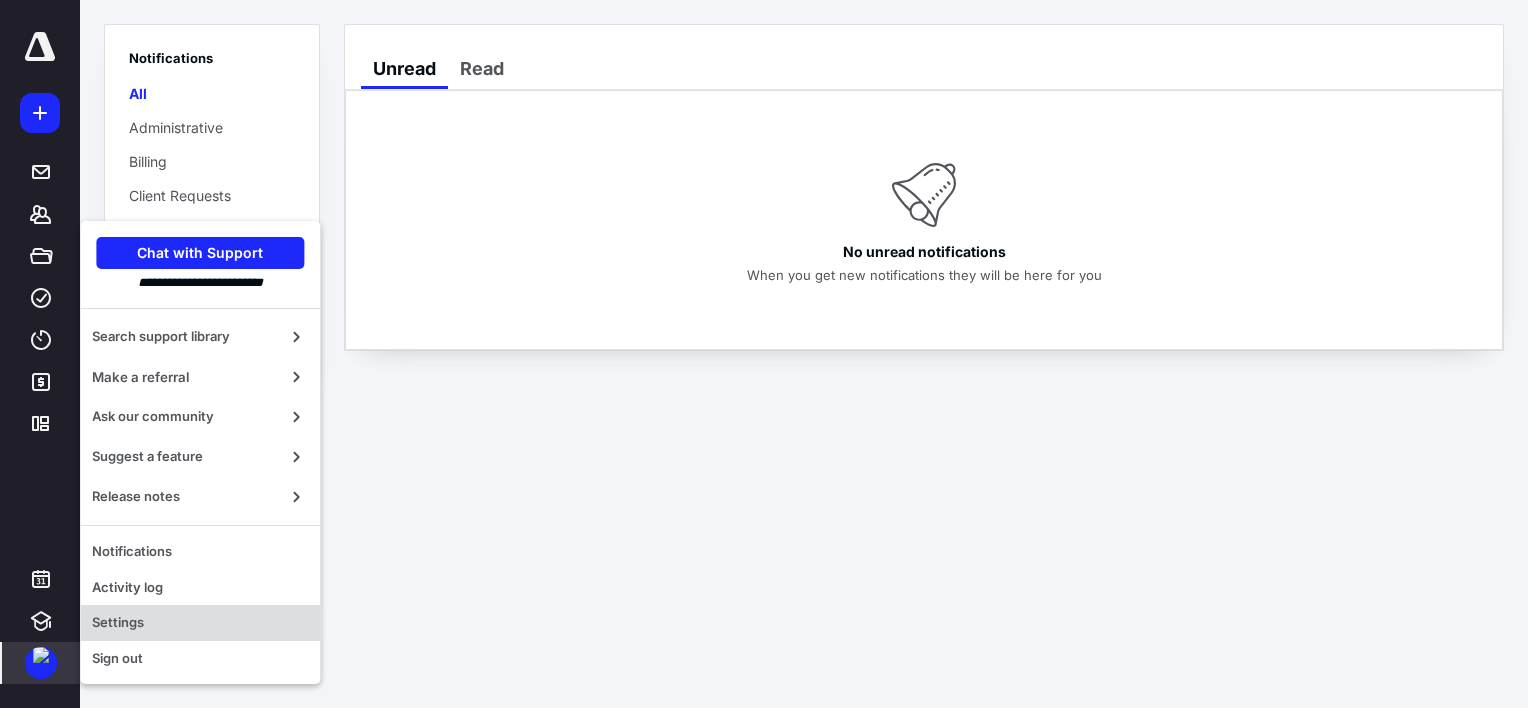 click on "Settings" at bounding box center (200, 623) 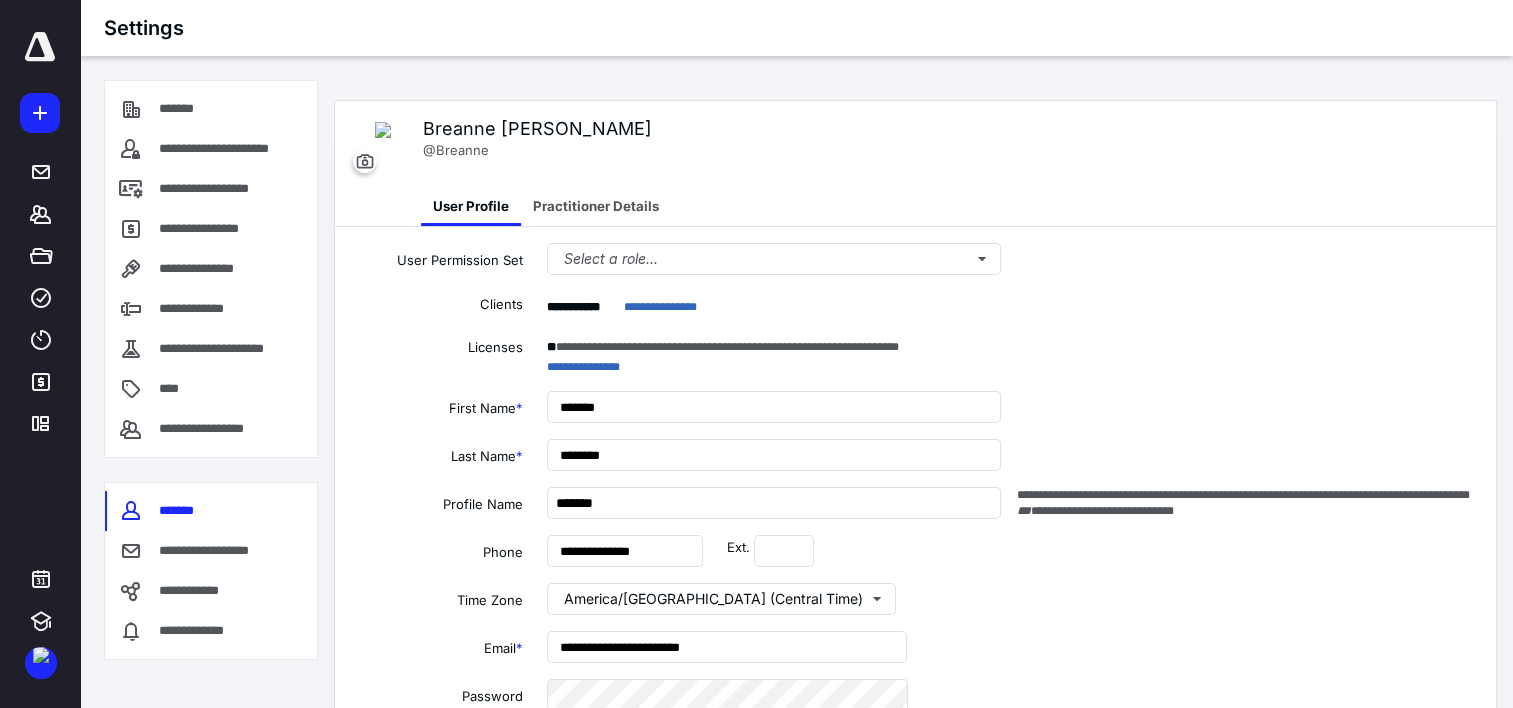 type on "**********" 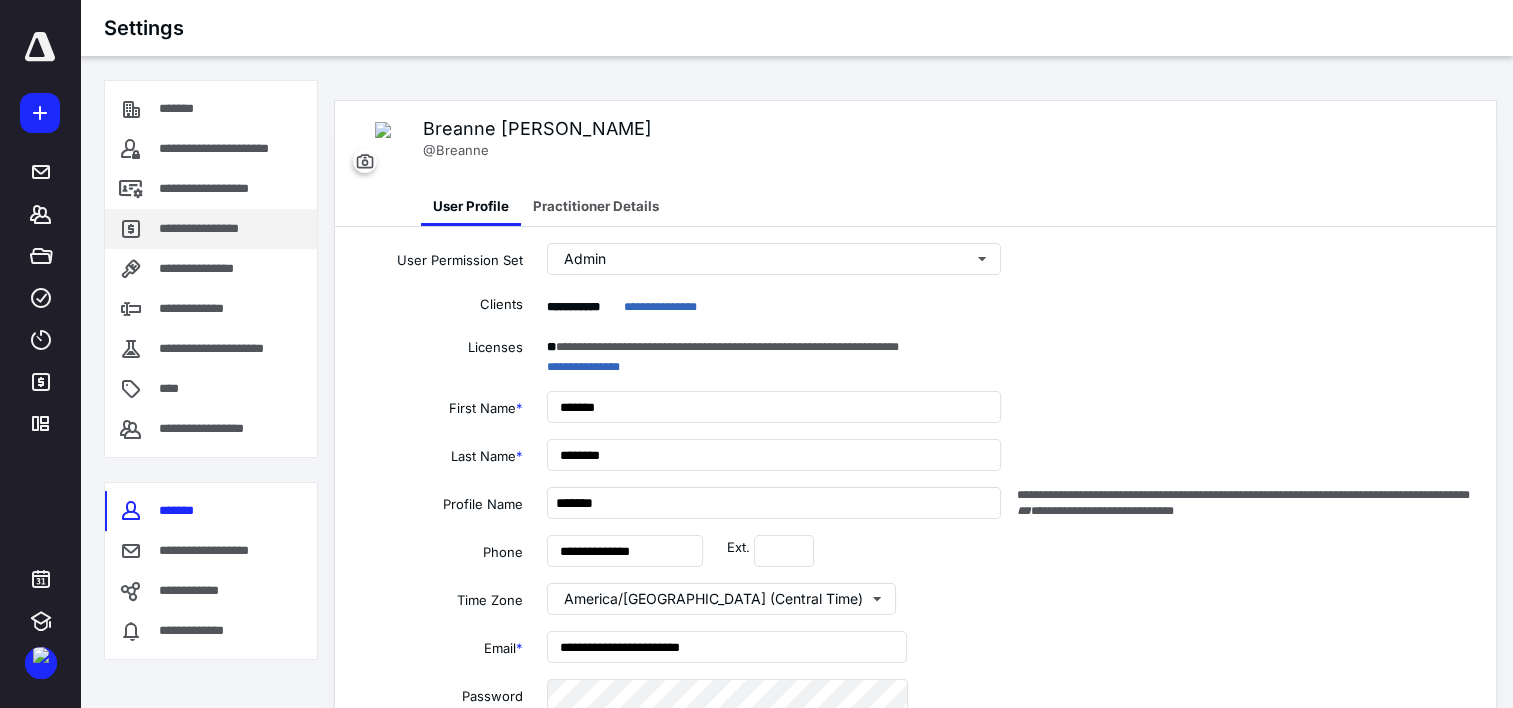 click on "**********" at bounding box center [204, 229] 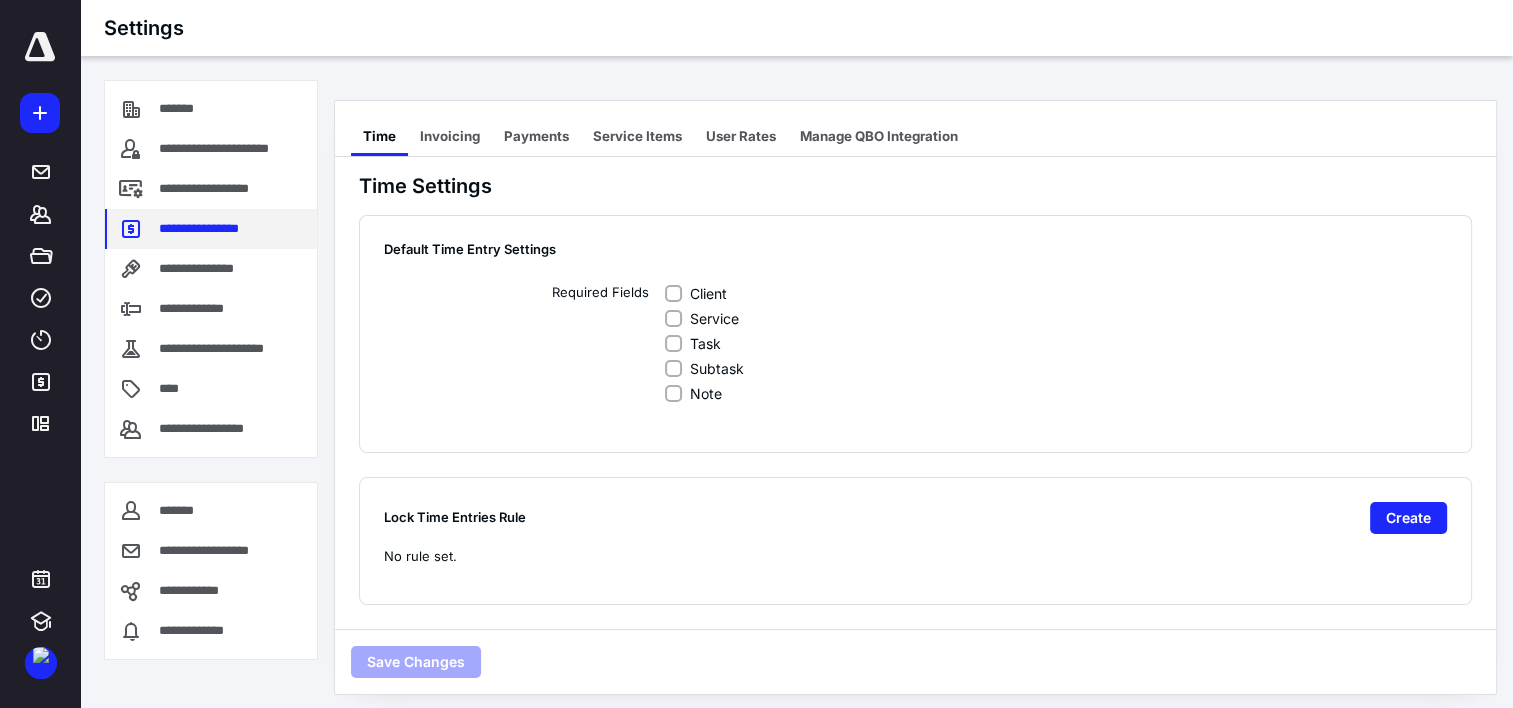 checkbox on "true" 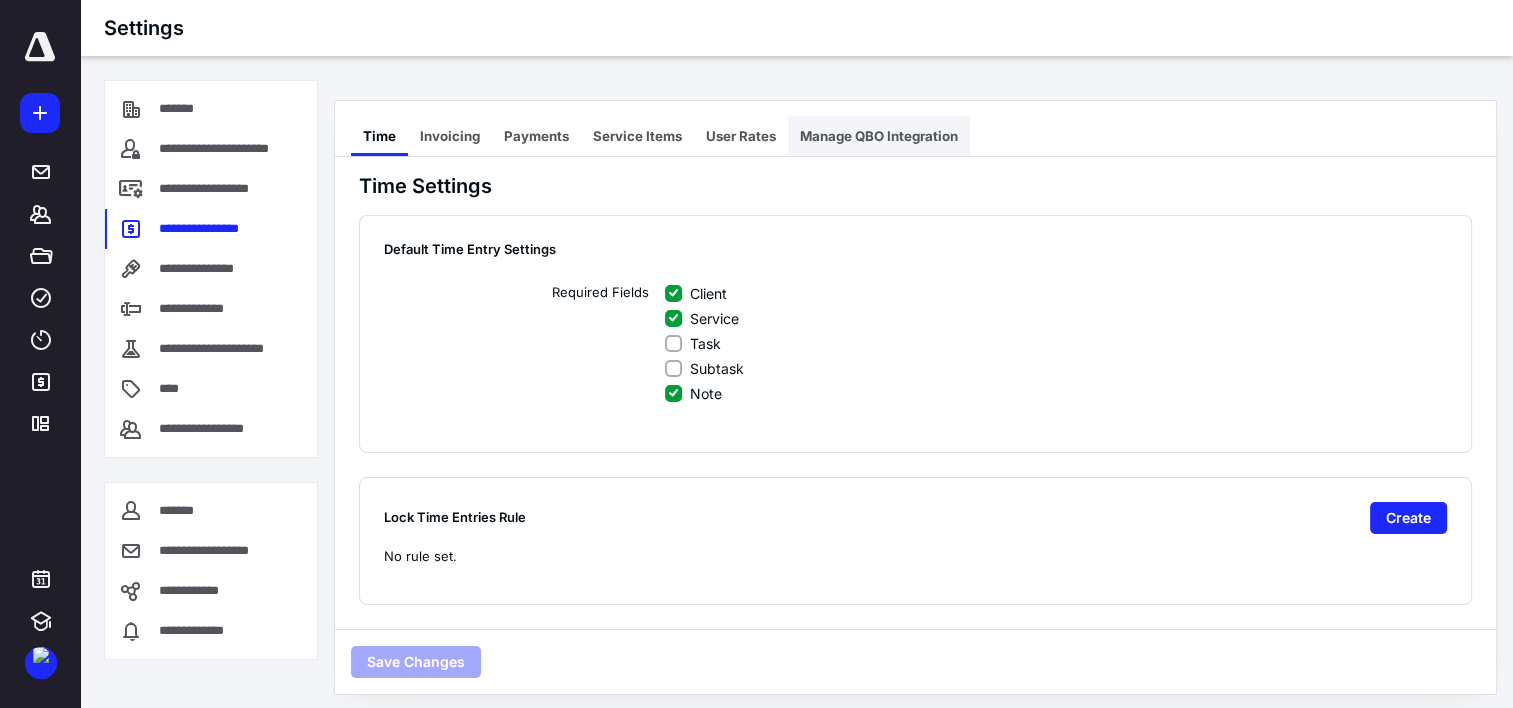 click on "Manage QBO Integration" at bounding box center (879, 136) 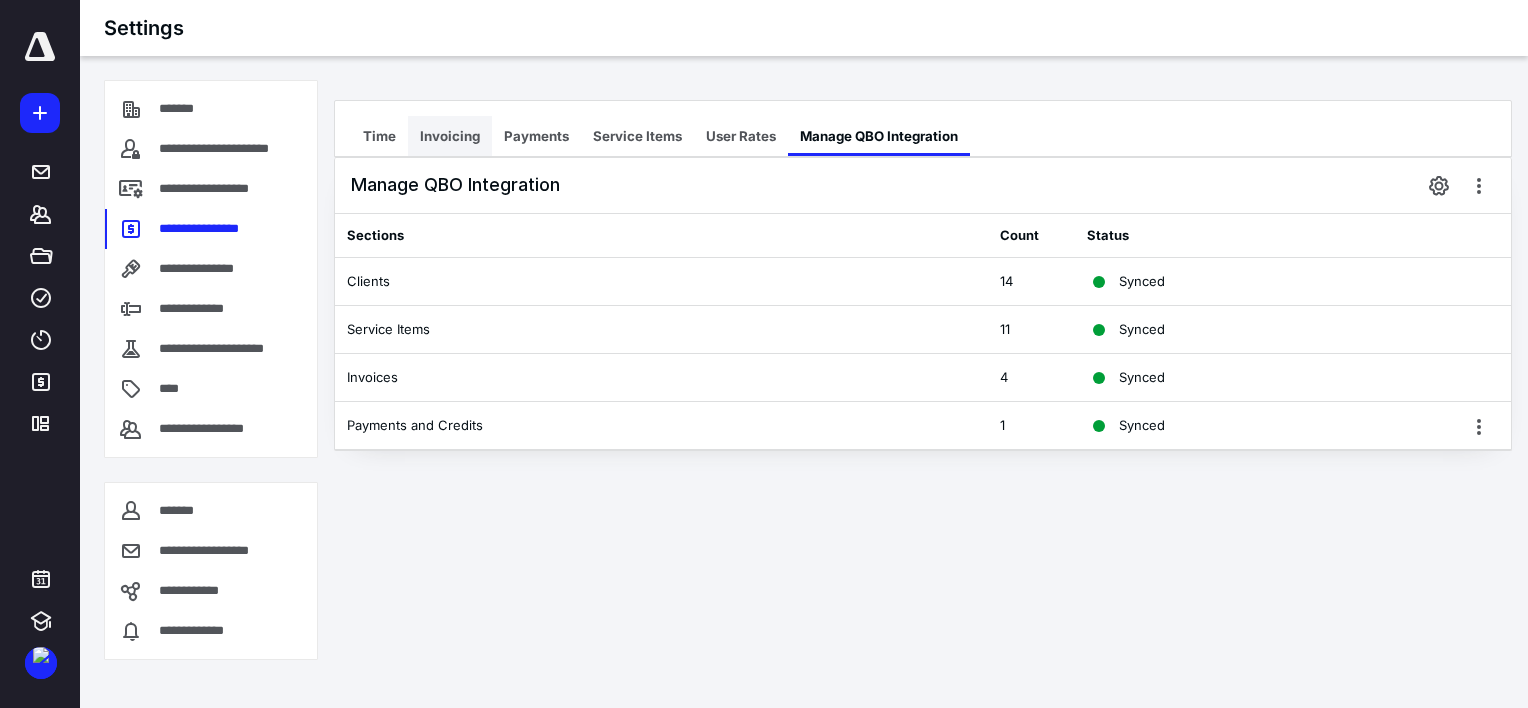 click on "Invoicing" at bounding box center [450, 136] 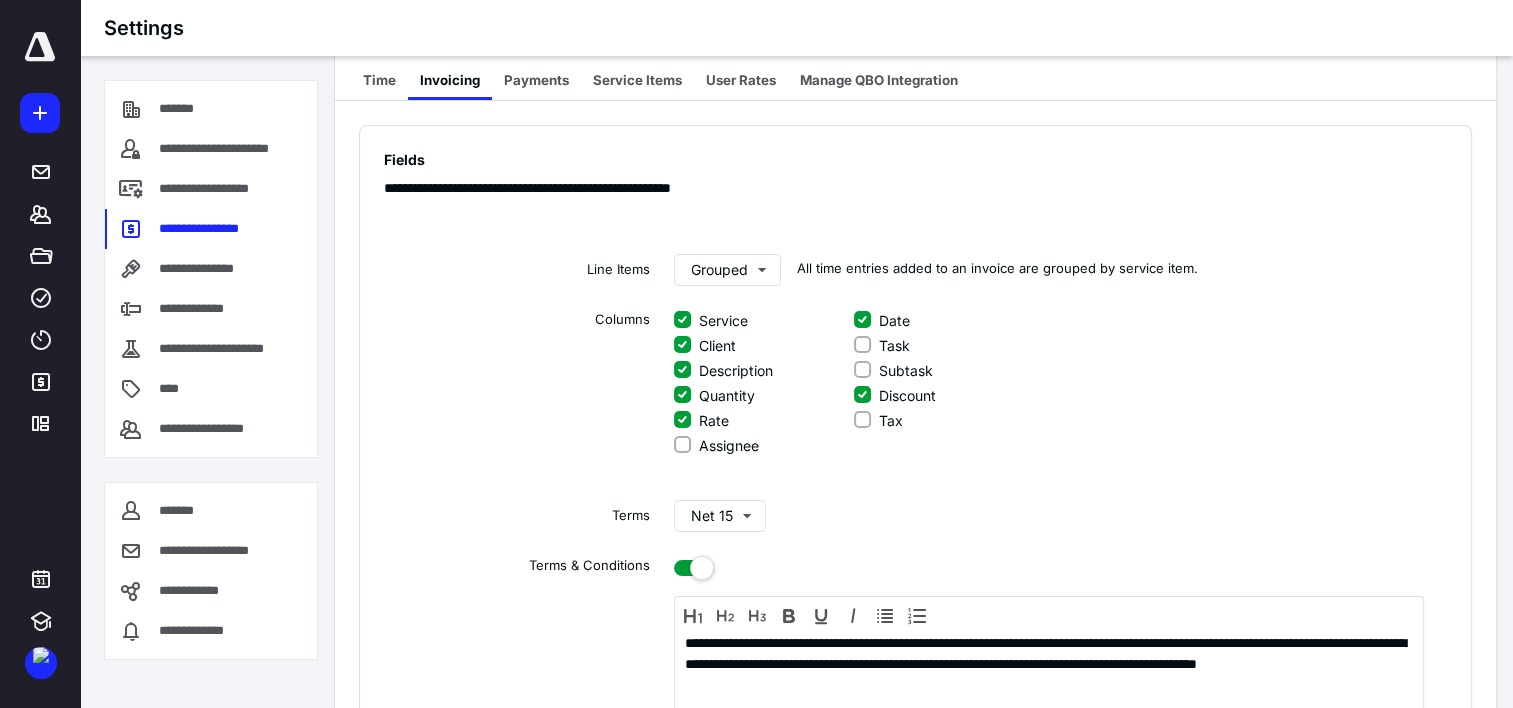 scroll, scrollTop: 100, scrollLeft: 0, axis: vertical 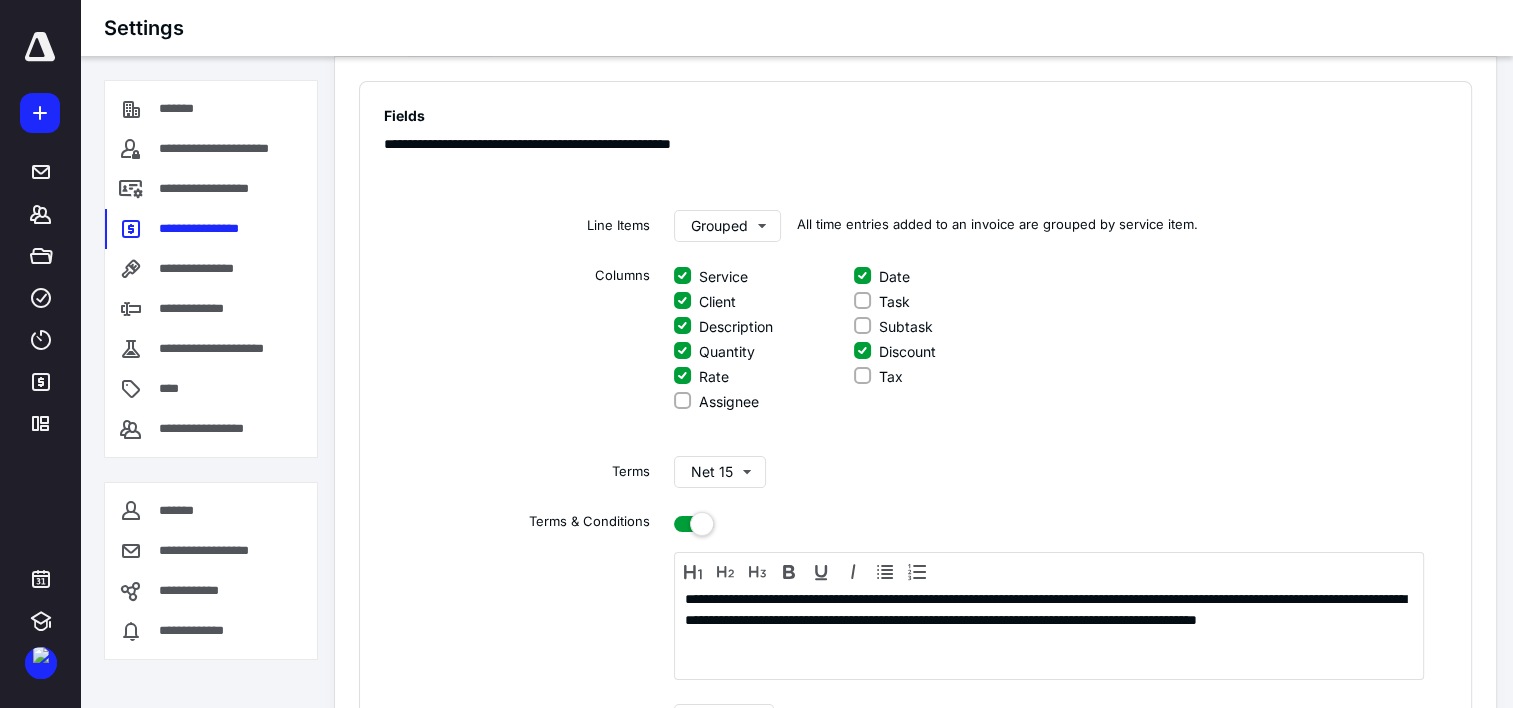 click on "Task" at bounding box center [862, 301] 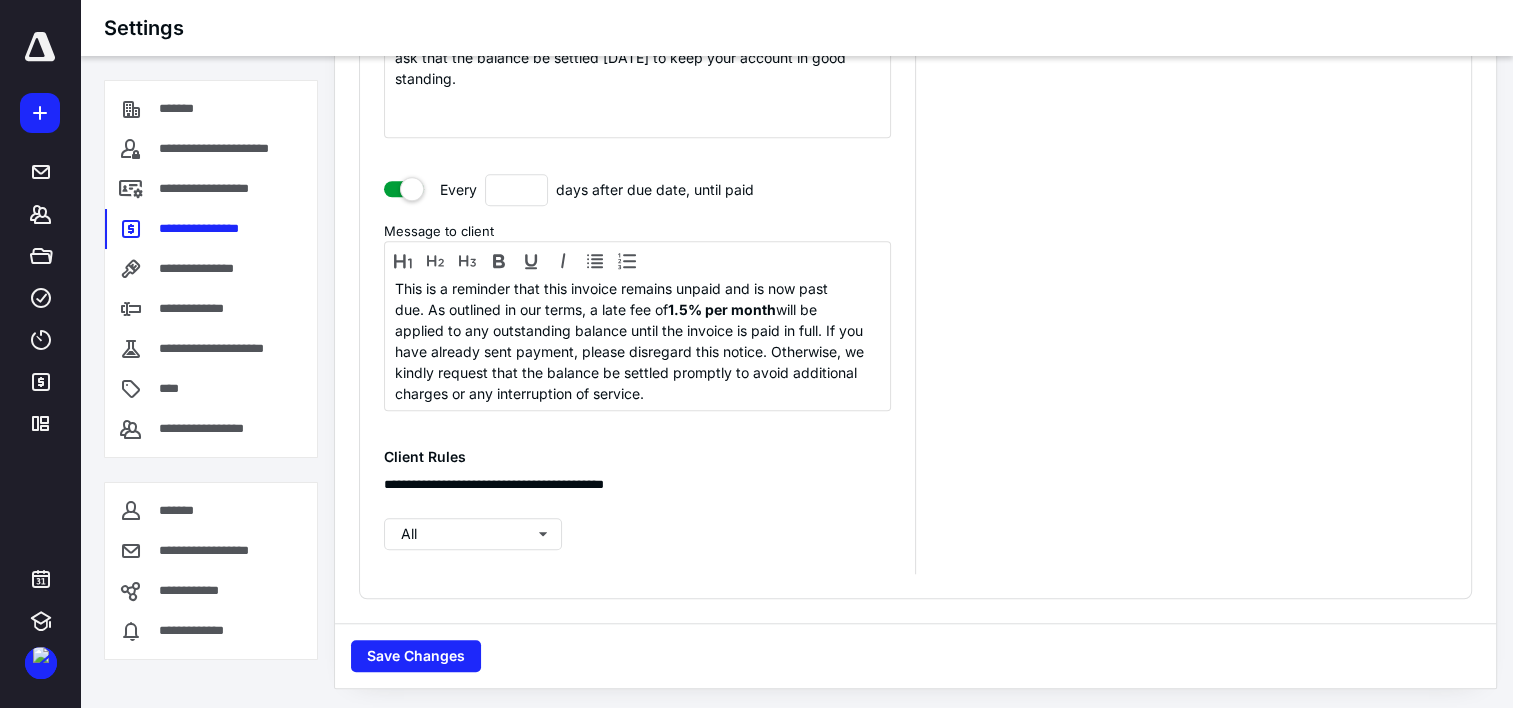 scroll, scrollTop: 1529, scrollLeft: 0, axis: vertical 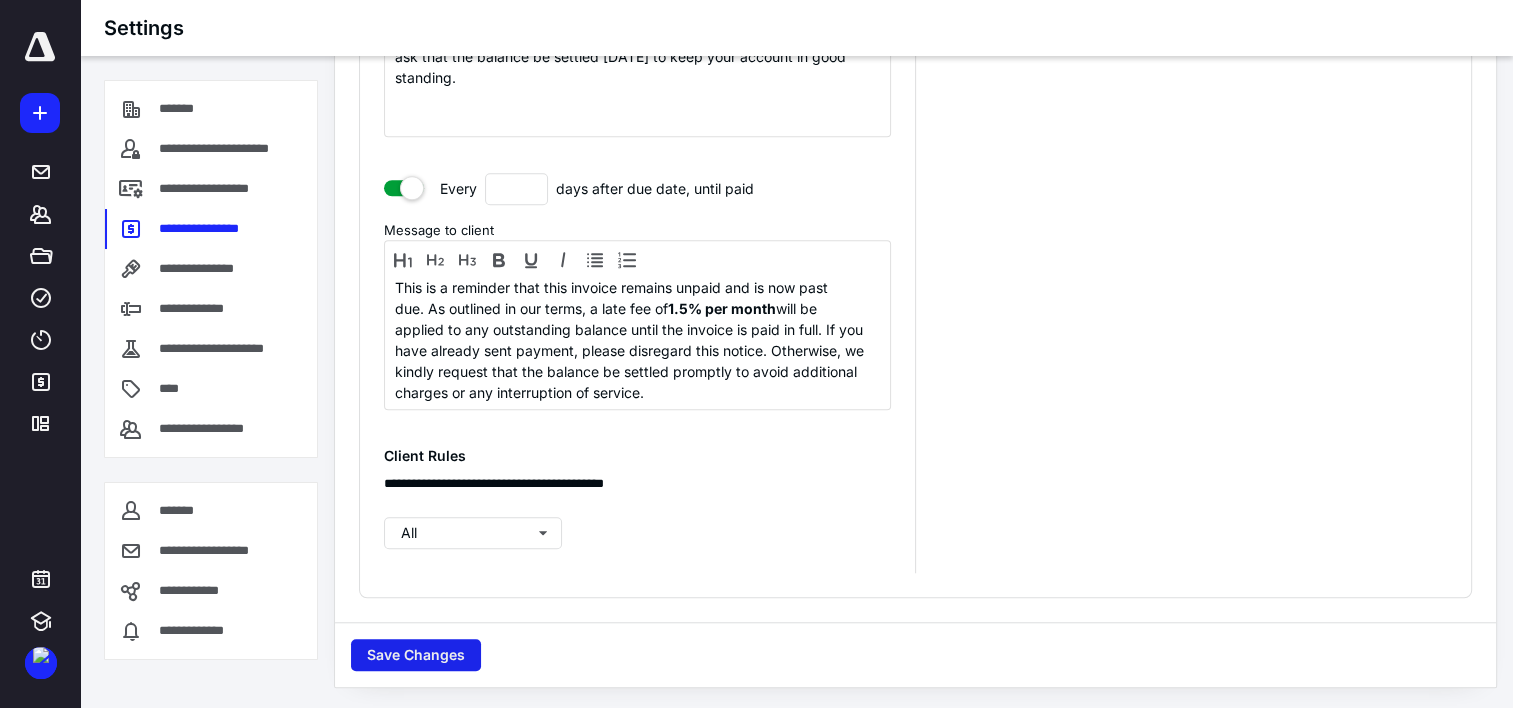 click on "Save Changes" at bounding box center (416, 655) 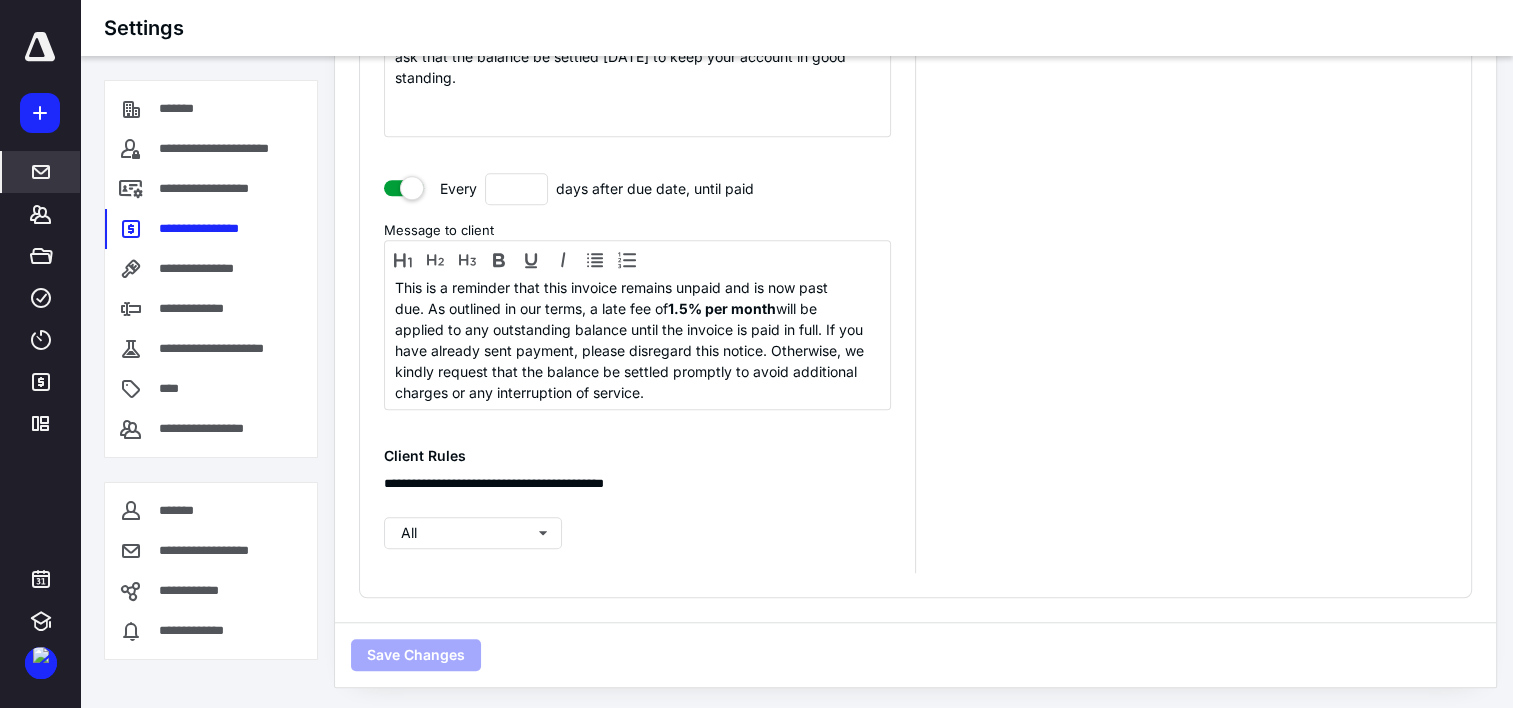 click on "*****" at bounding box center (41, 172) 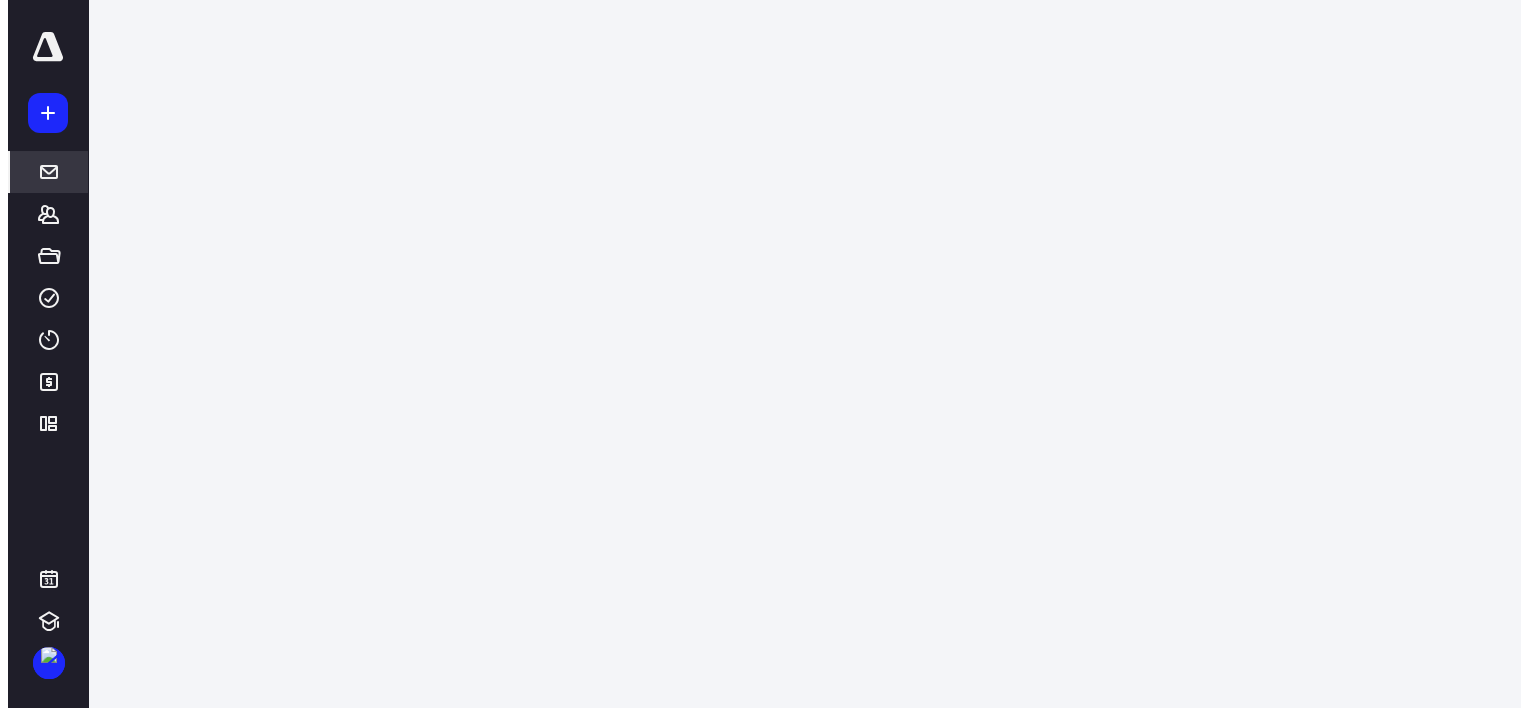 scroll, scrollTop: 0, scrollLeft: 0, axis: both 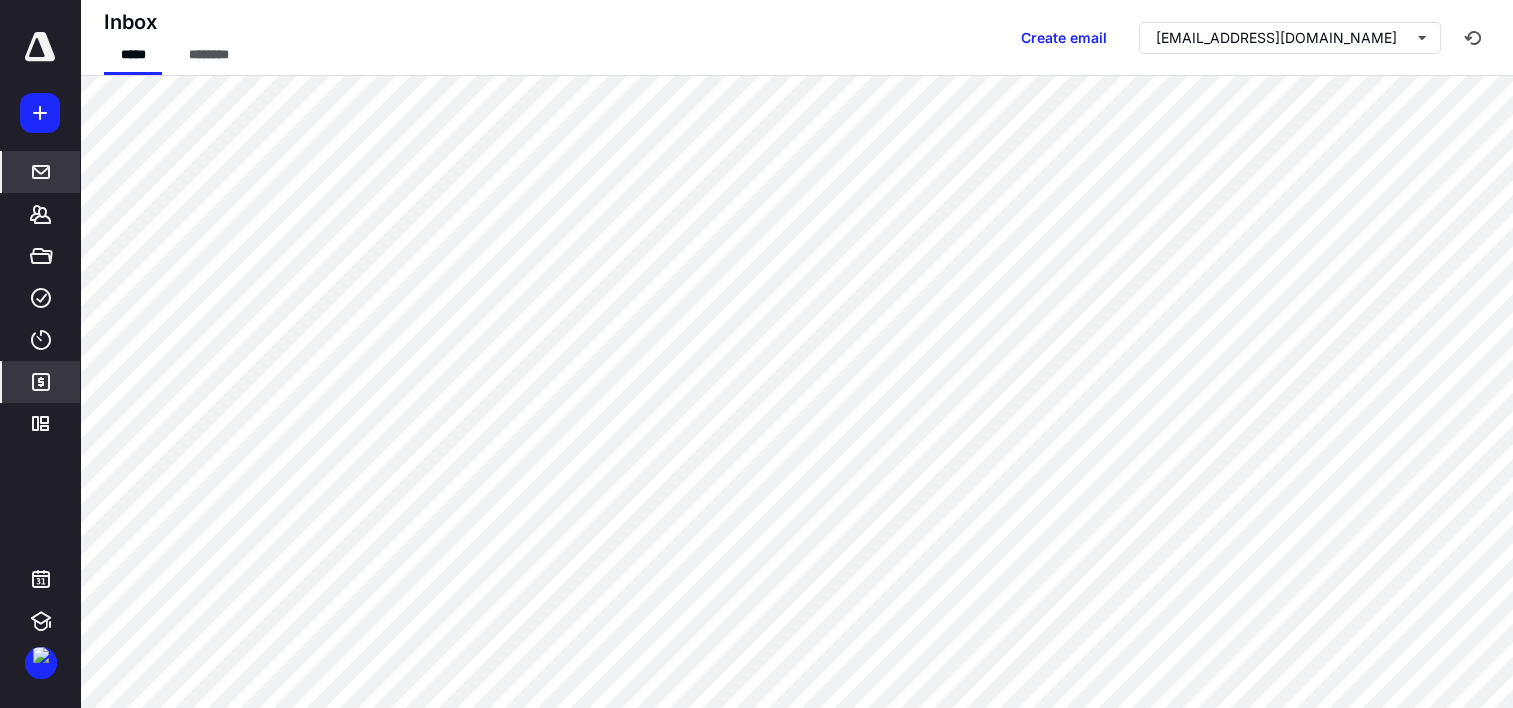 click 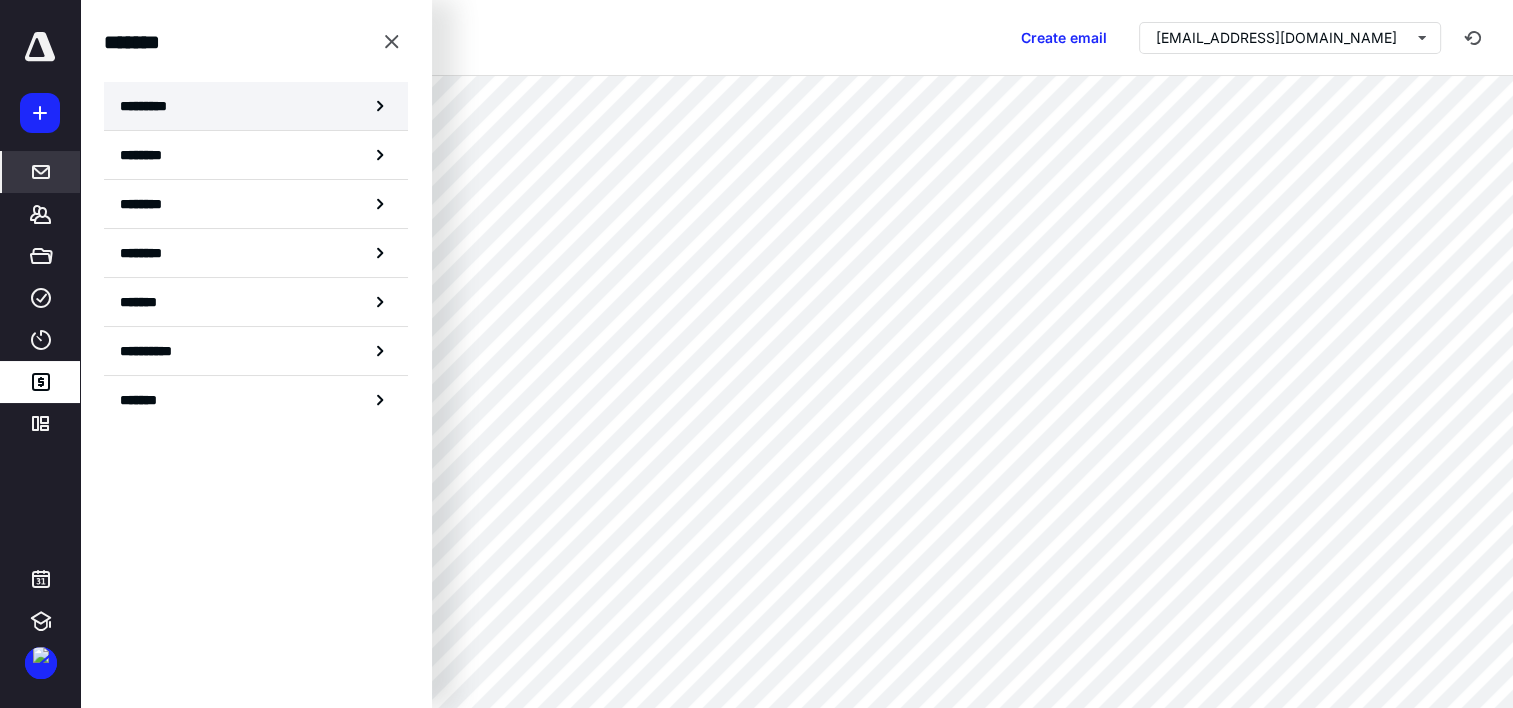 click on "*********" at bounding box center [157, 106] 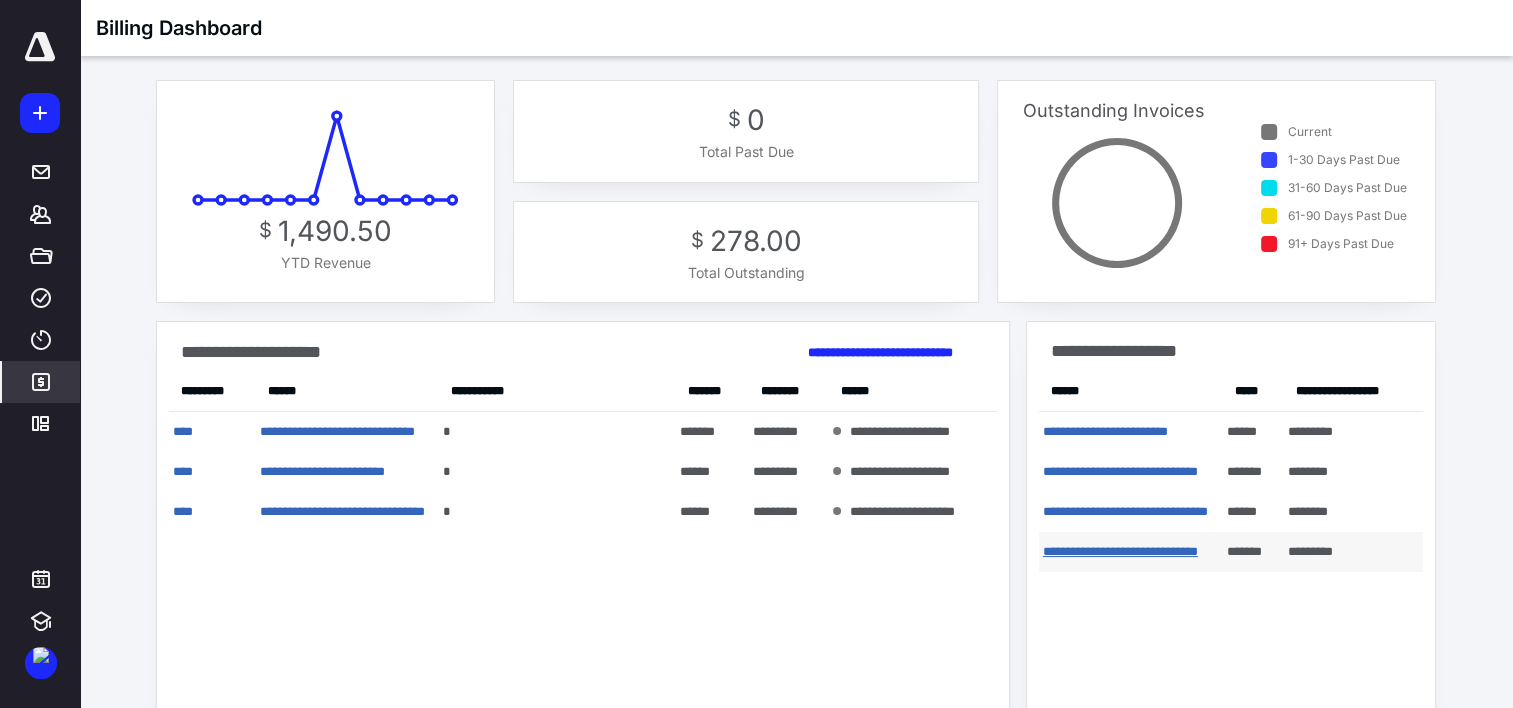 click on "**********" at bounding box center [1120, 551] 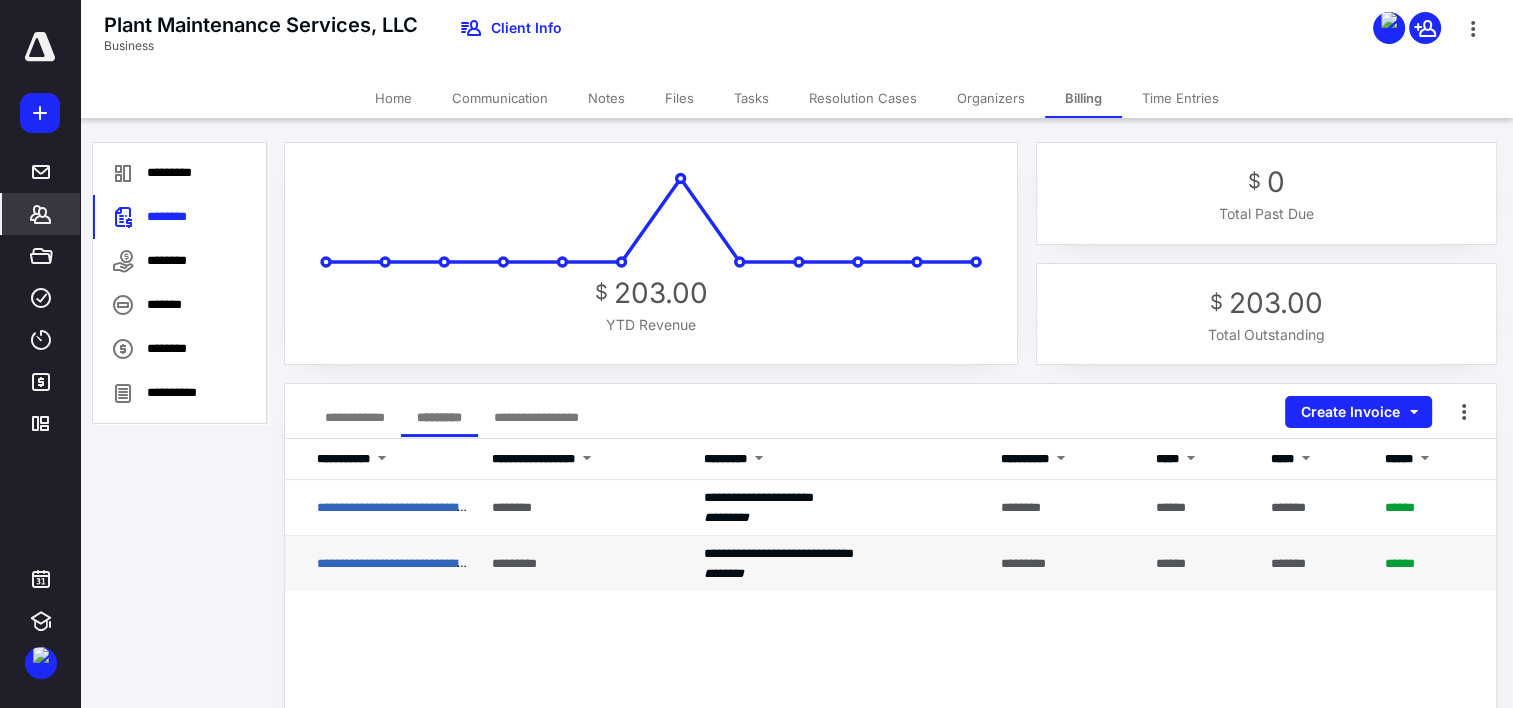 click on "******" at bounding box center [1400, 563] 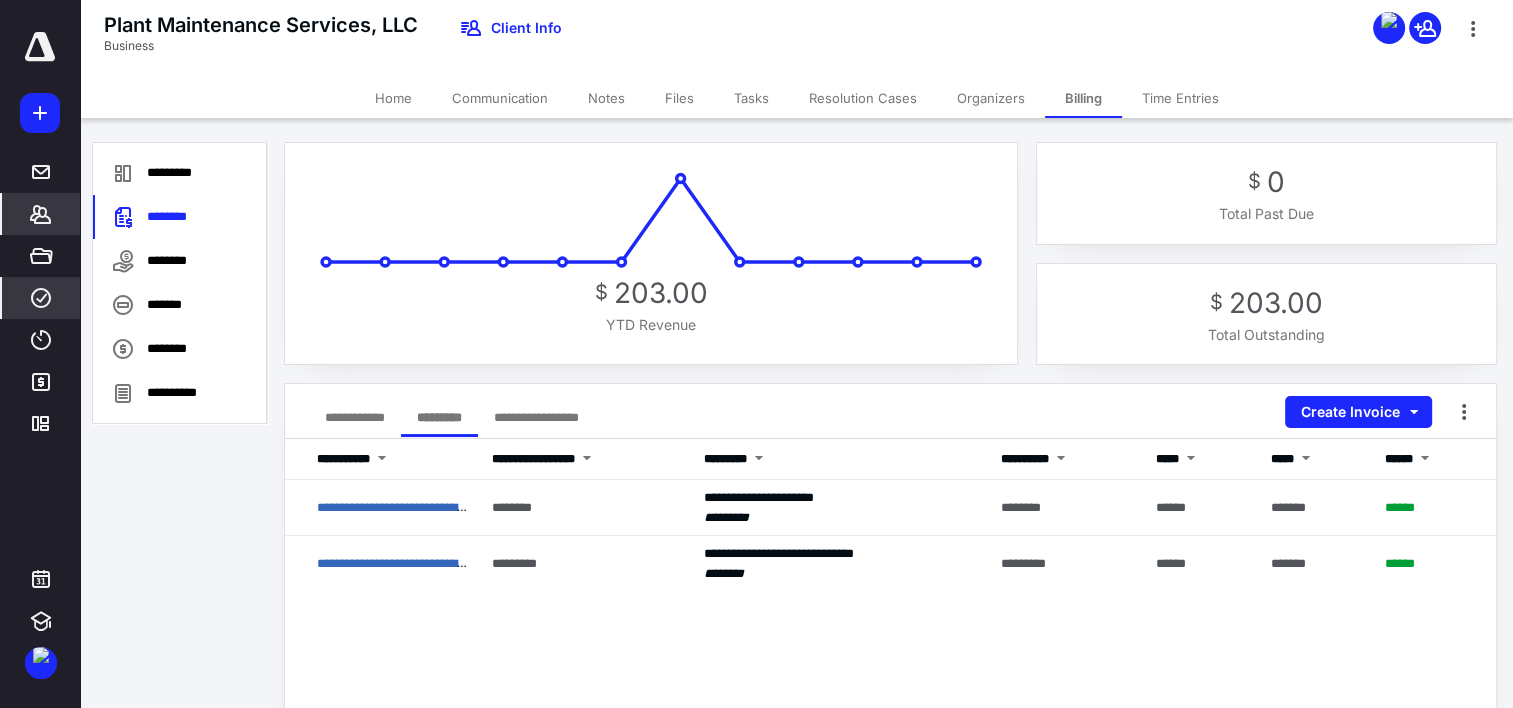 click 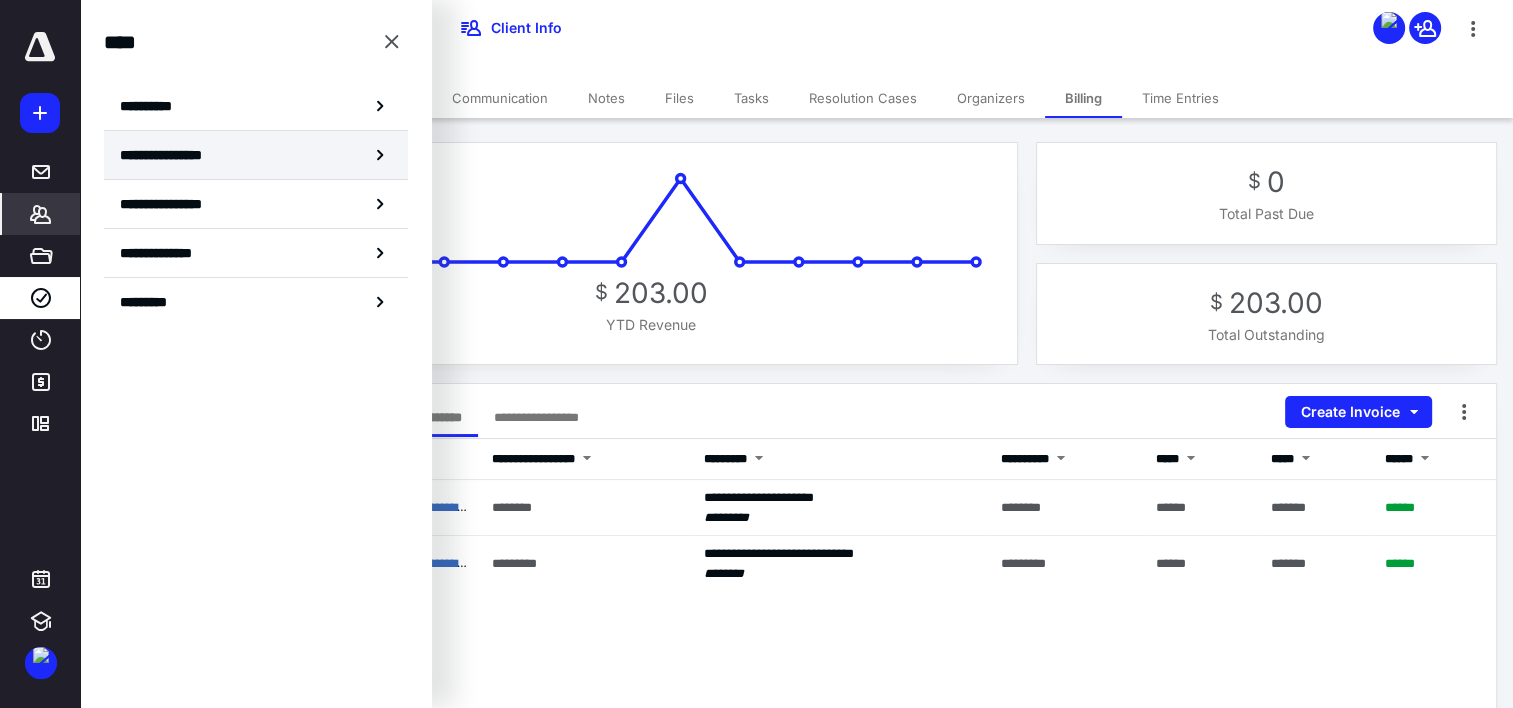 click on "**********" at bounding box center (180, 155) 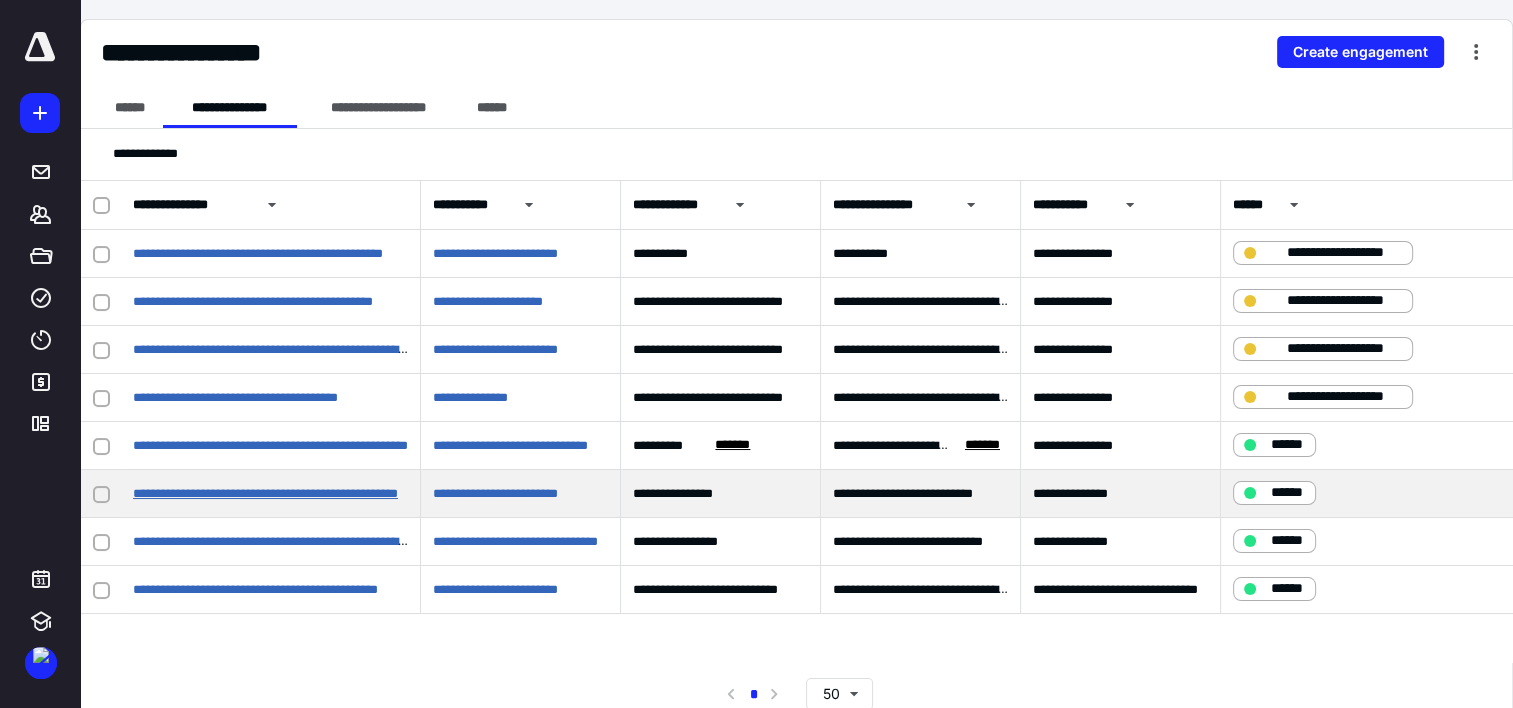 click on "**********" at bounding box center (265, 493) 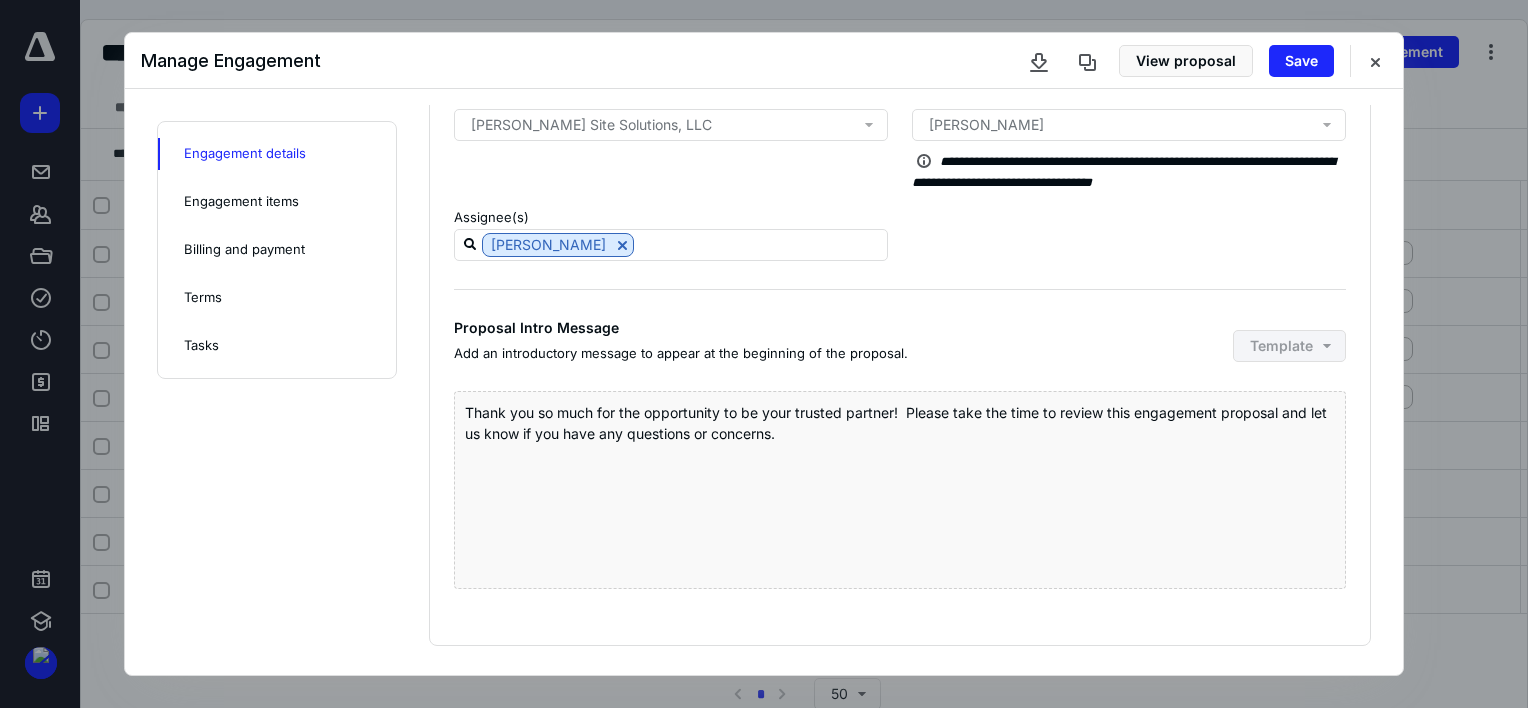 scroll, scrollTop: 289, scrollLeft: 0, axis: vertical 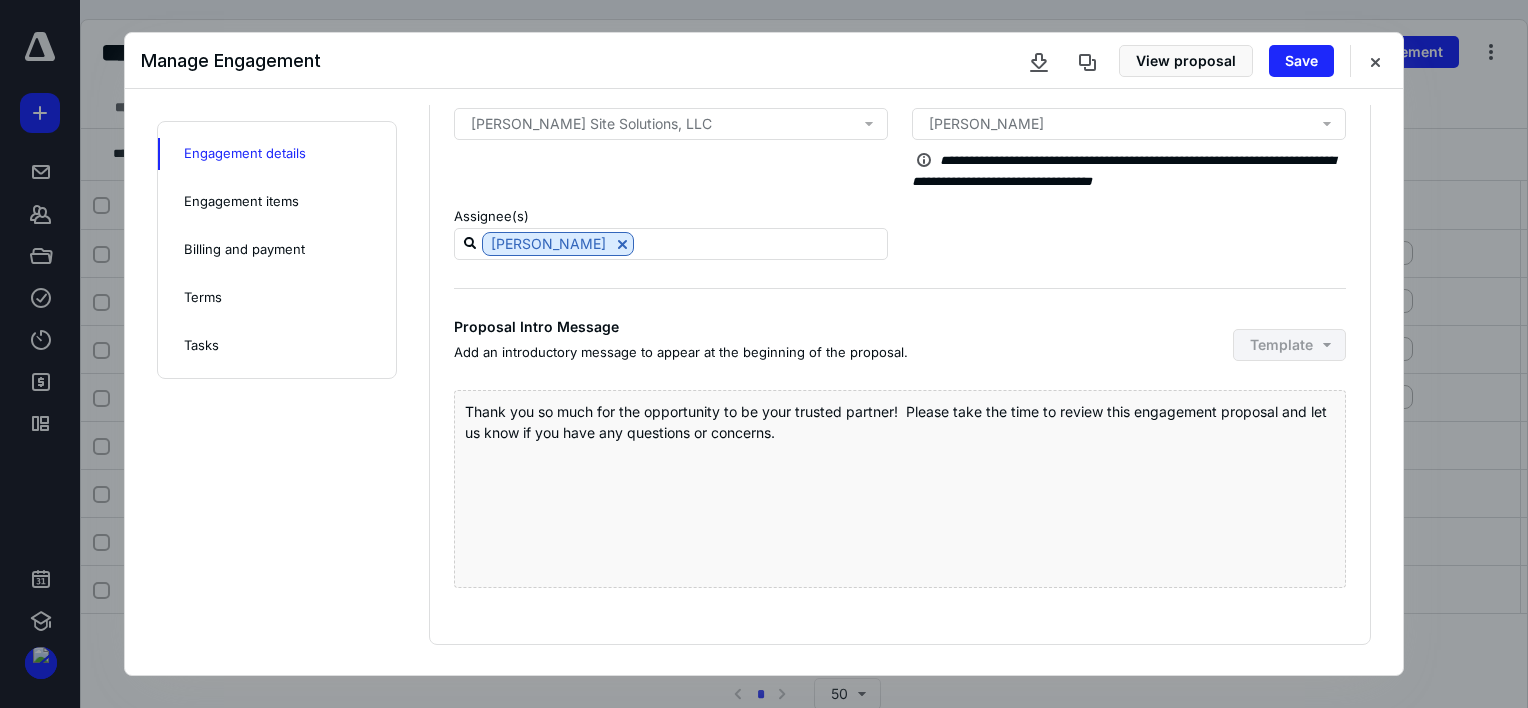 click on "Engagement items" at bounding box center [241, 202] 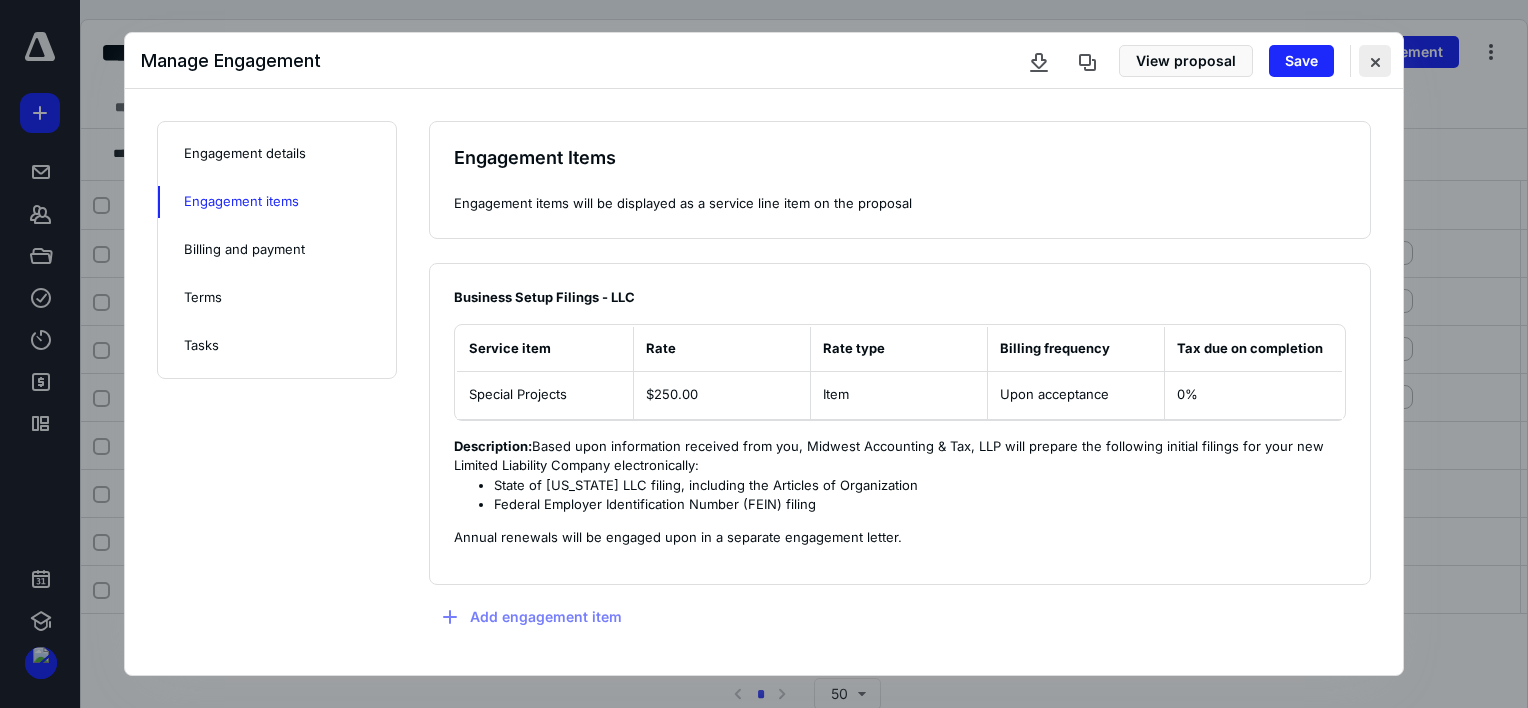 click at bounding box center [1375, 61] 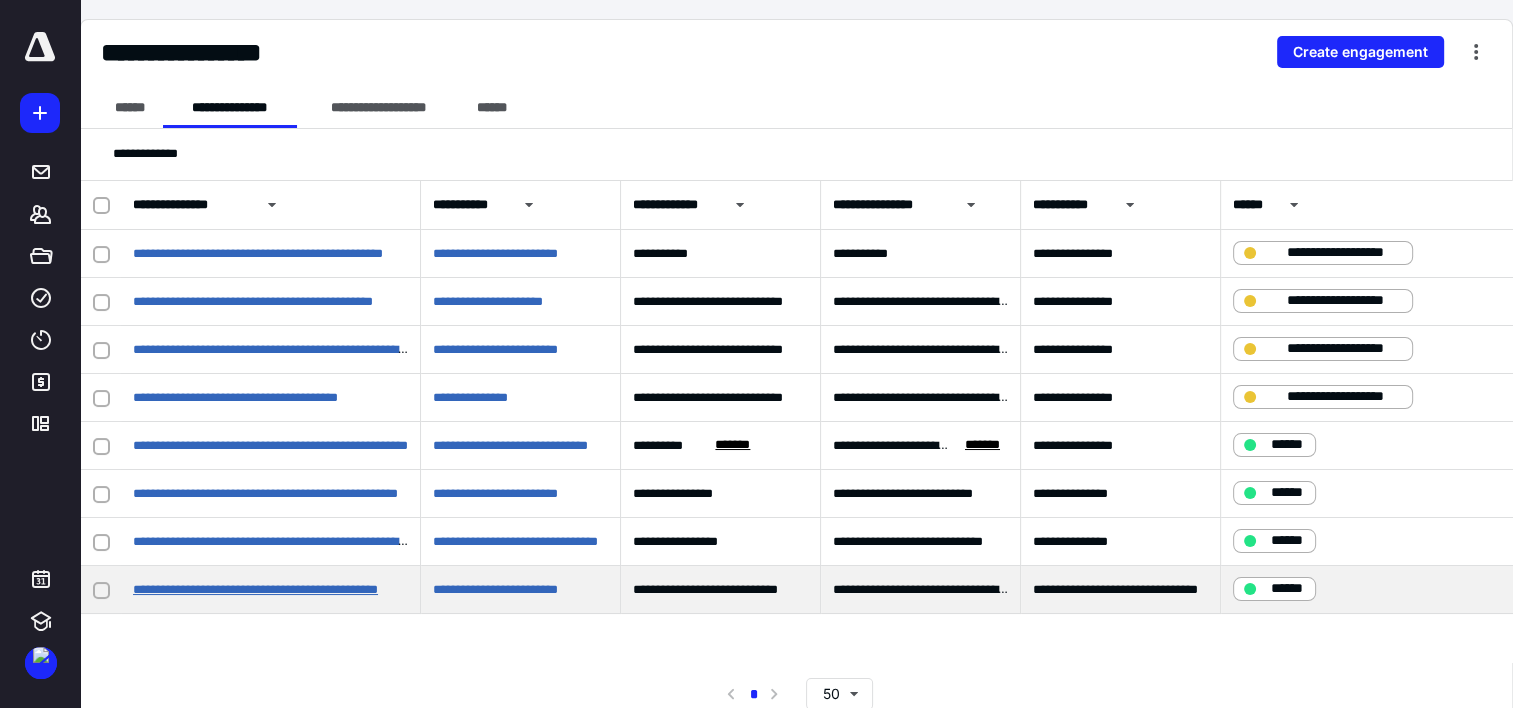 click on "**********" at bounding box center (255, 589) 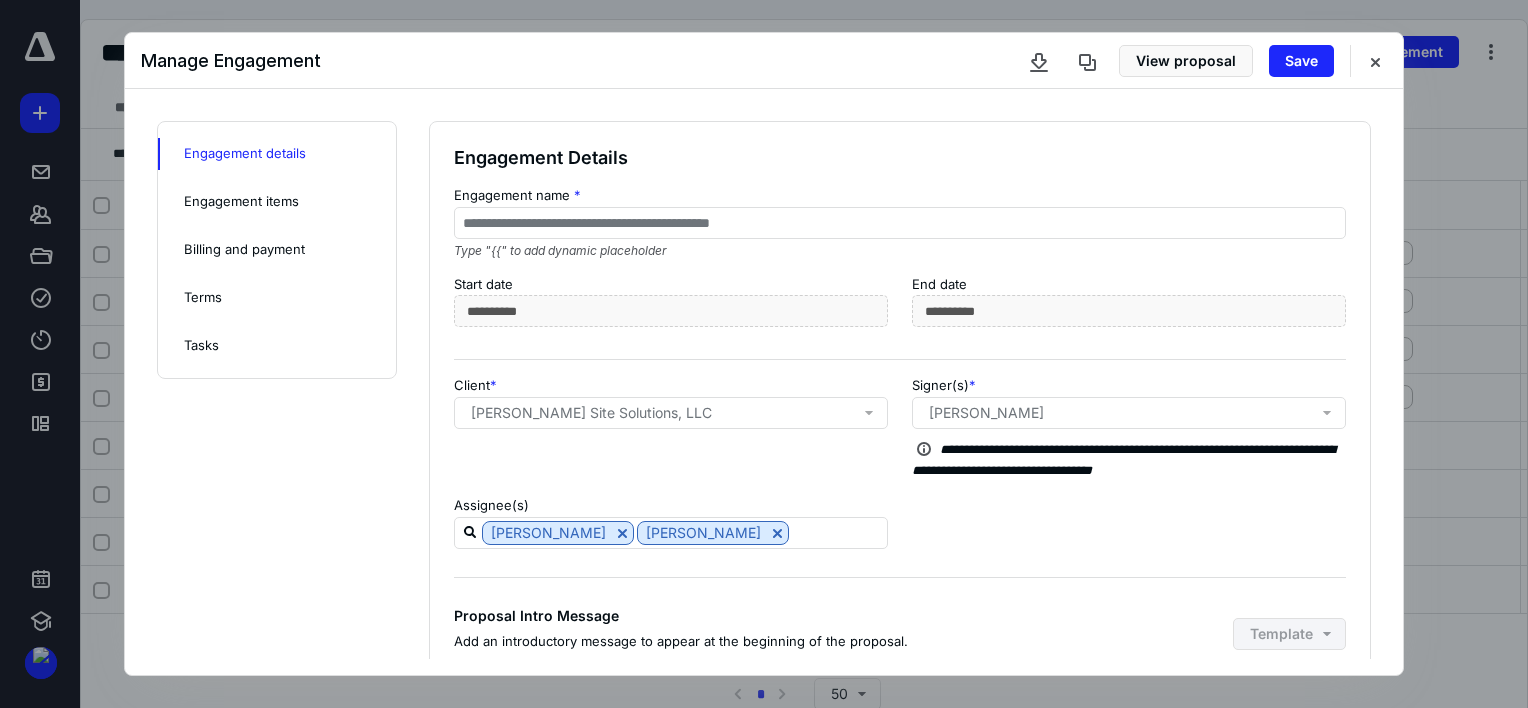 click on "Engagement items" at bounding box center [241, 202] 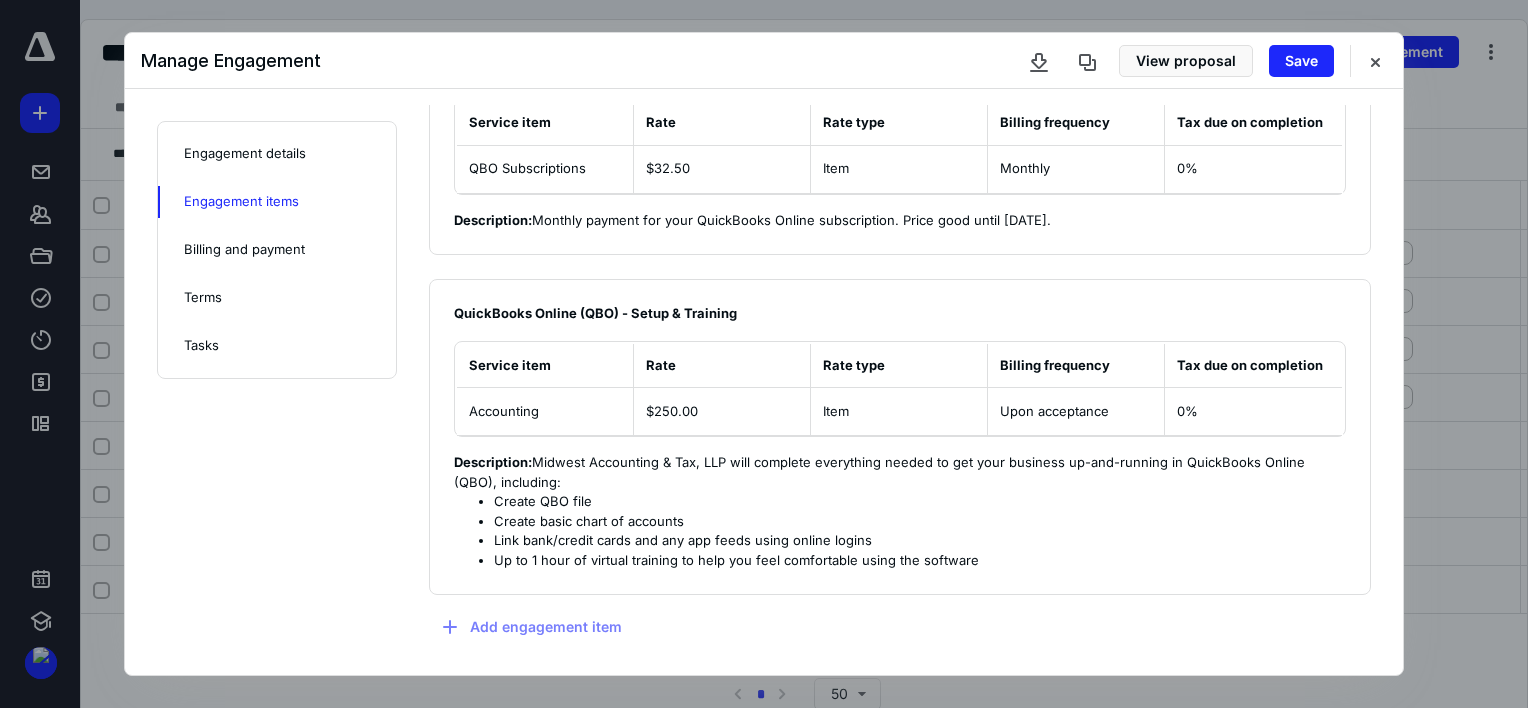 scroll, scrollTop: 253, scrollLeft: 0, axis: vertical 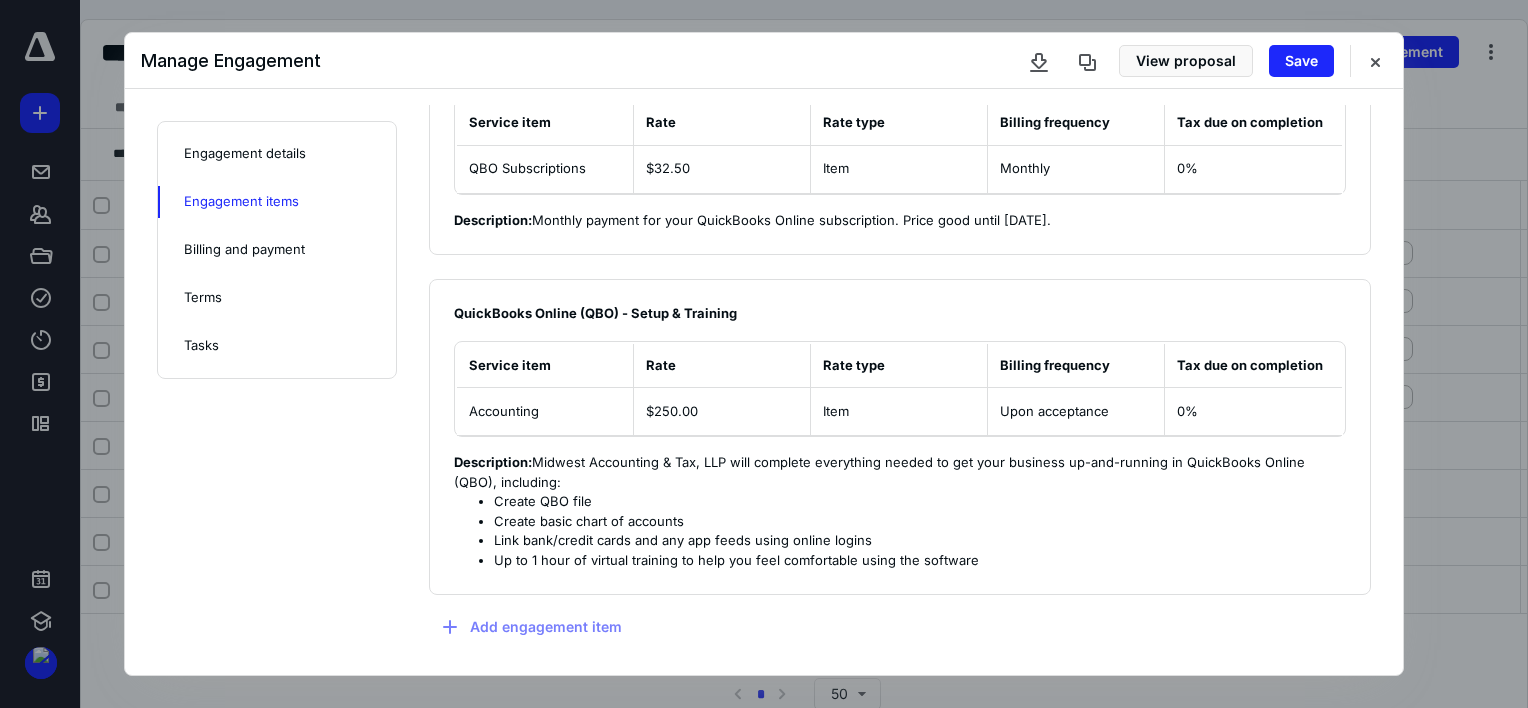 click on "Billing and payment" at bounding box center [244, 250] 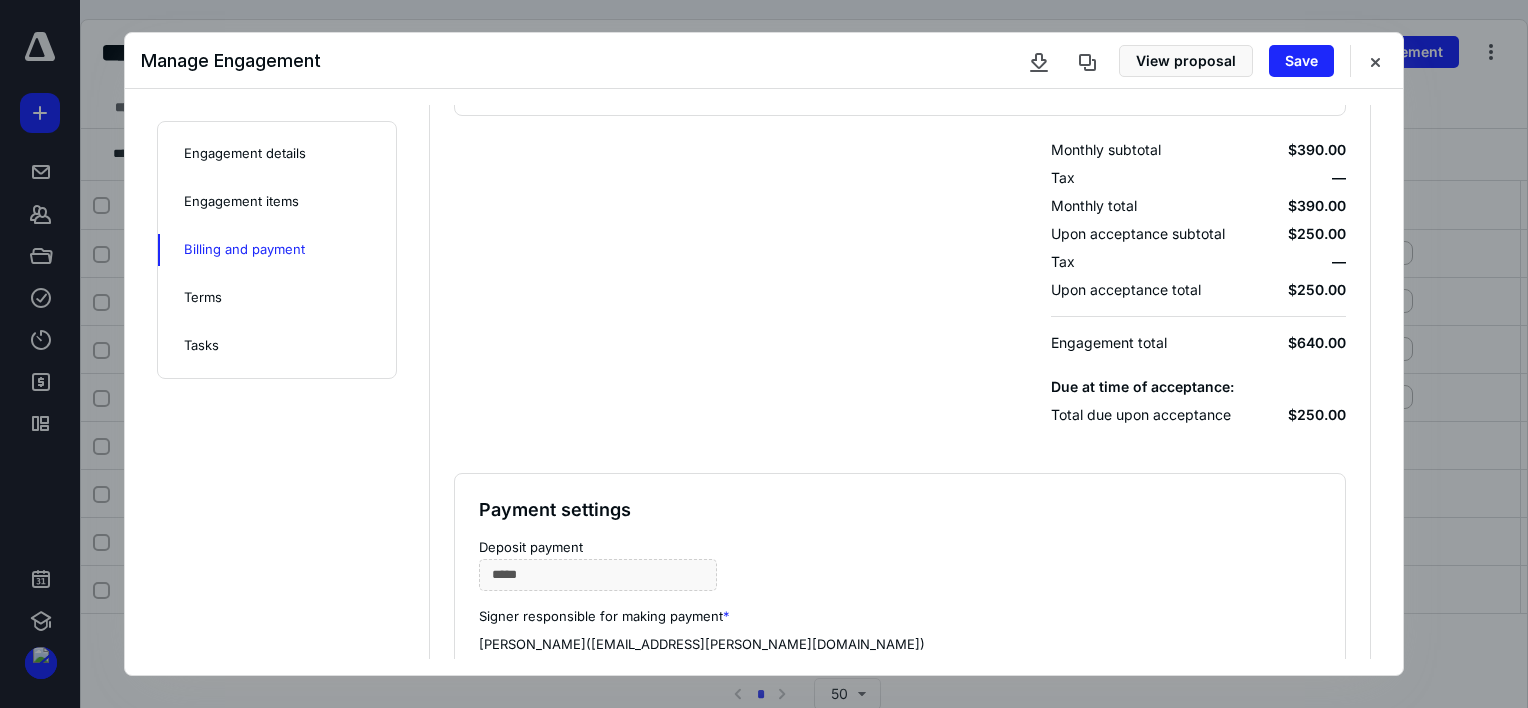 scroll, scrollTop: 853, scrollLeft: 0, axis: vertical 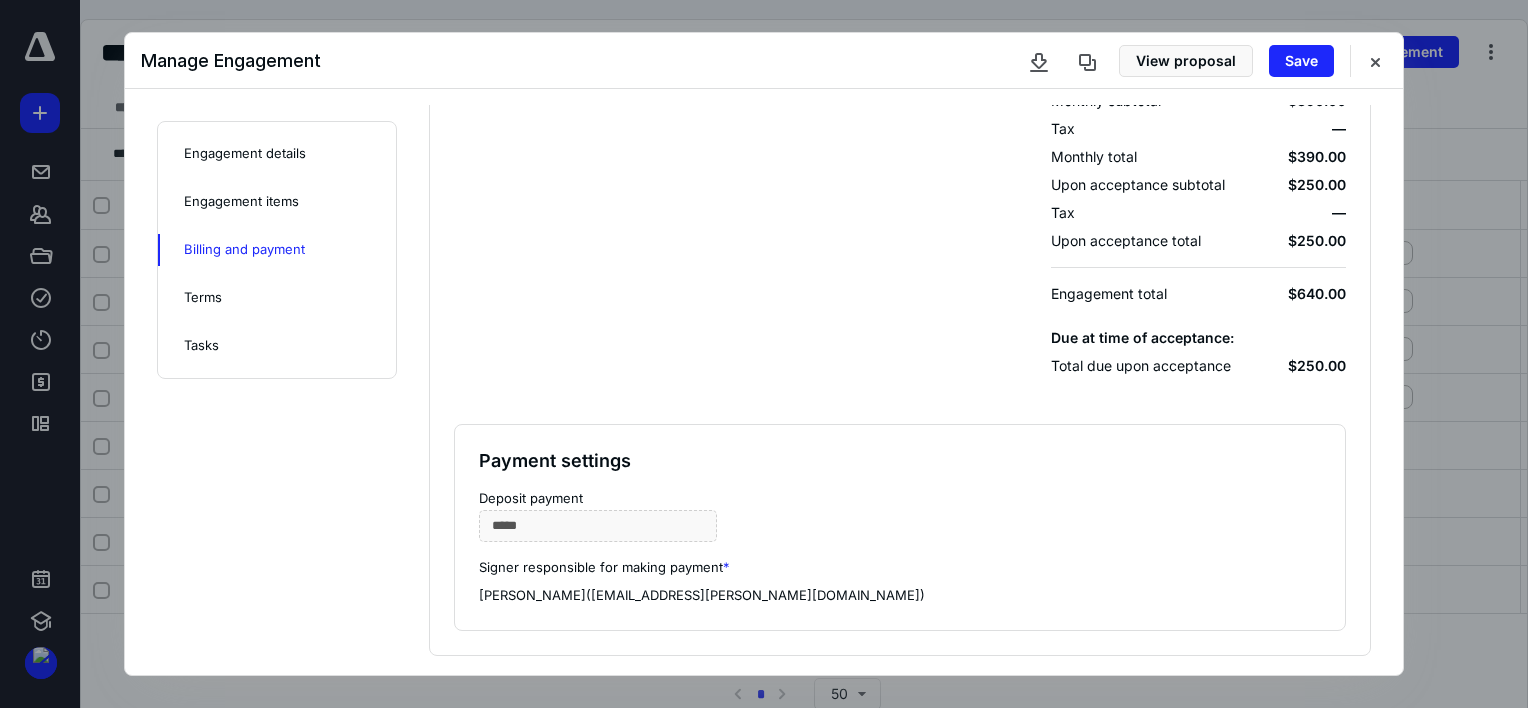 click on "Terms" at bounding box center [203, 298] 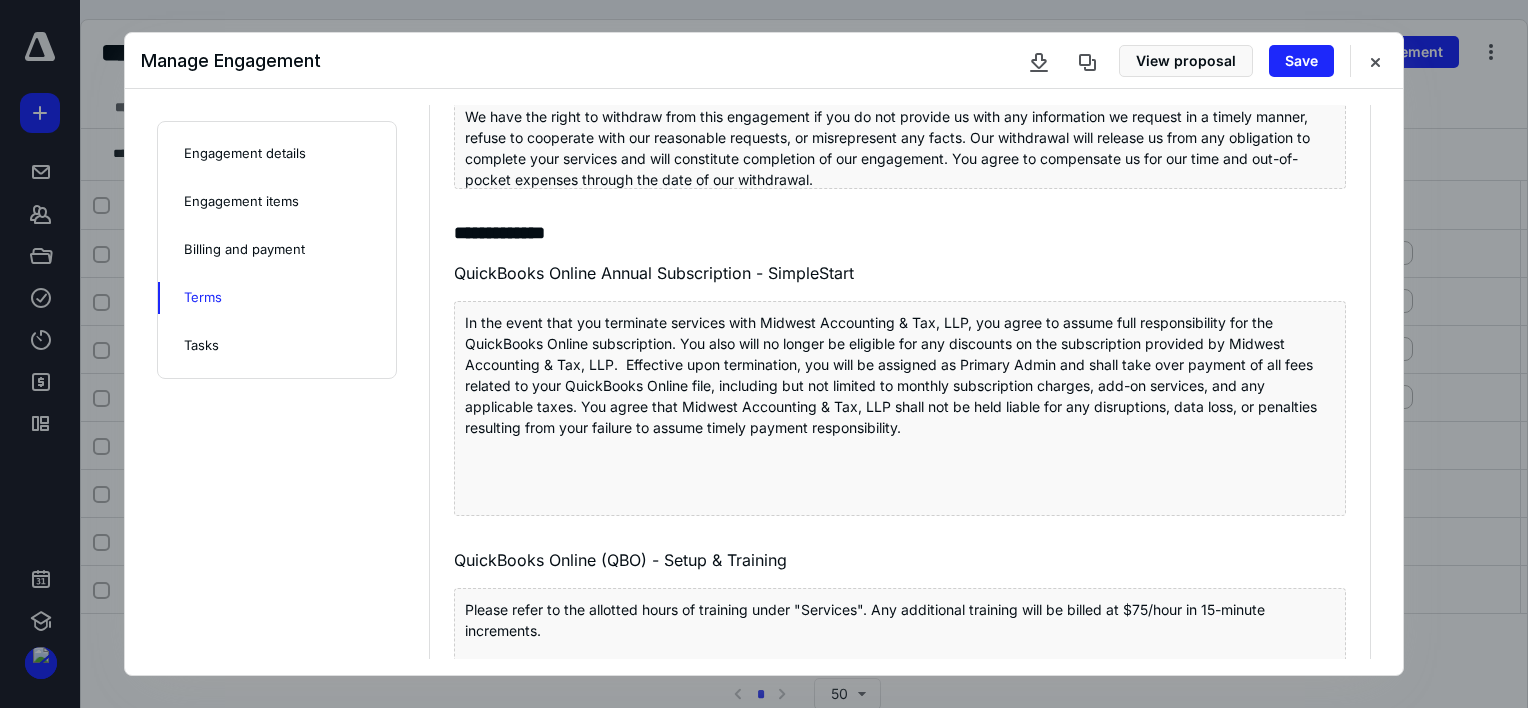 click on "Tasks" at bounding box center (201, 346) 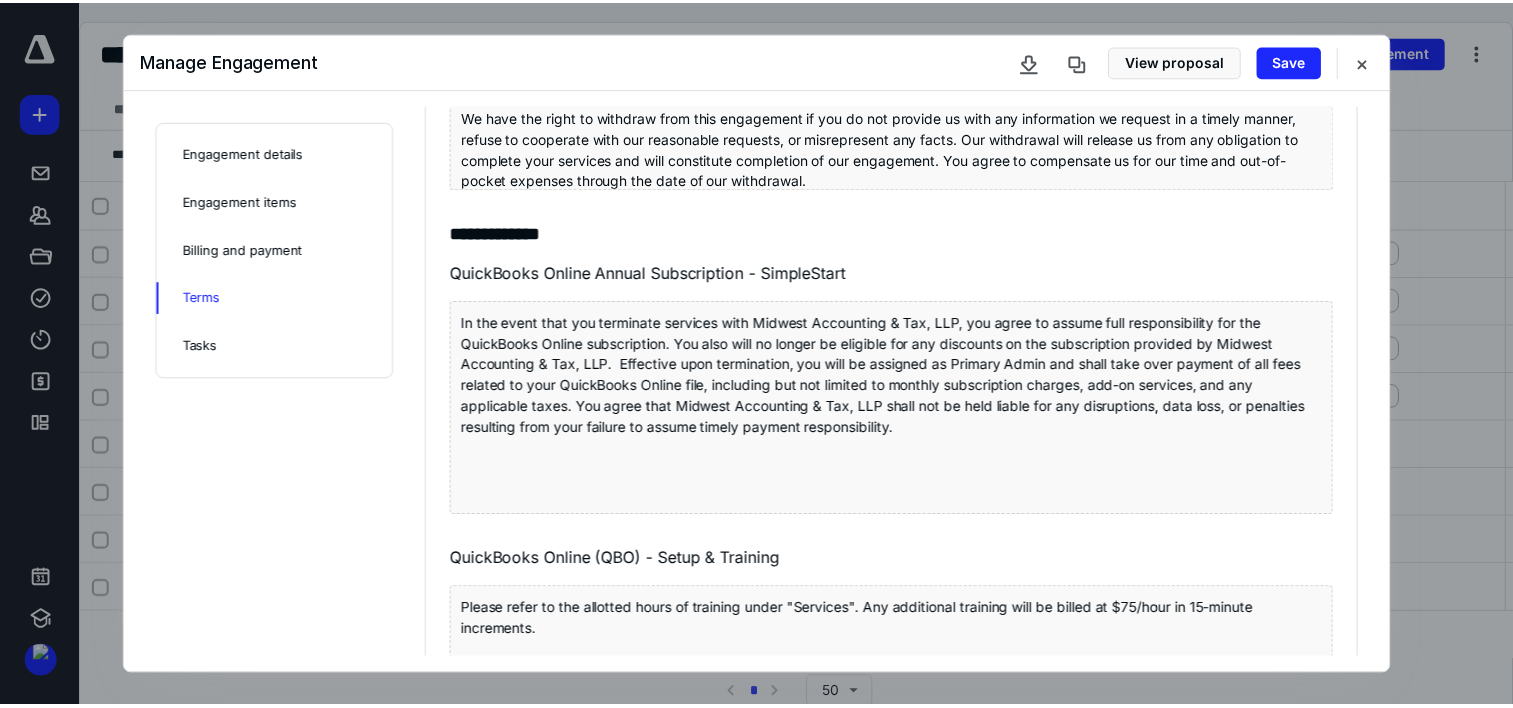 scroll, scrollTop: 0, scrollLeft: 0, axis: both 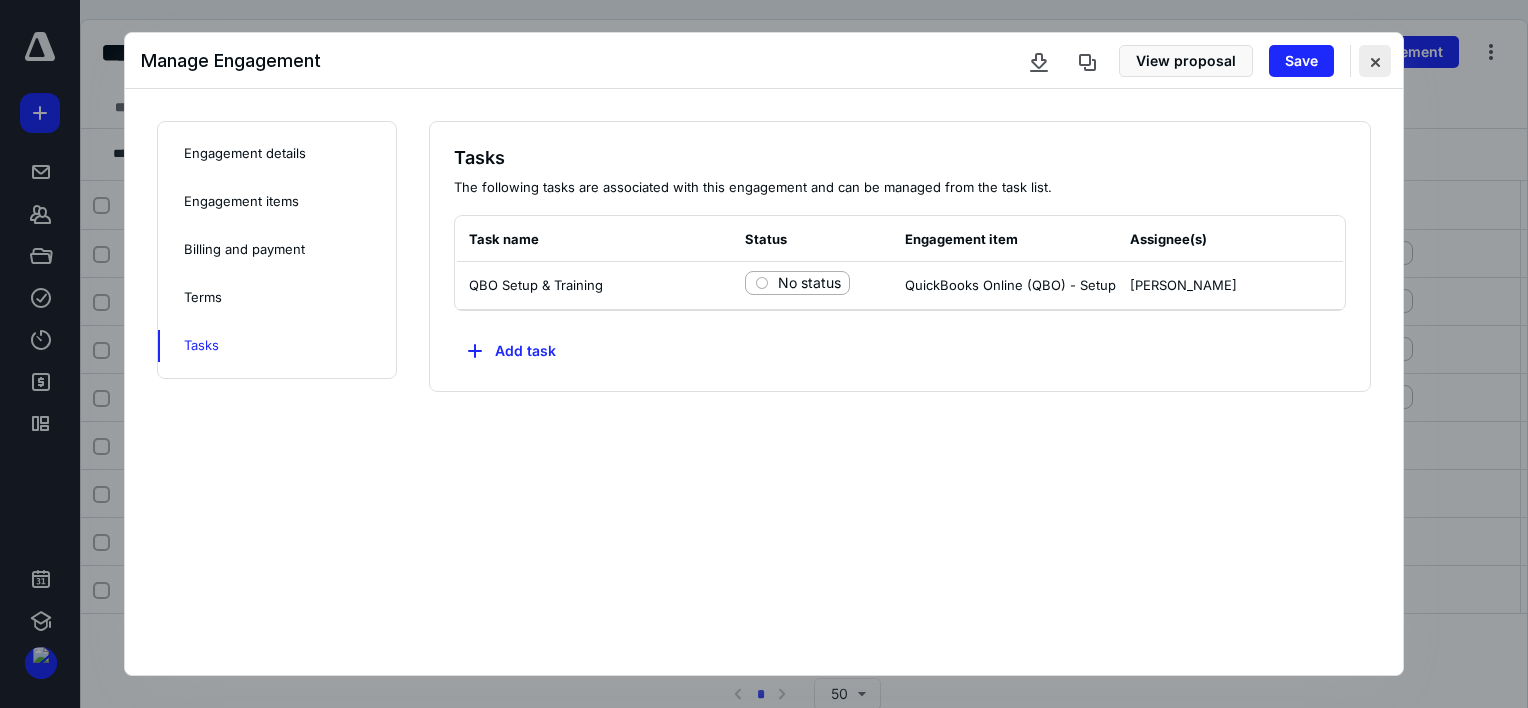 click at bounding box center (1375, 61) 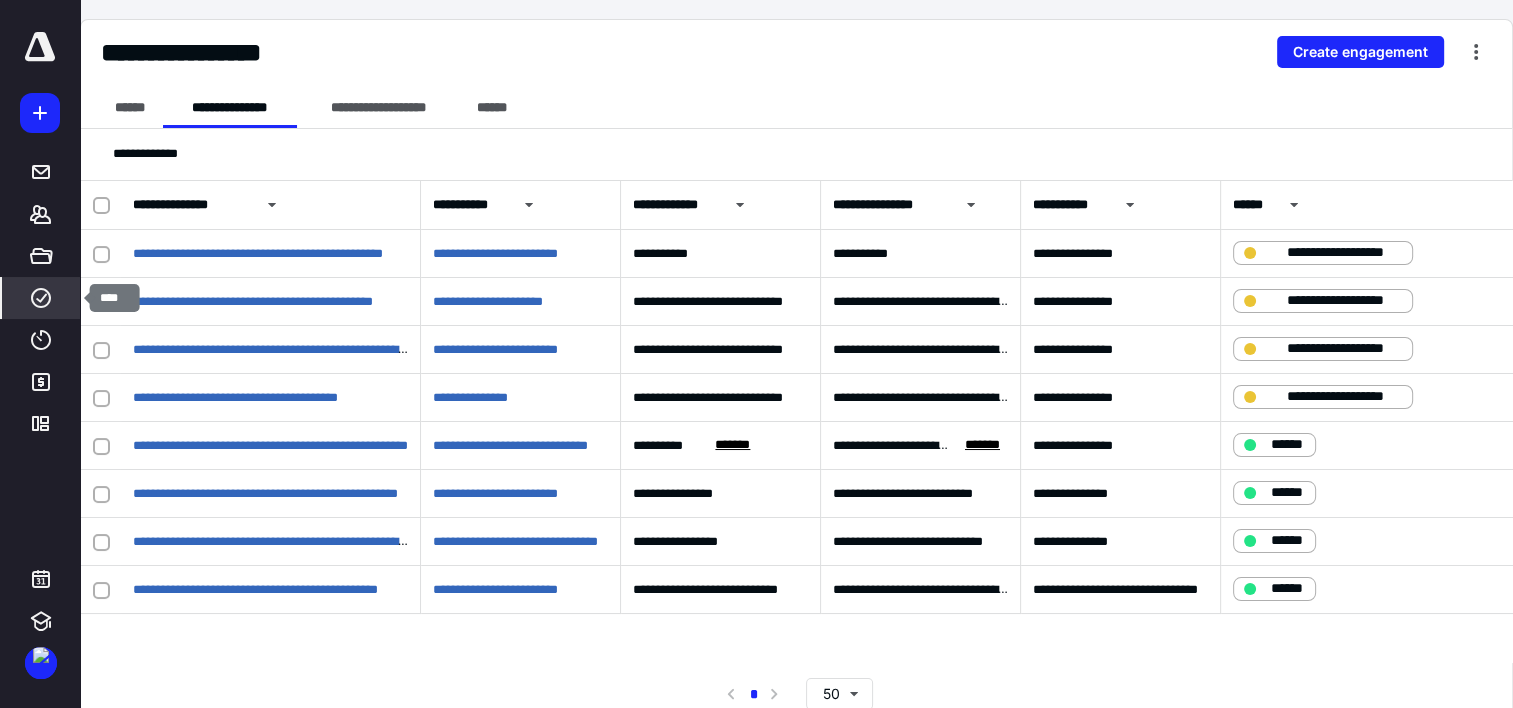 click on "****" at bounding box center [41, 298] 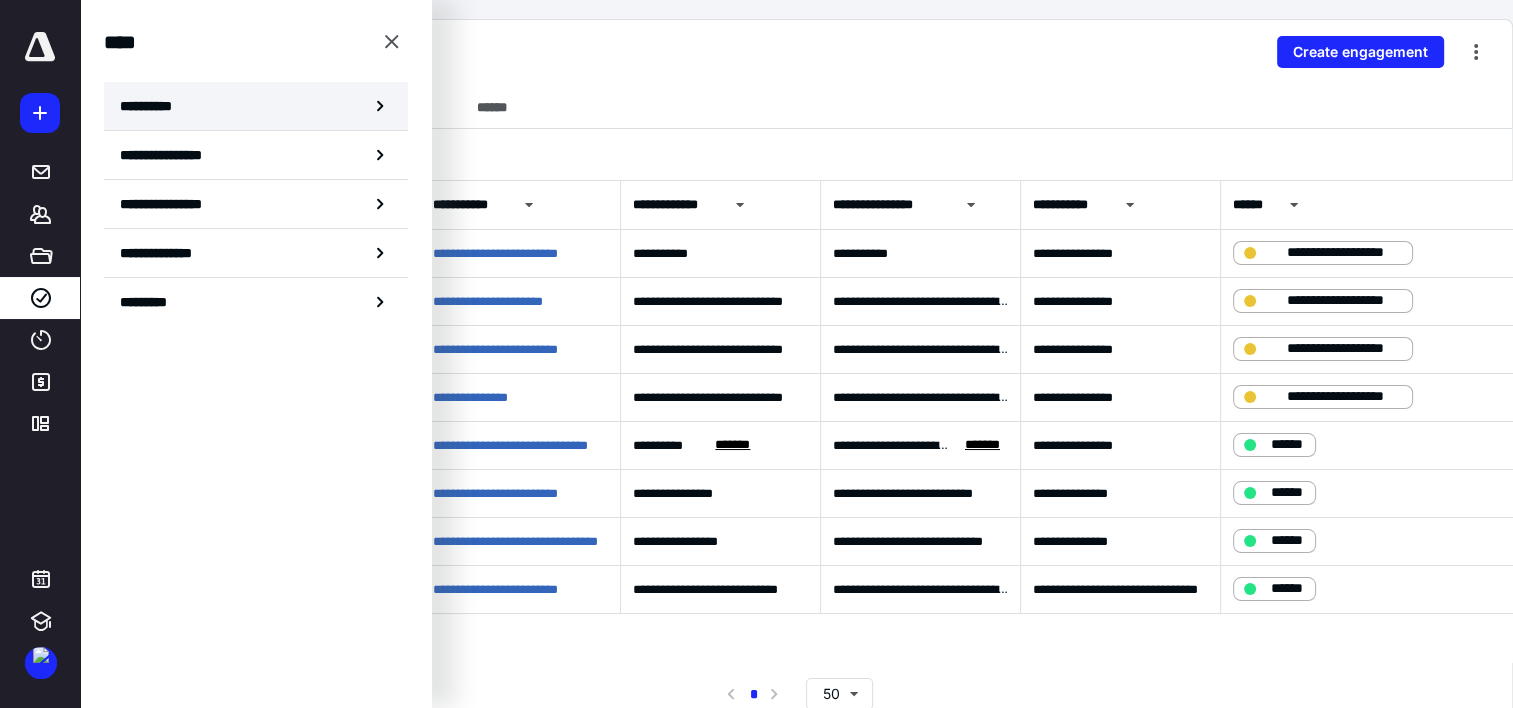 click on "**********" at bounding box center (153, 106) 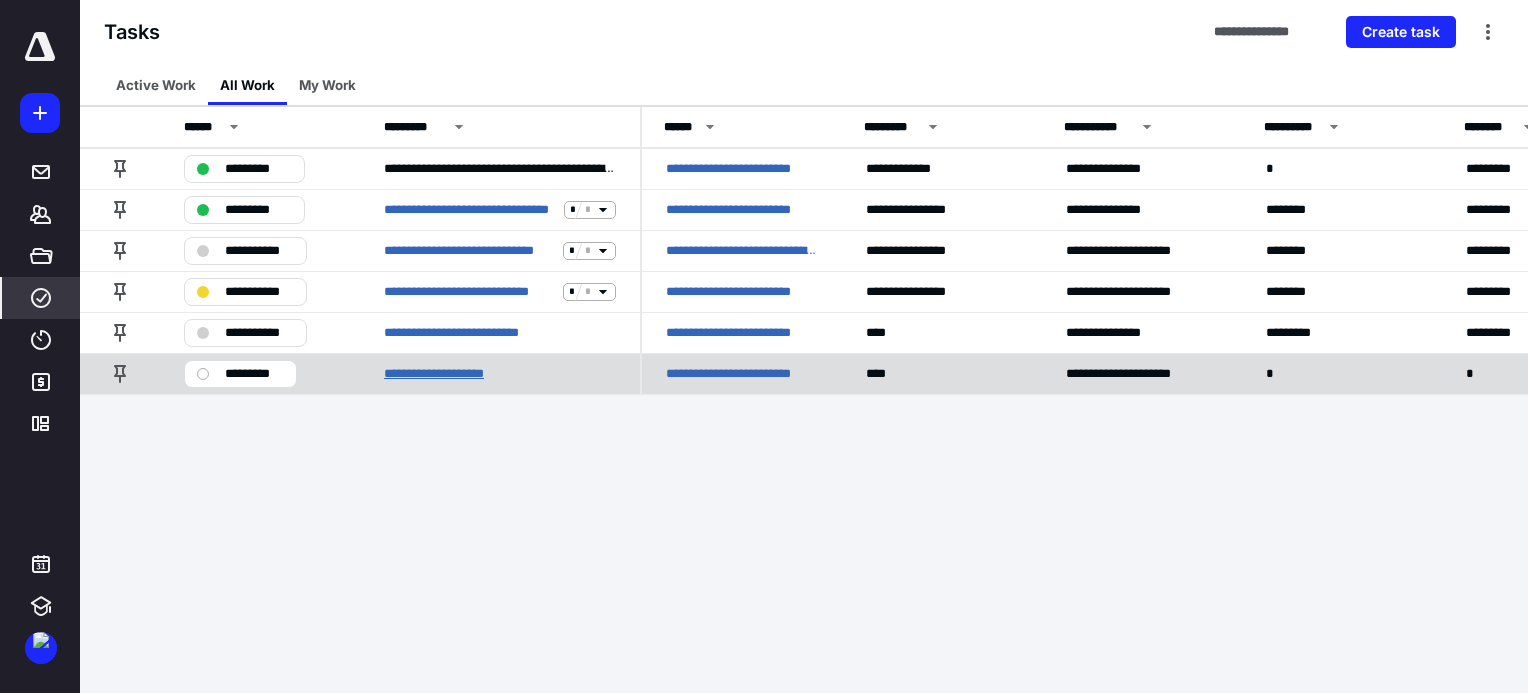 click on "**********" at bounding box center (450, 374) 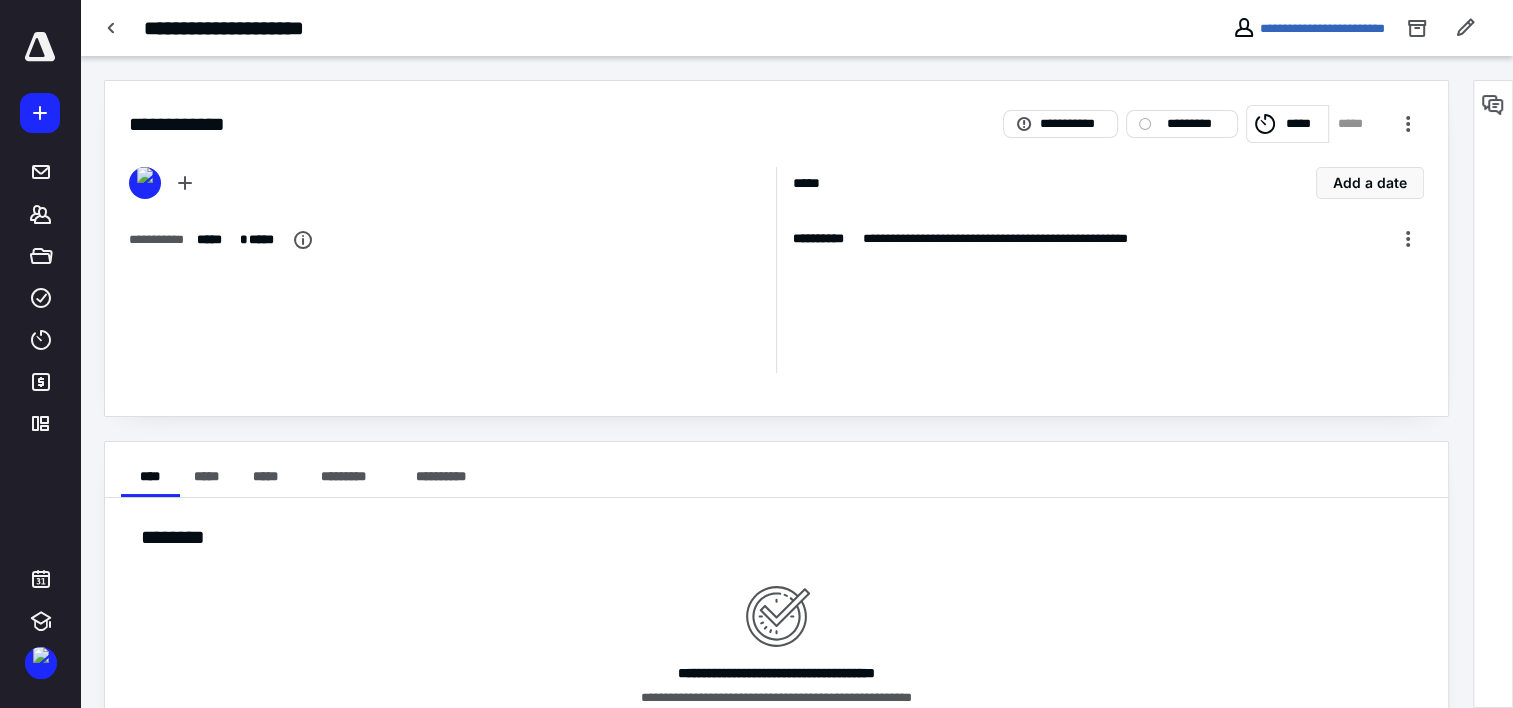 scroll, scrollTop: 0, scrollLeft: 0, axis: both 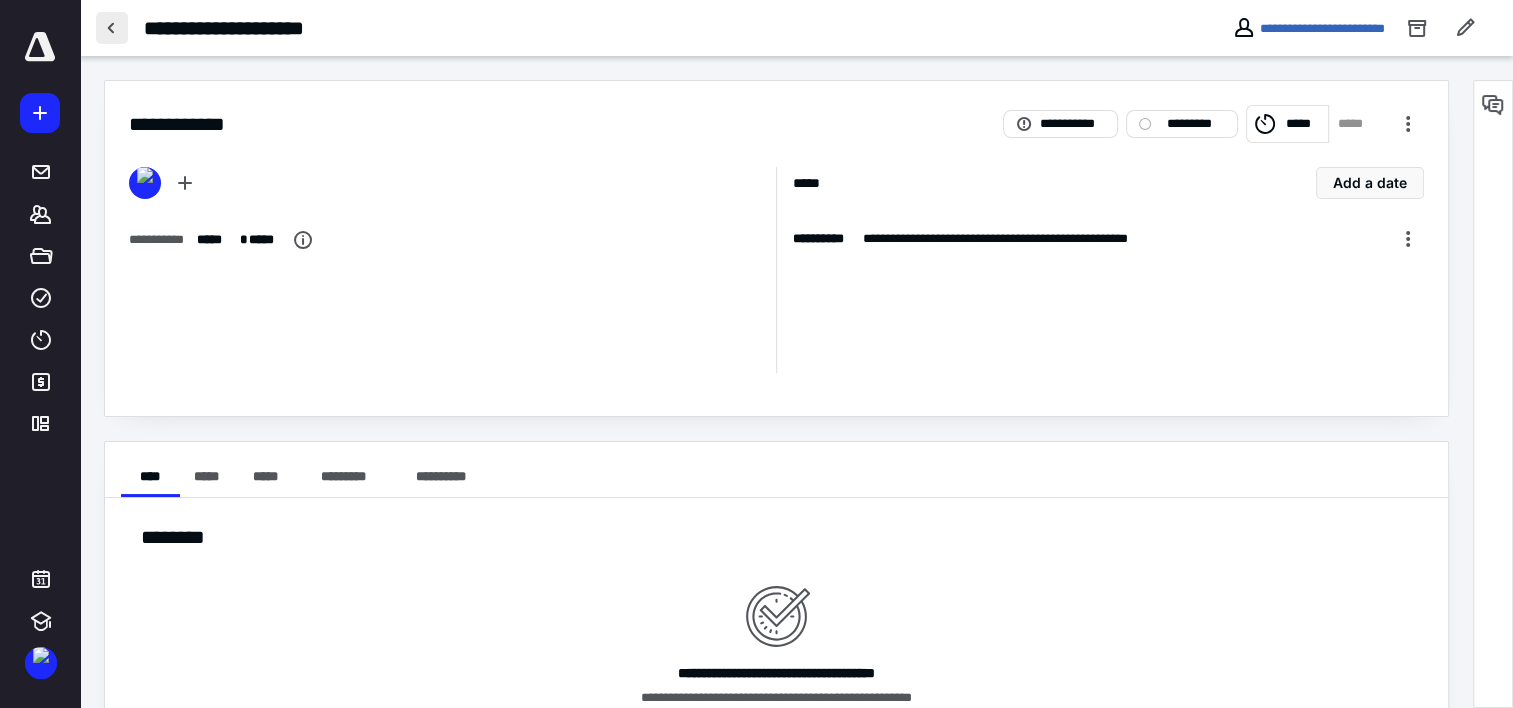click at bounding box center (112, 28) 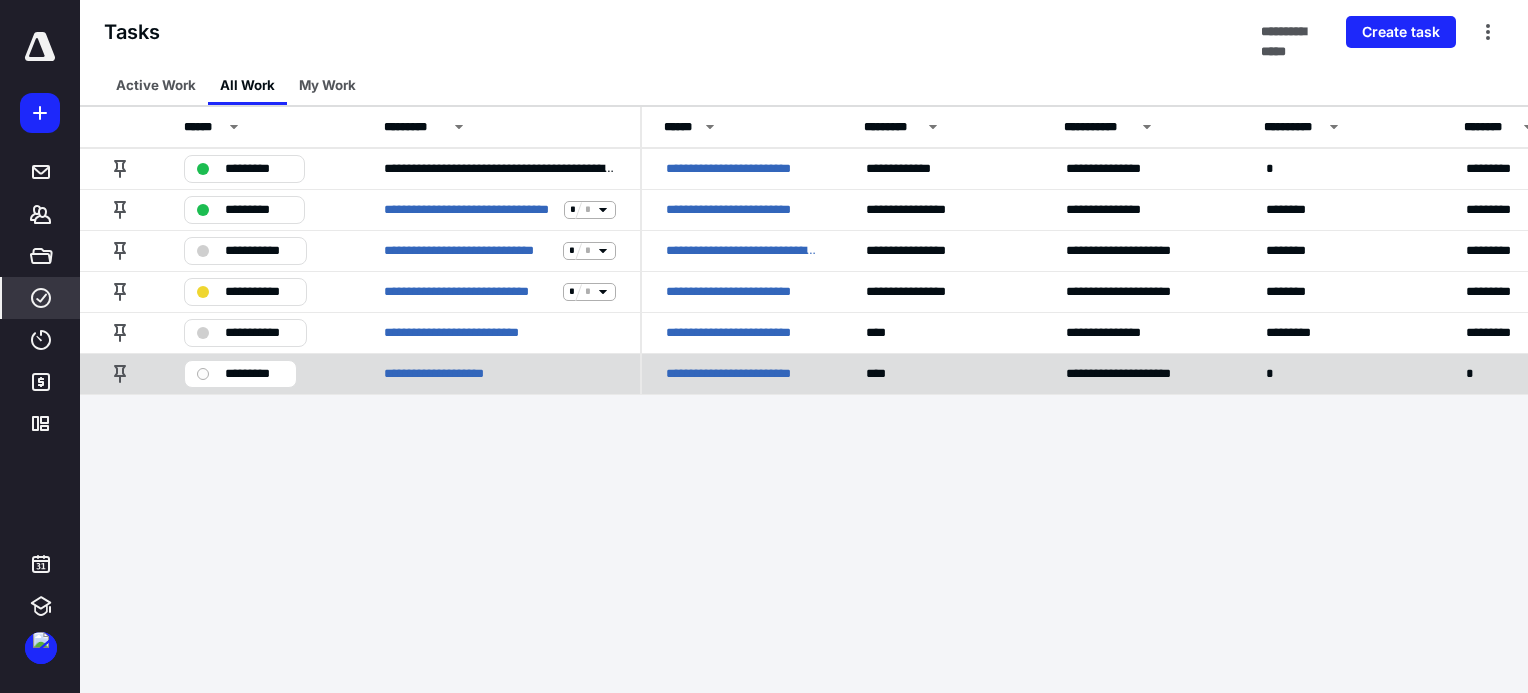 click on "*********" at bounding box center (254, 374) 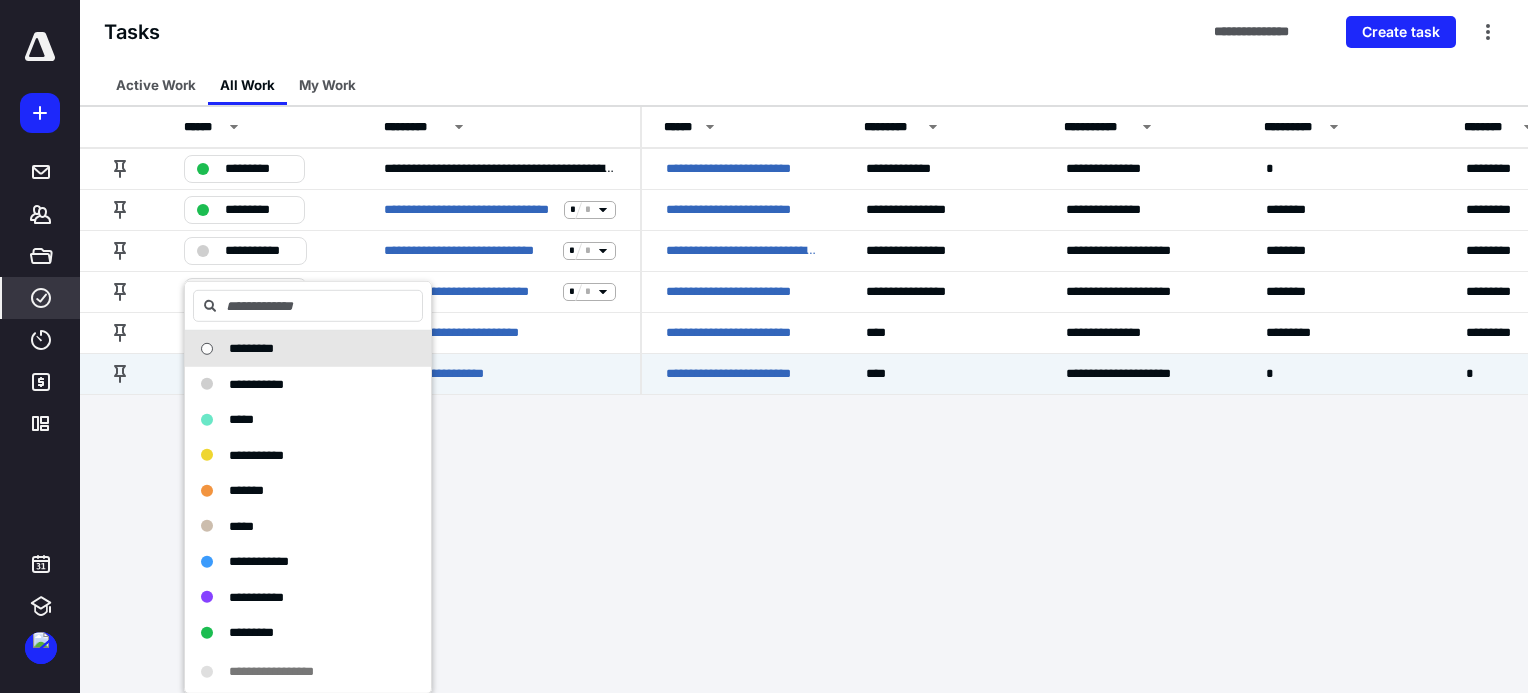 click on "**********" at bounding box center [764, 346] 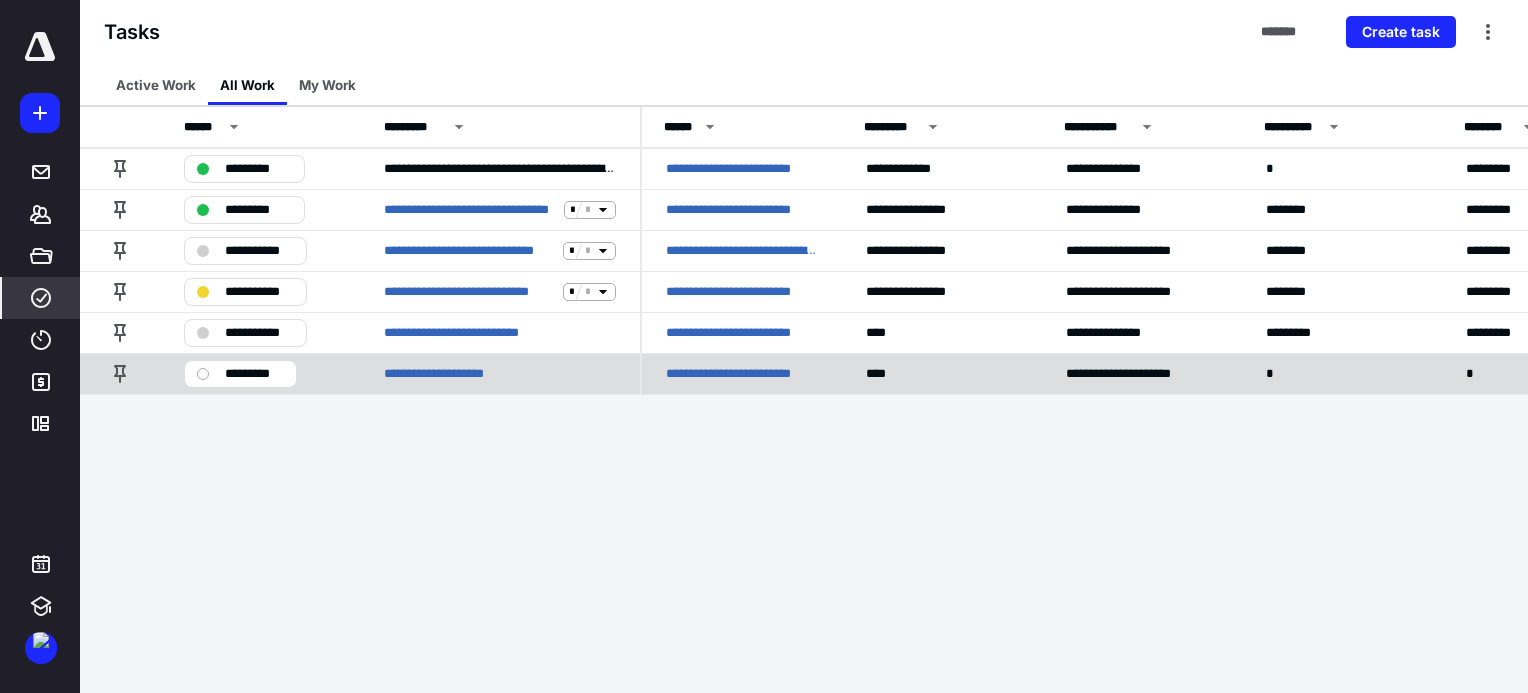 click on "*********" at bounding box center [254, 374] 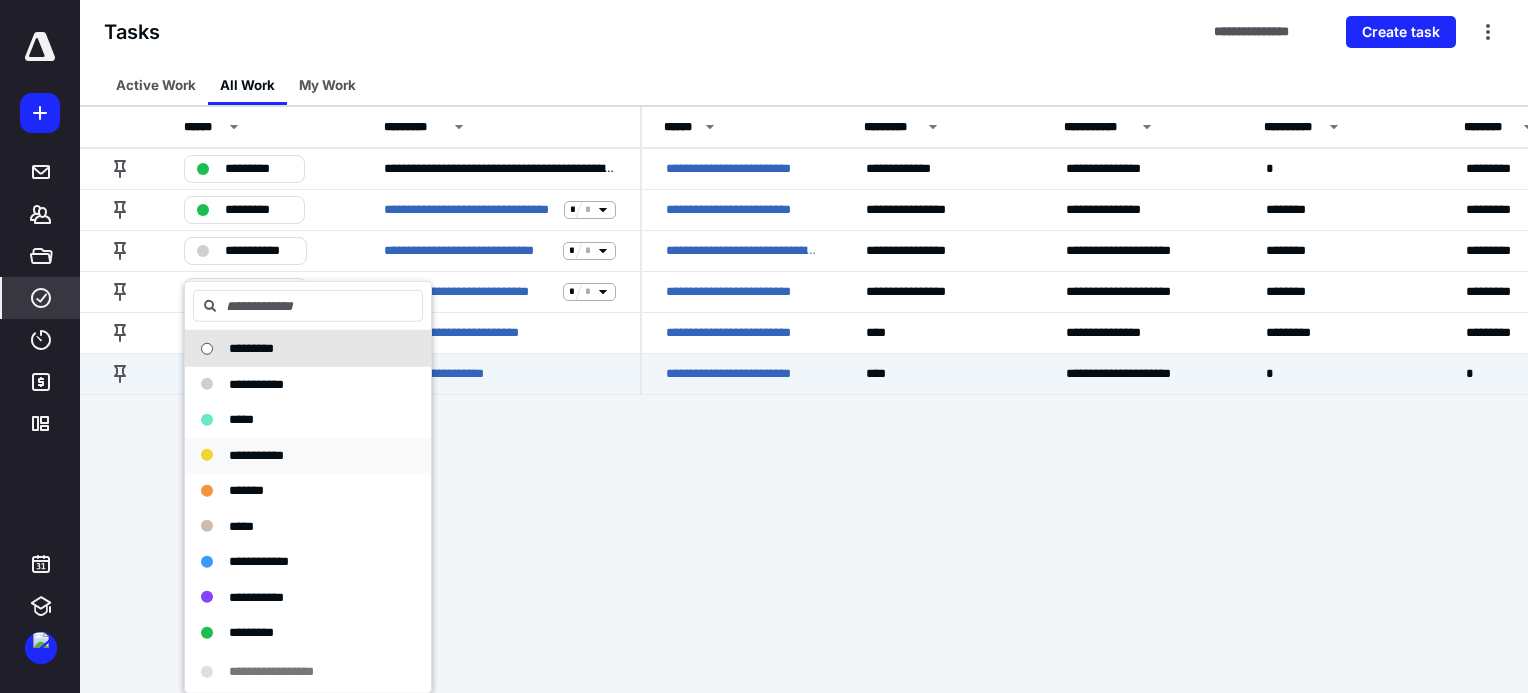 click on "**********" at bounding box center (256, 454) 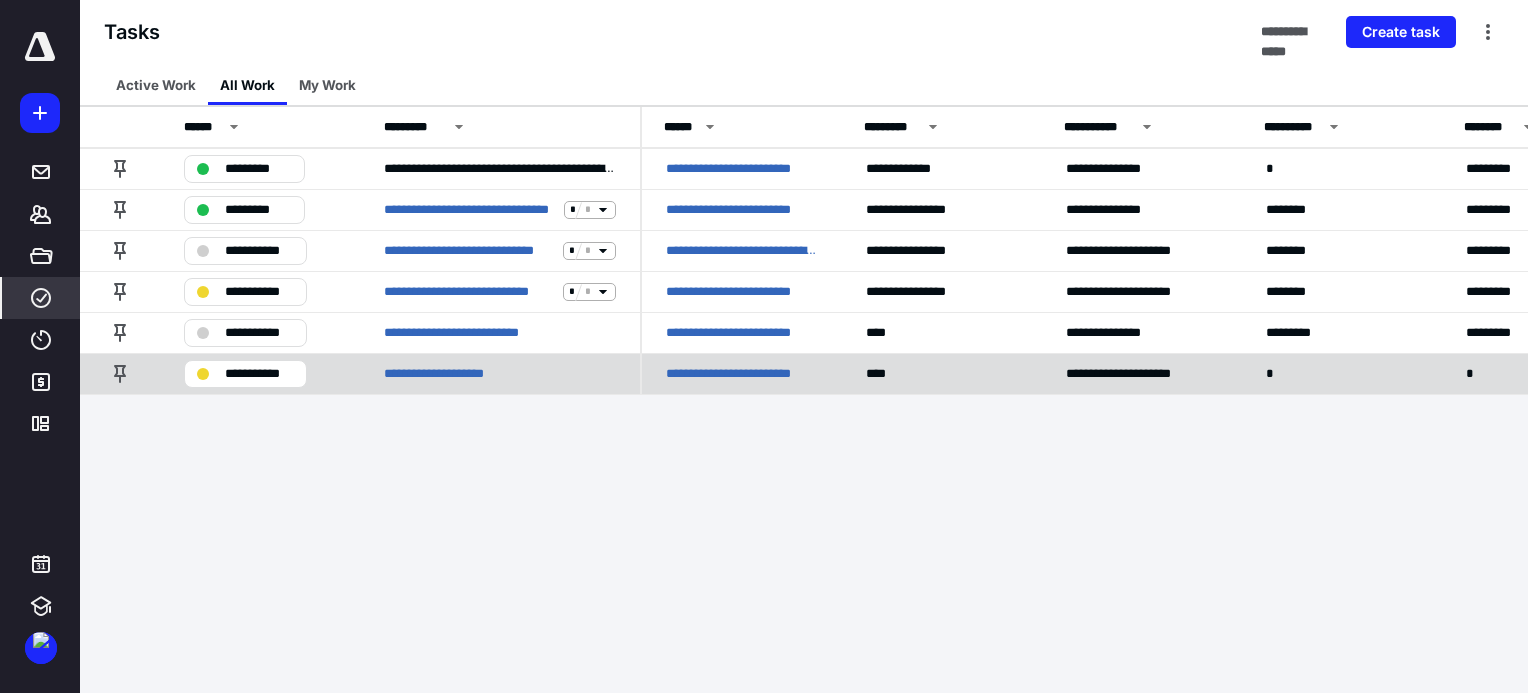 click on "*" at bounding box center [1342, 373] 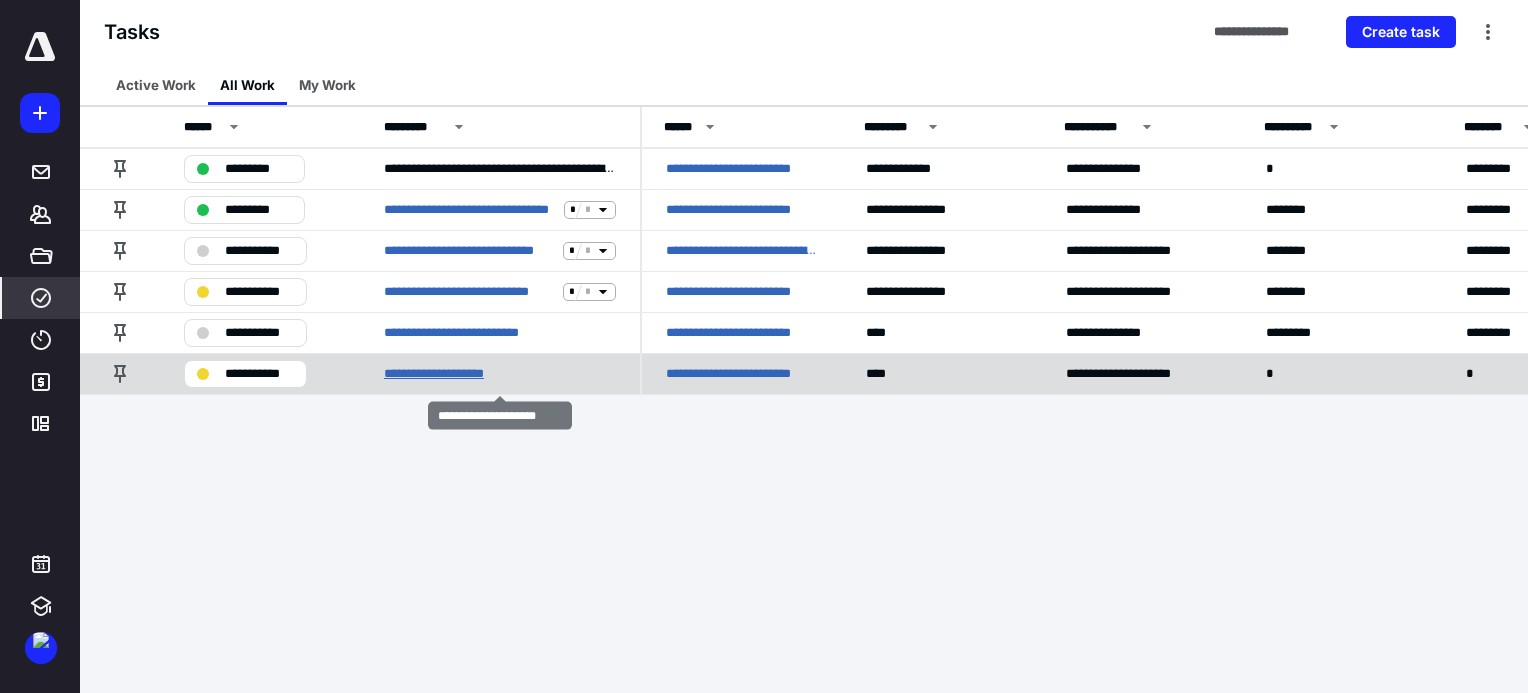 click on "**********" at bounding box center [450, 374] 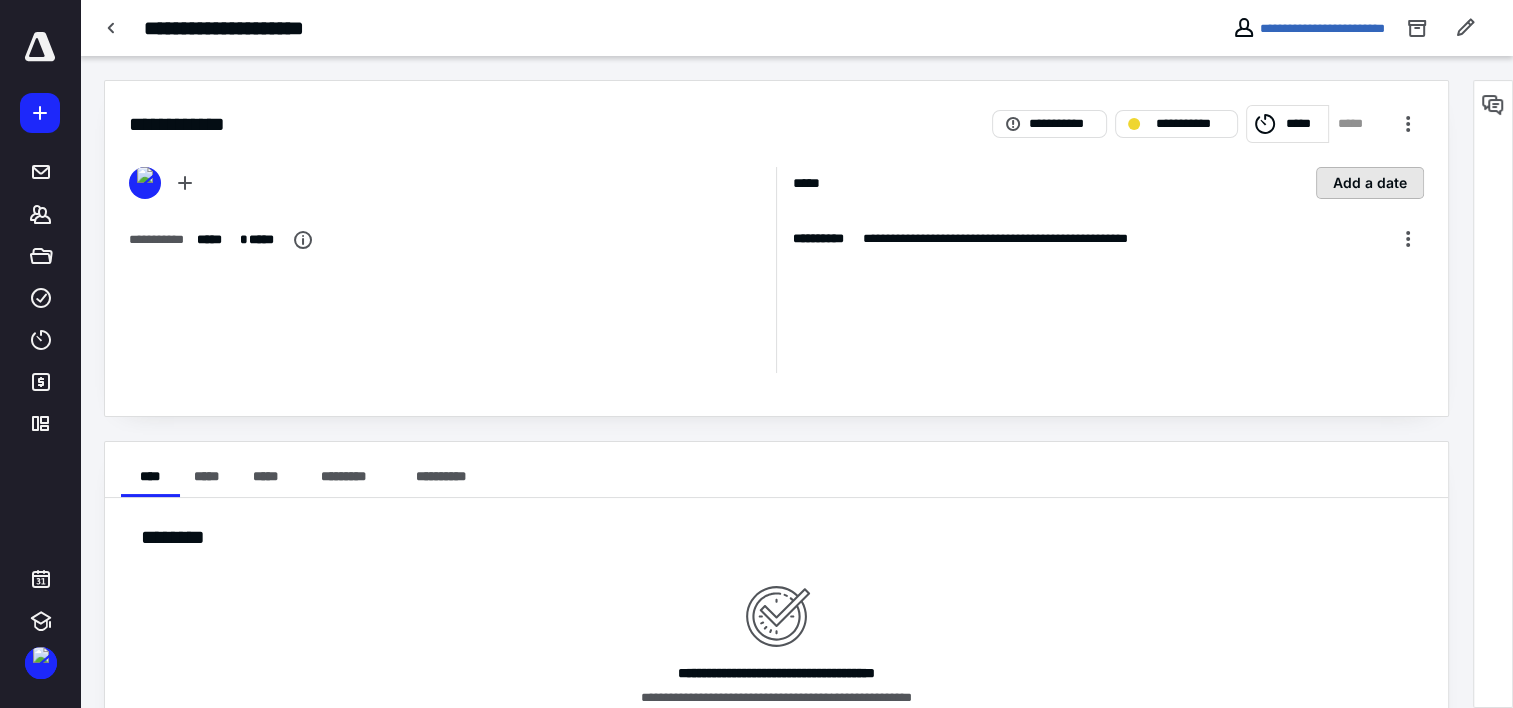 click on "Add a date" at bounding box center [1370, 183] 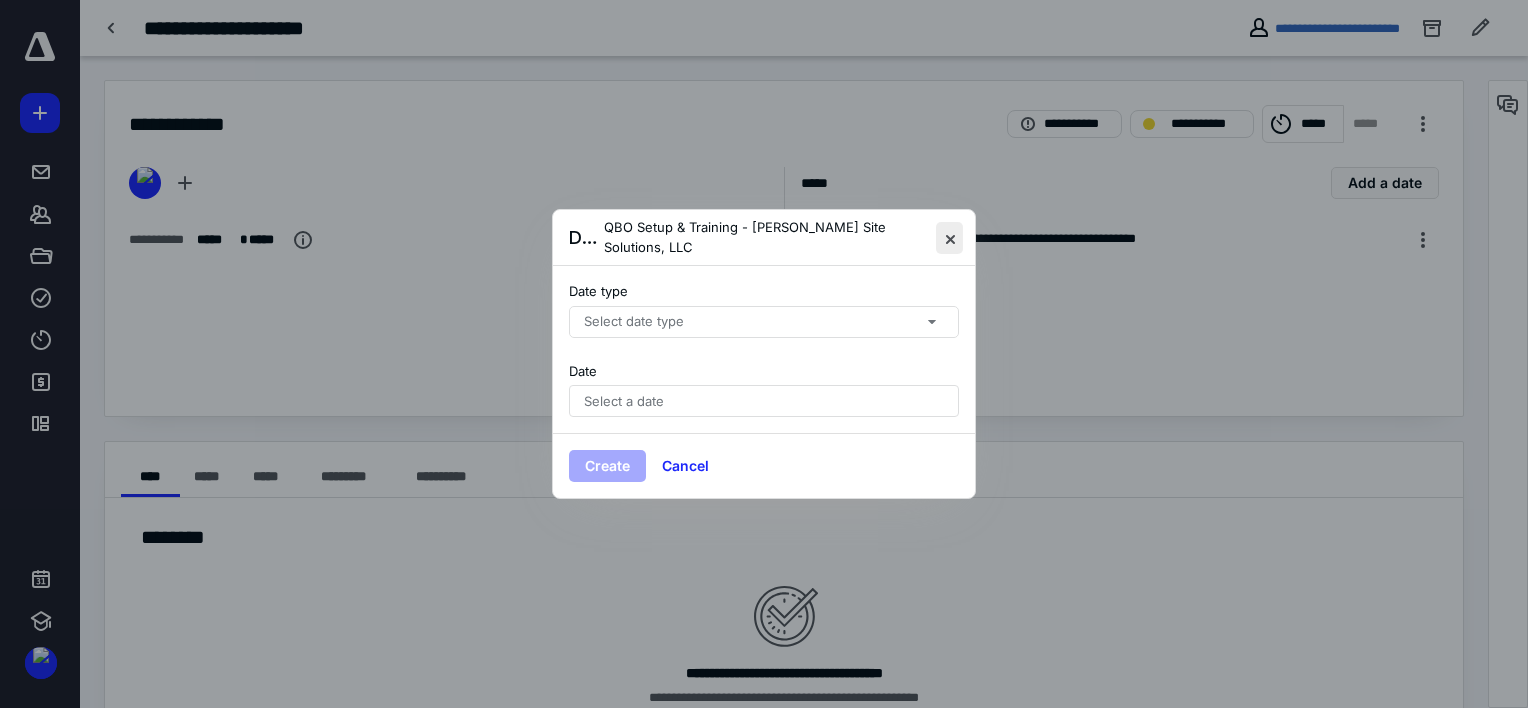 click at bounding box center [949, 238] 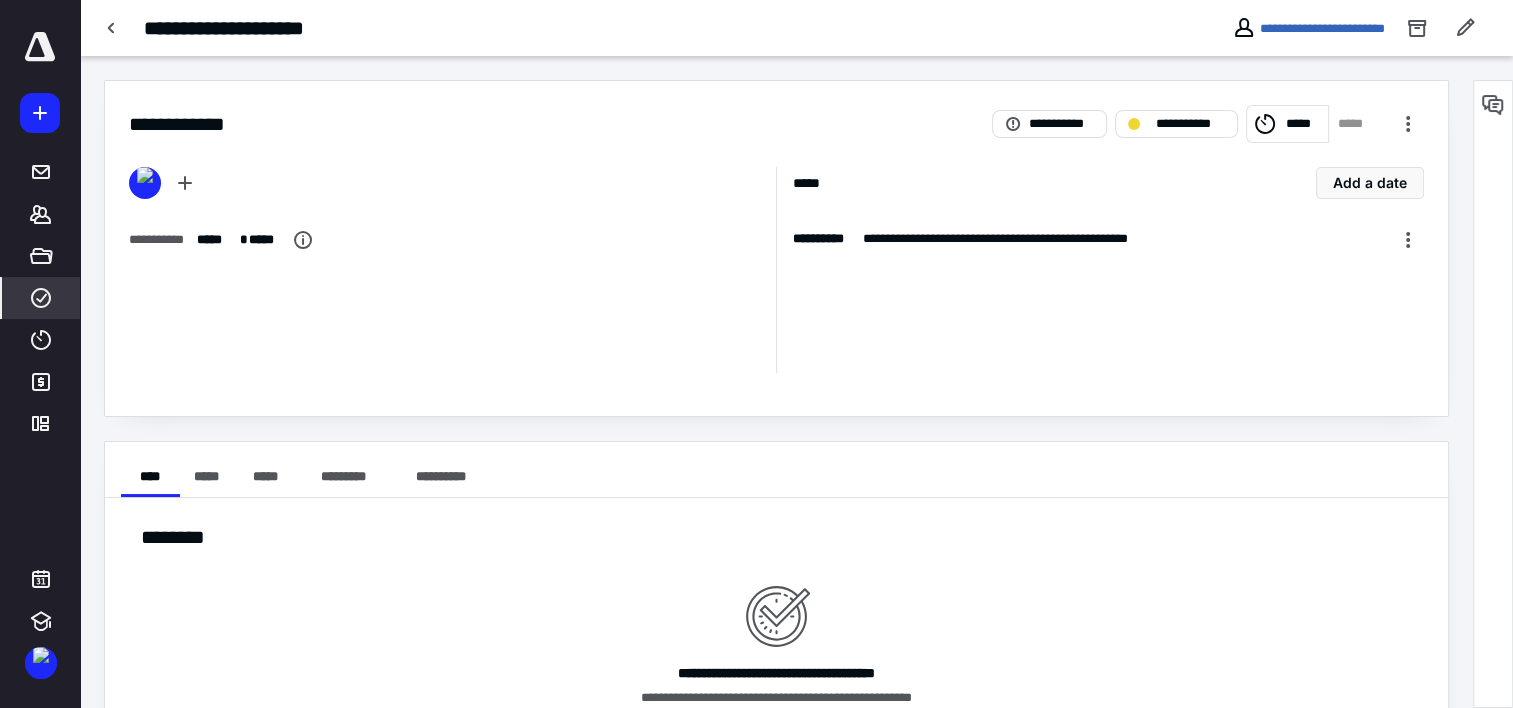 click 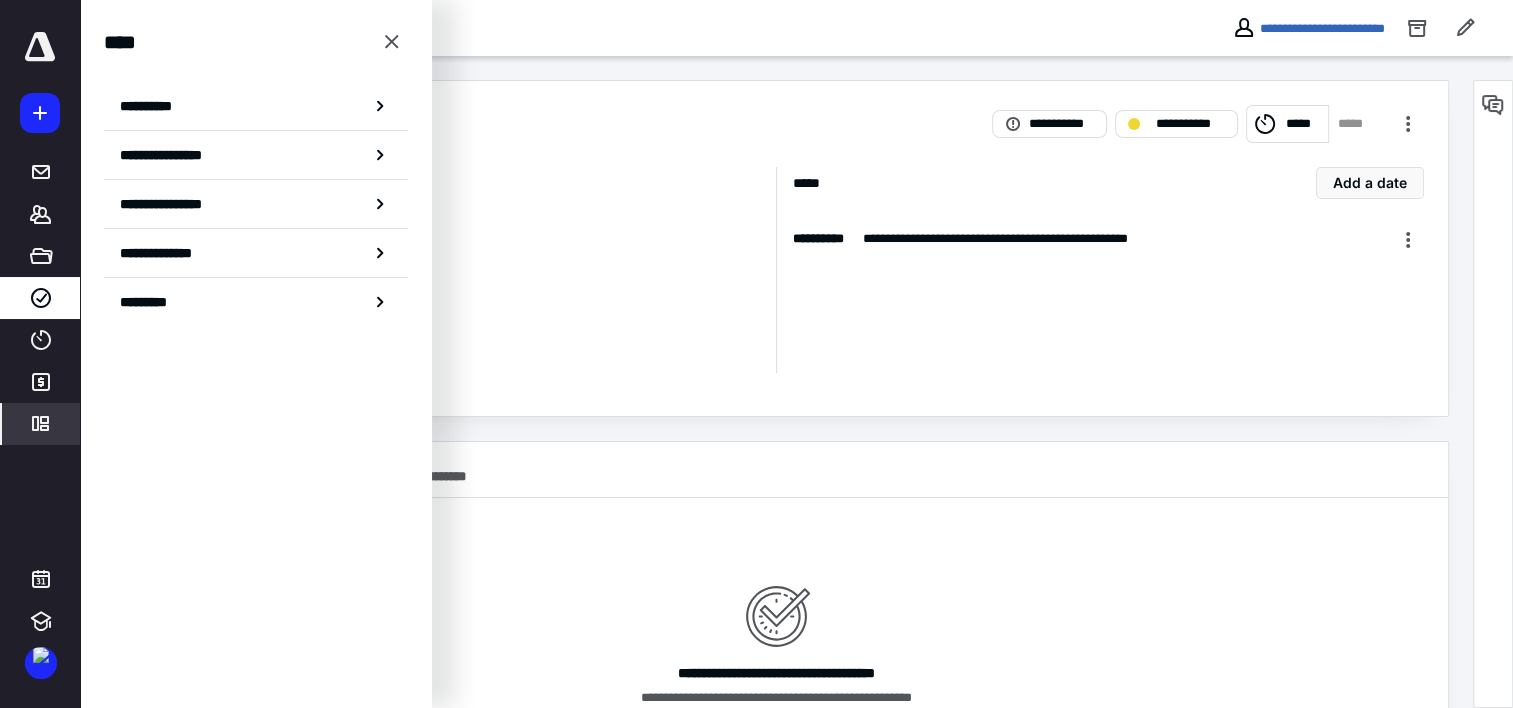 click 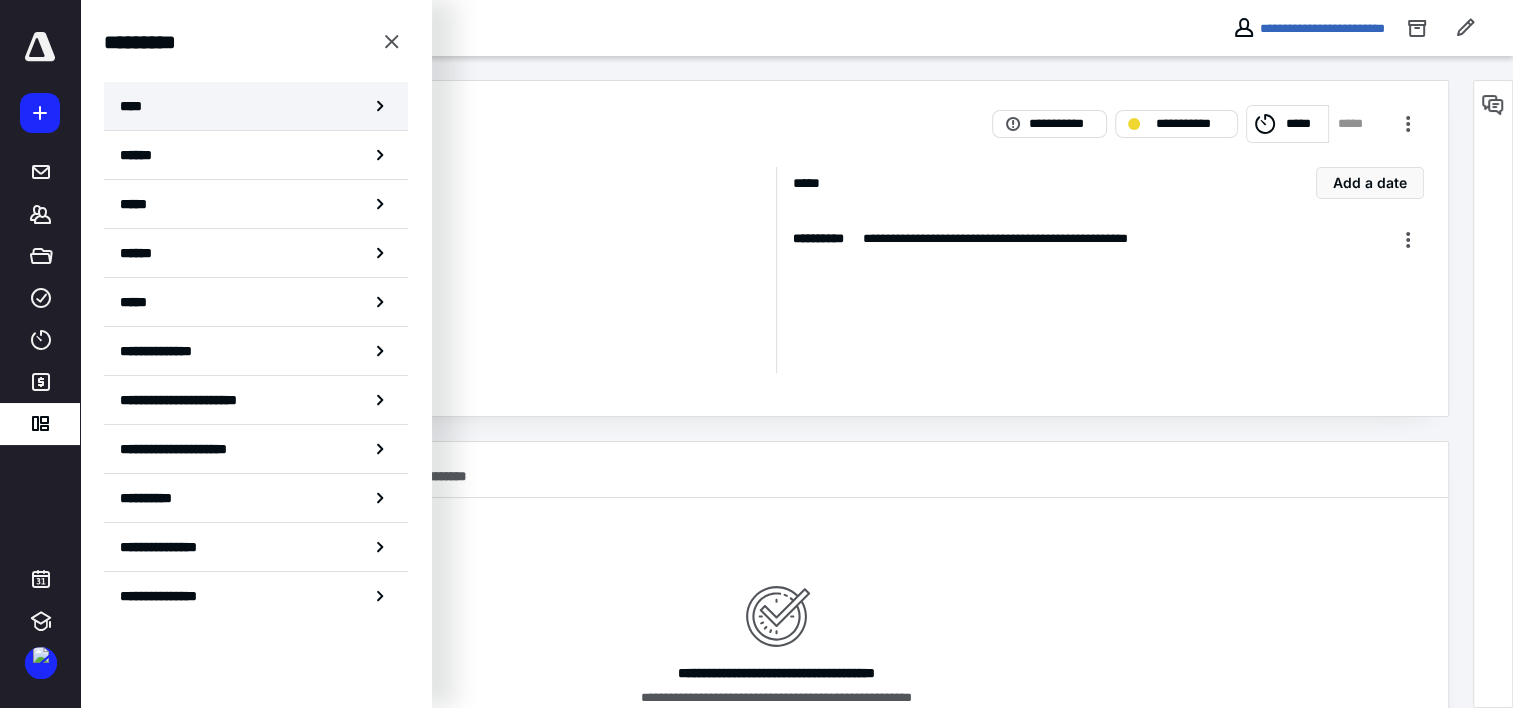 click on "****" at bounding box center (256, 106) 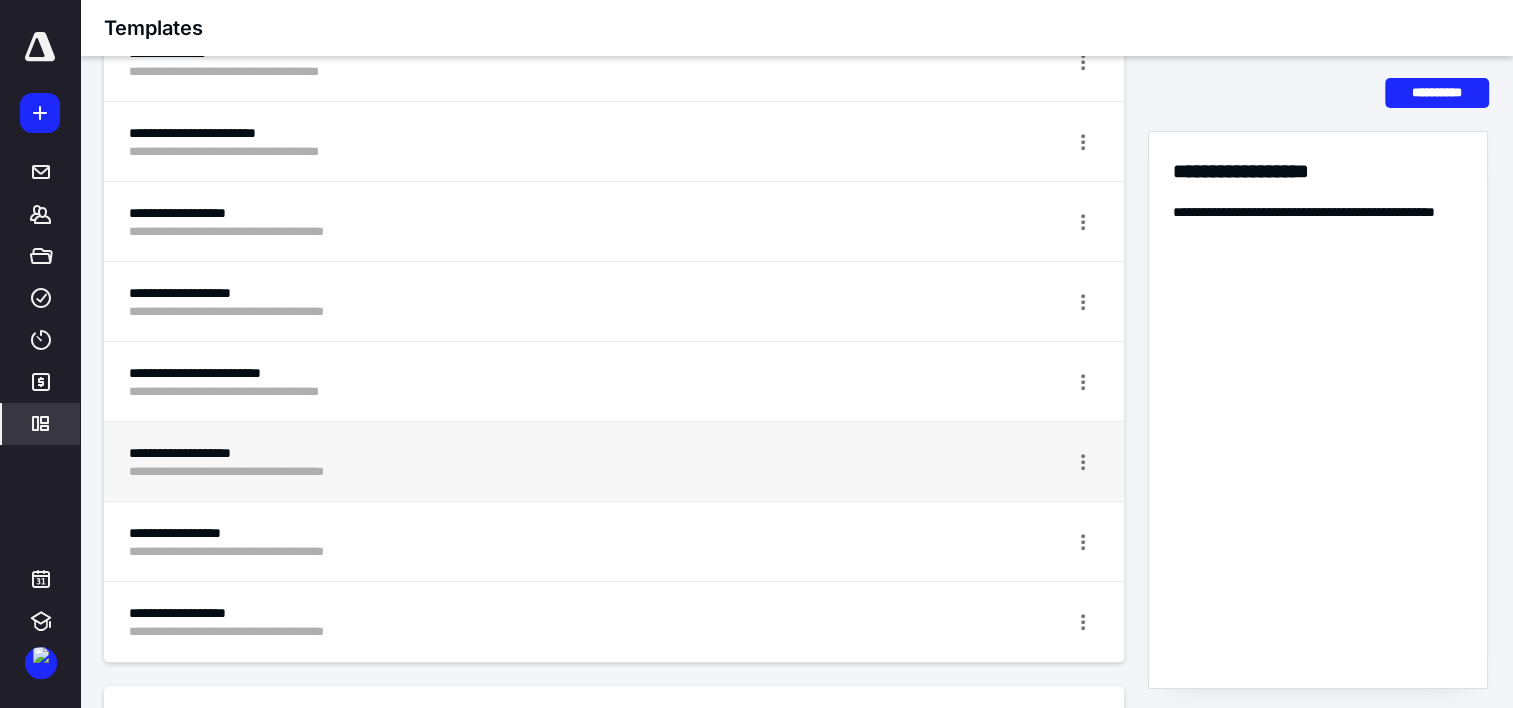 scroll, scrollTop: 1000, scrollLeft: 0, axis: vertical 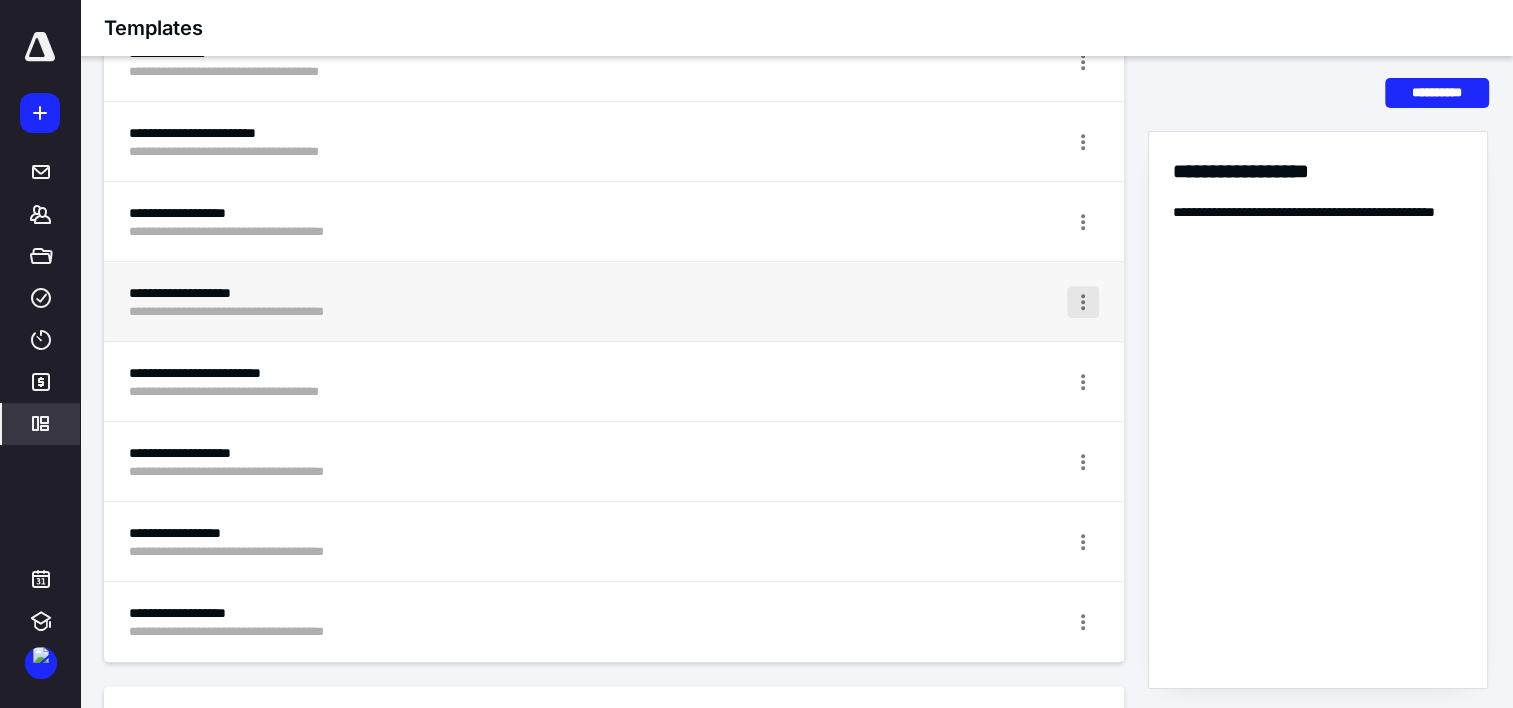 click at bounding box center (1083, 302) 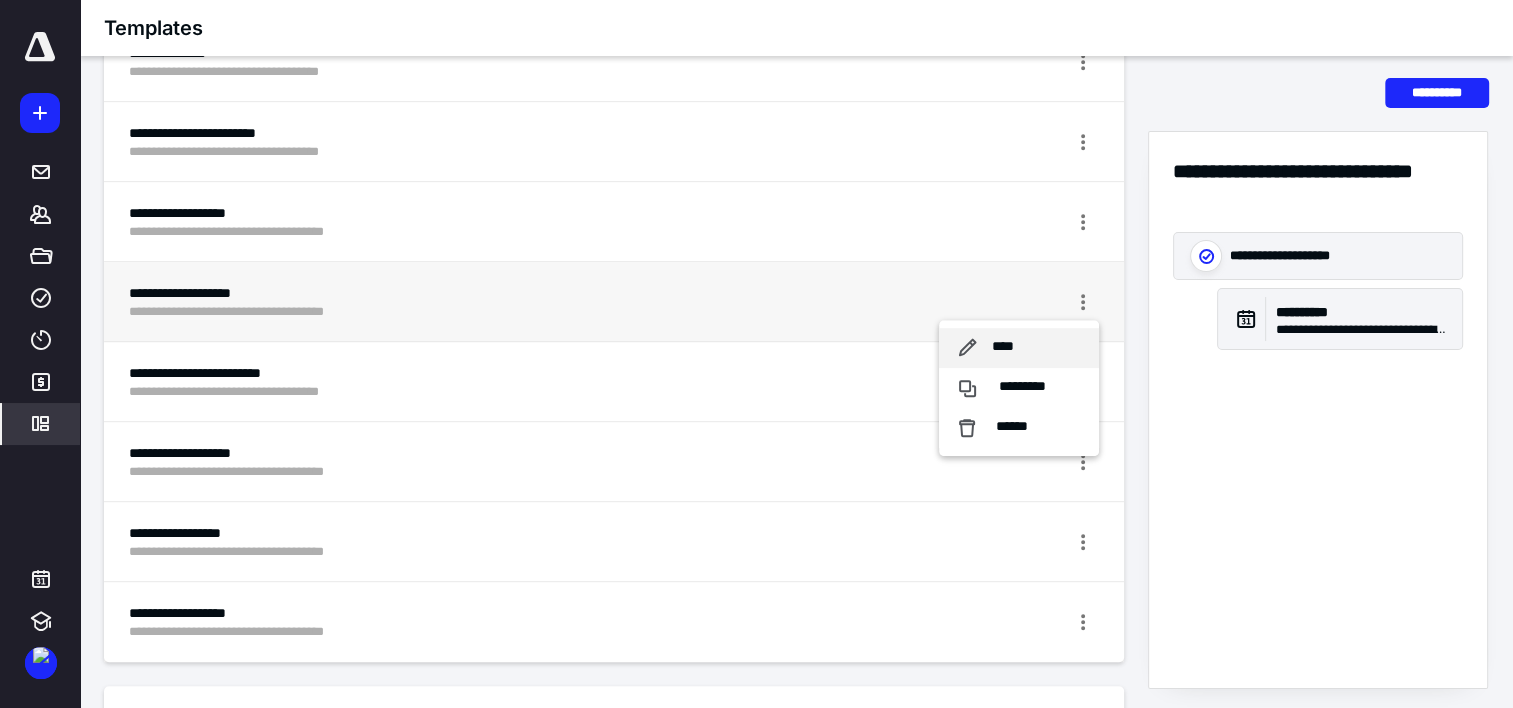 click on "****" at bounding box center (1019, 348) 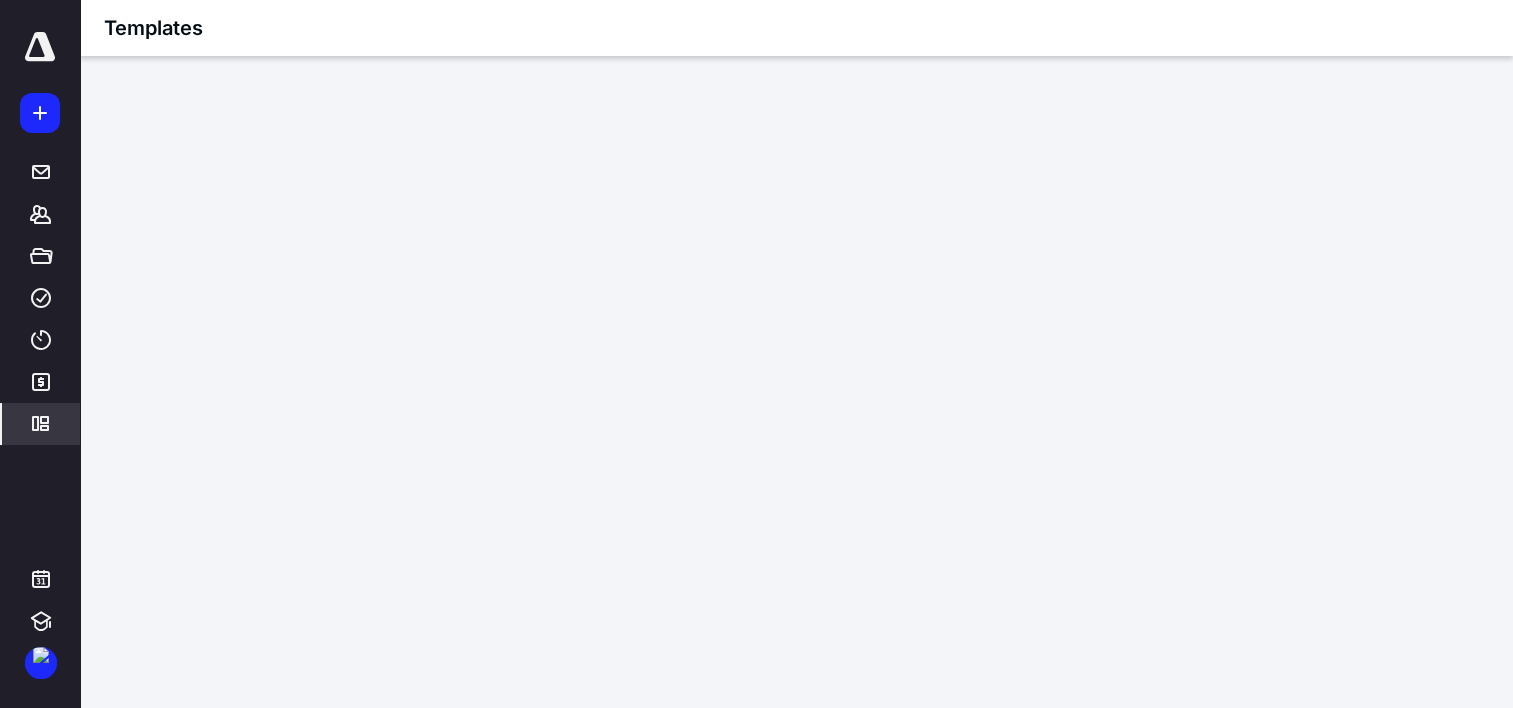 scroll, scrollTop: 34, scrollLeft: 0, axis: vertical 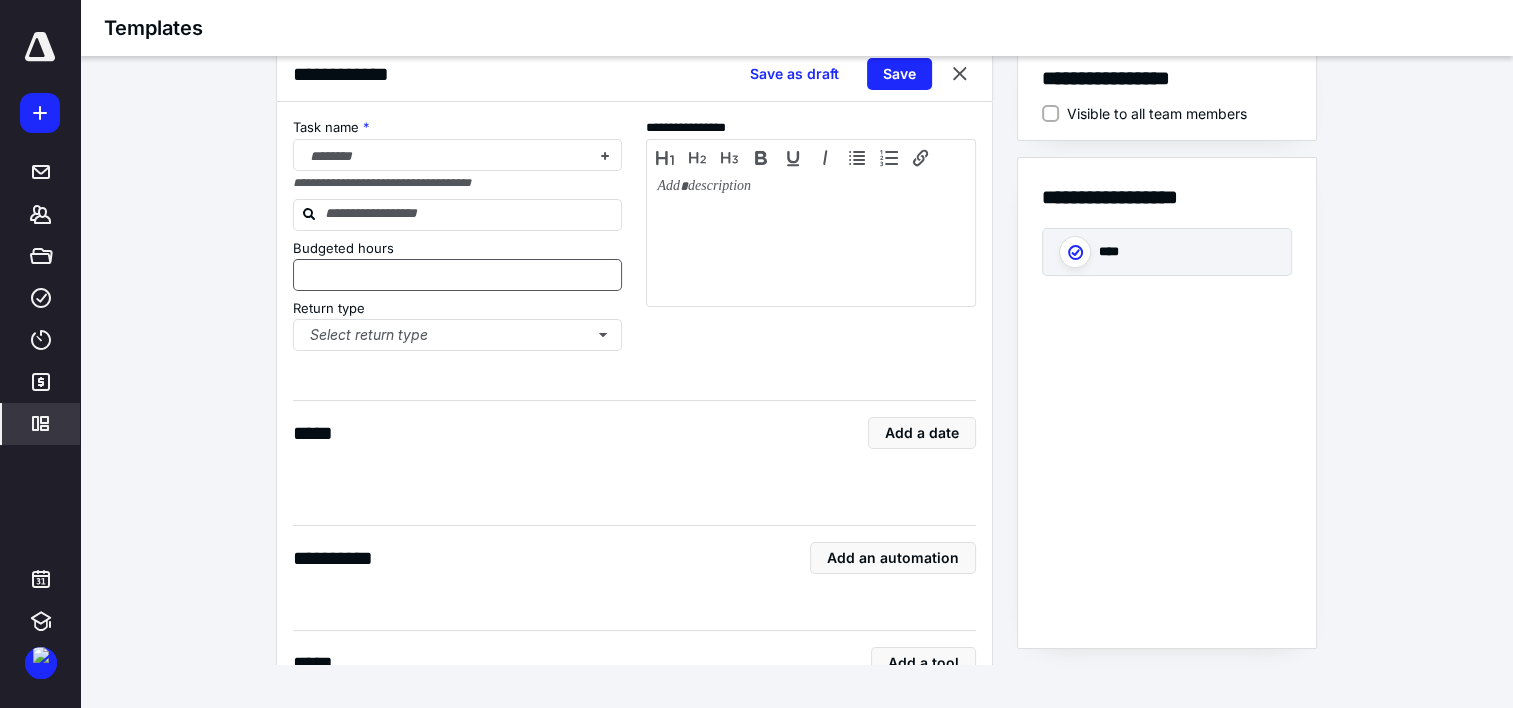 type on "*" 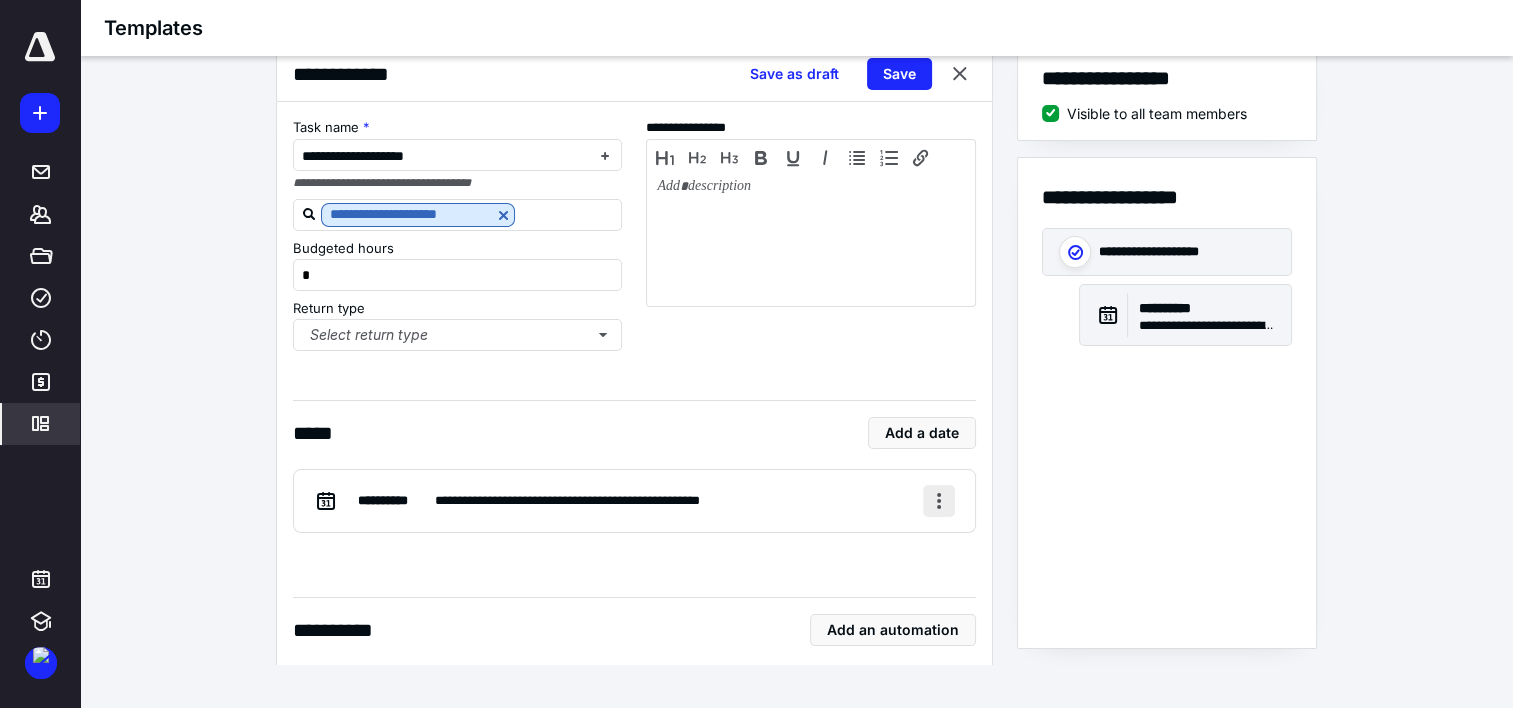 click at bounding box center [939, 501] 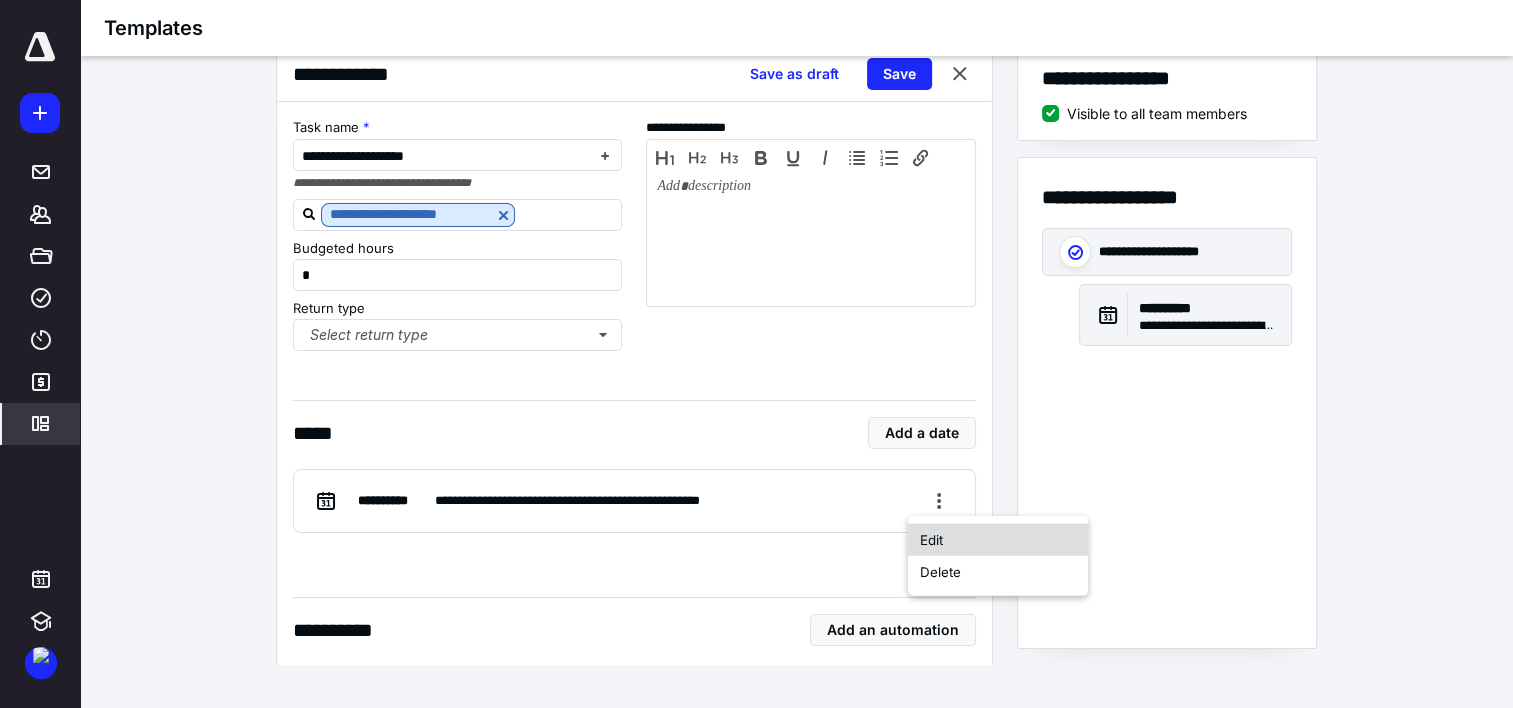 click on "Edit" at bounding box center [998, 540] 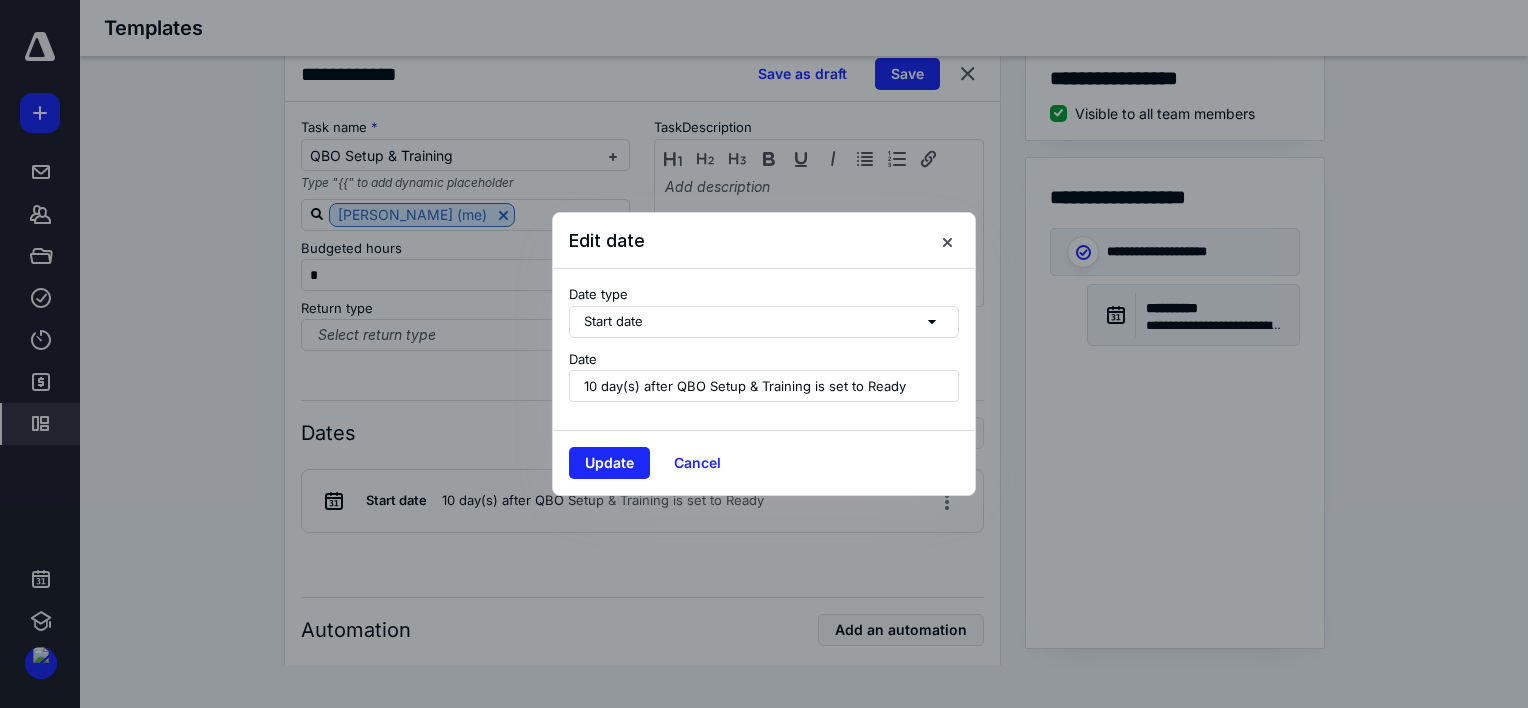 click on "10 day(s) after  QBO Setup & Training is set to Ready" at bounding box center (764, 386) 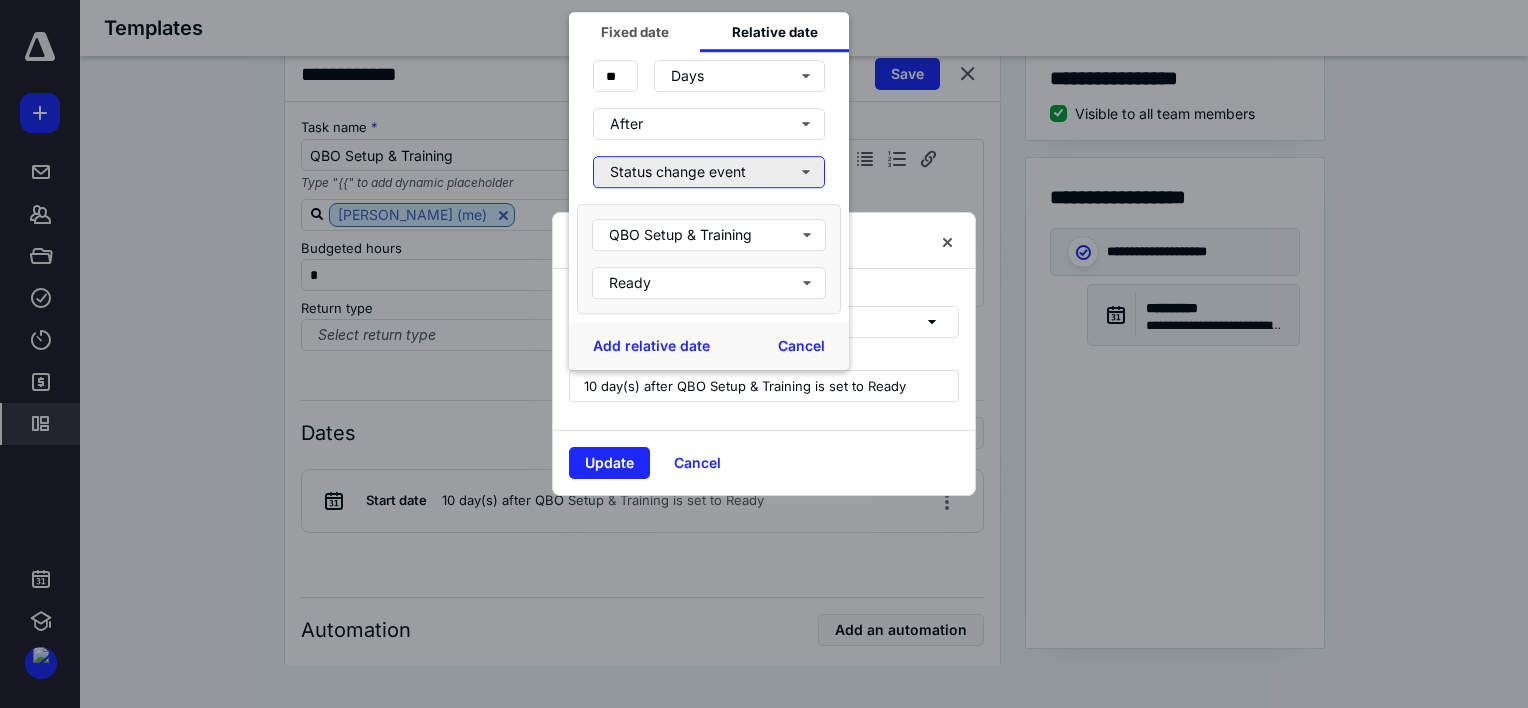 click on "Status change event" at bounding box center [709, 172] 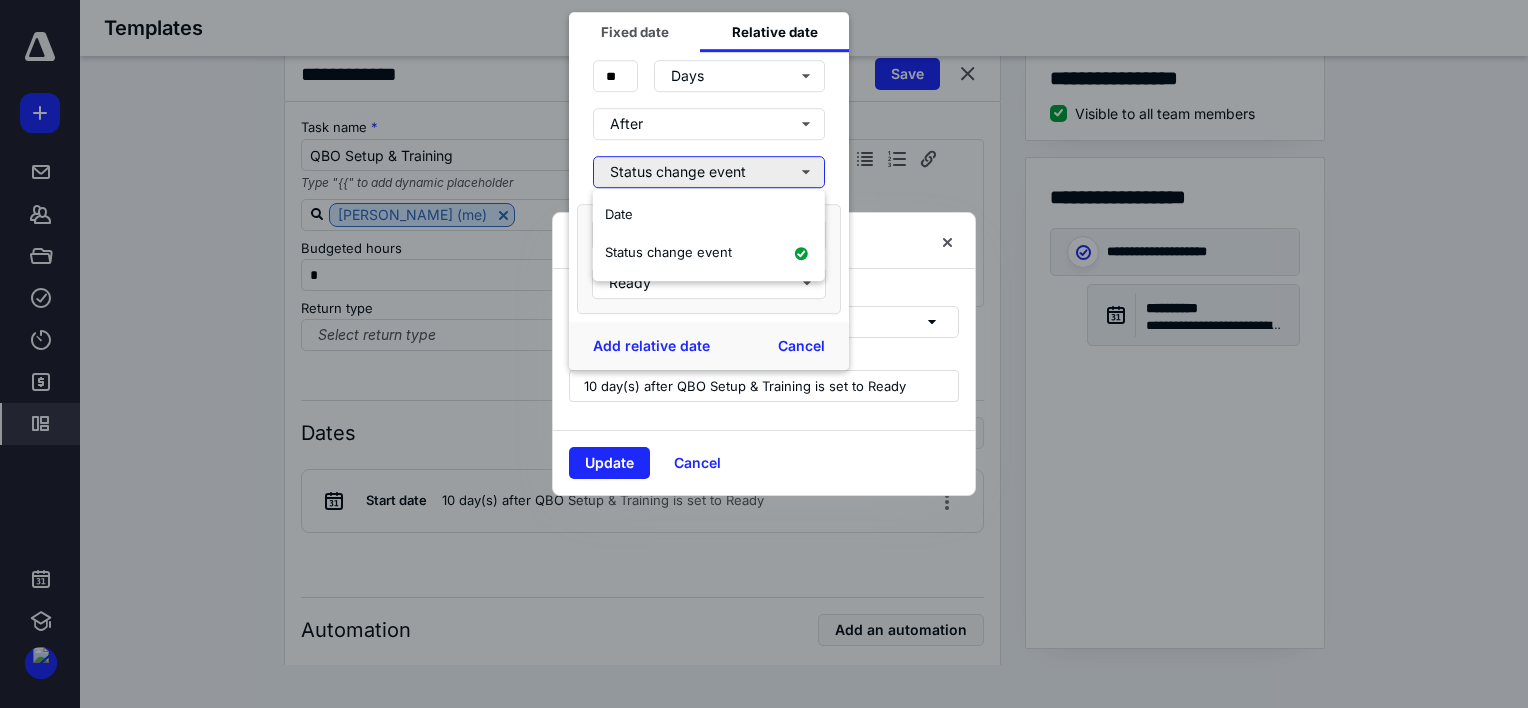 click on "Status change event" at bounding box center [709, 172] 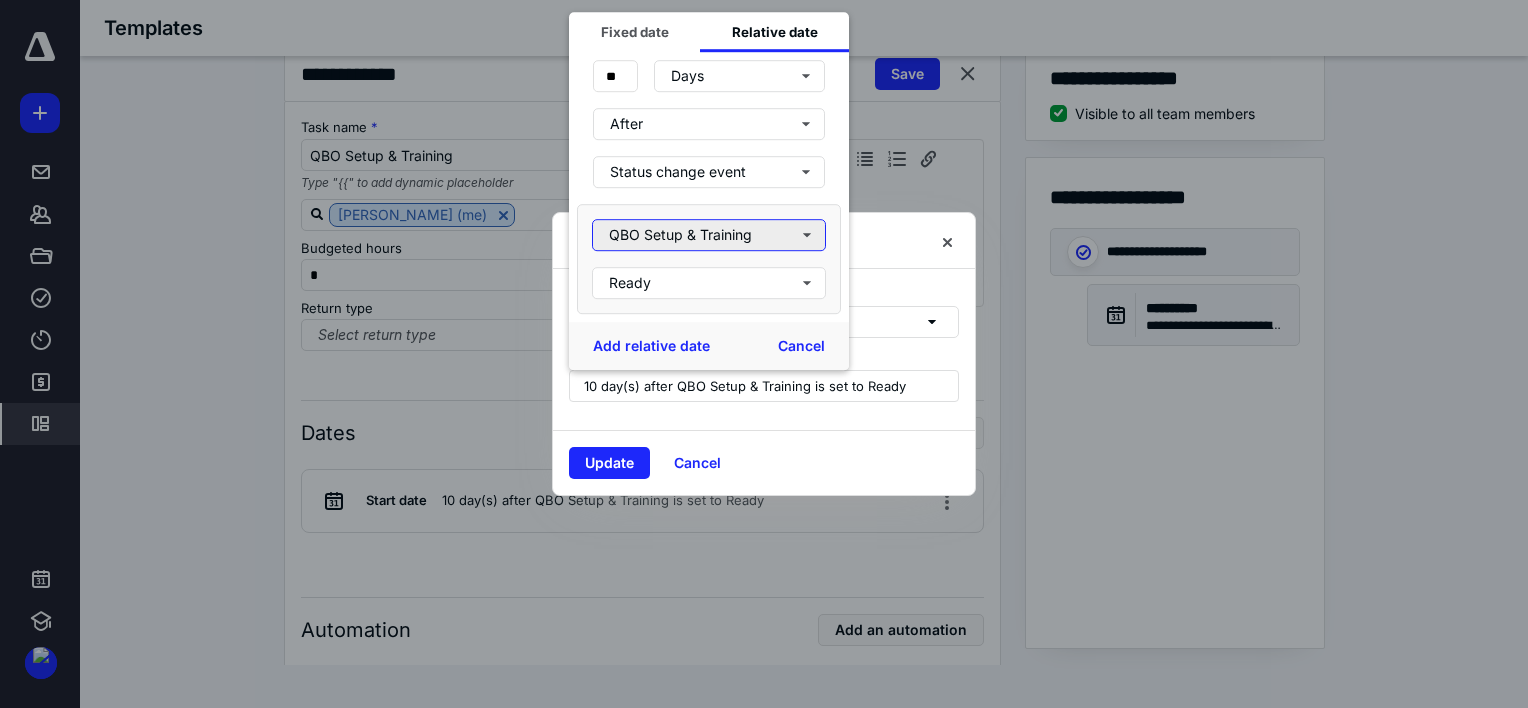 click on "QBO Setup & Training" at bounding box center (709, 235) 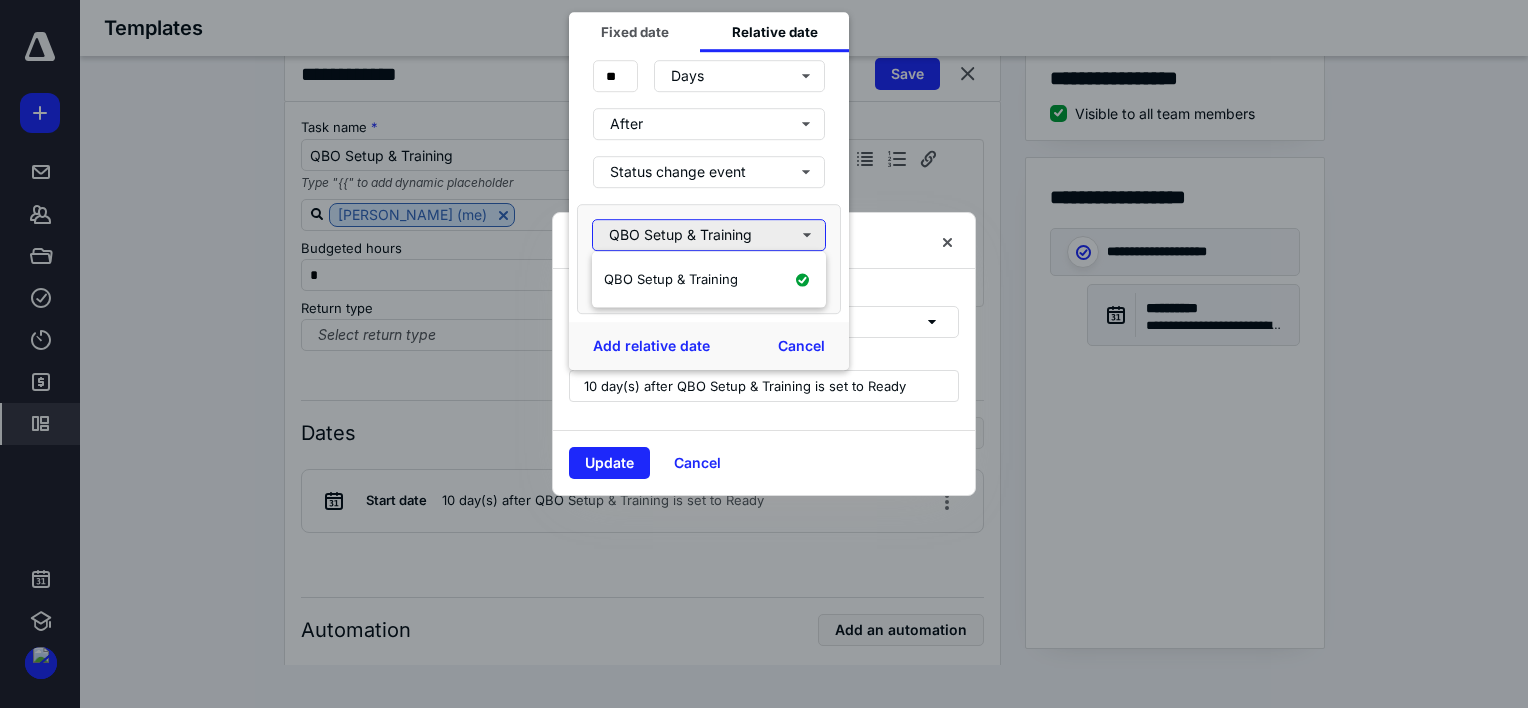 click on "QBO Setup & Training" at bounding box center [709, 235] 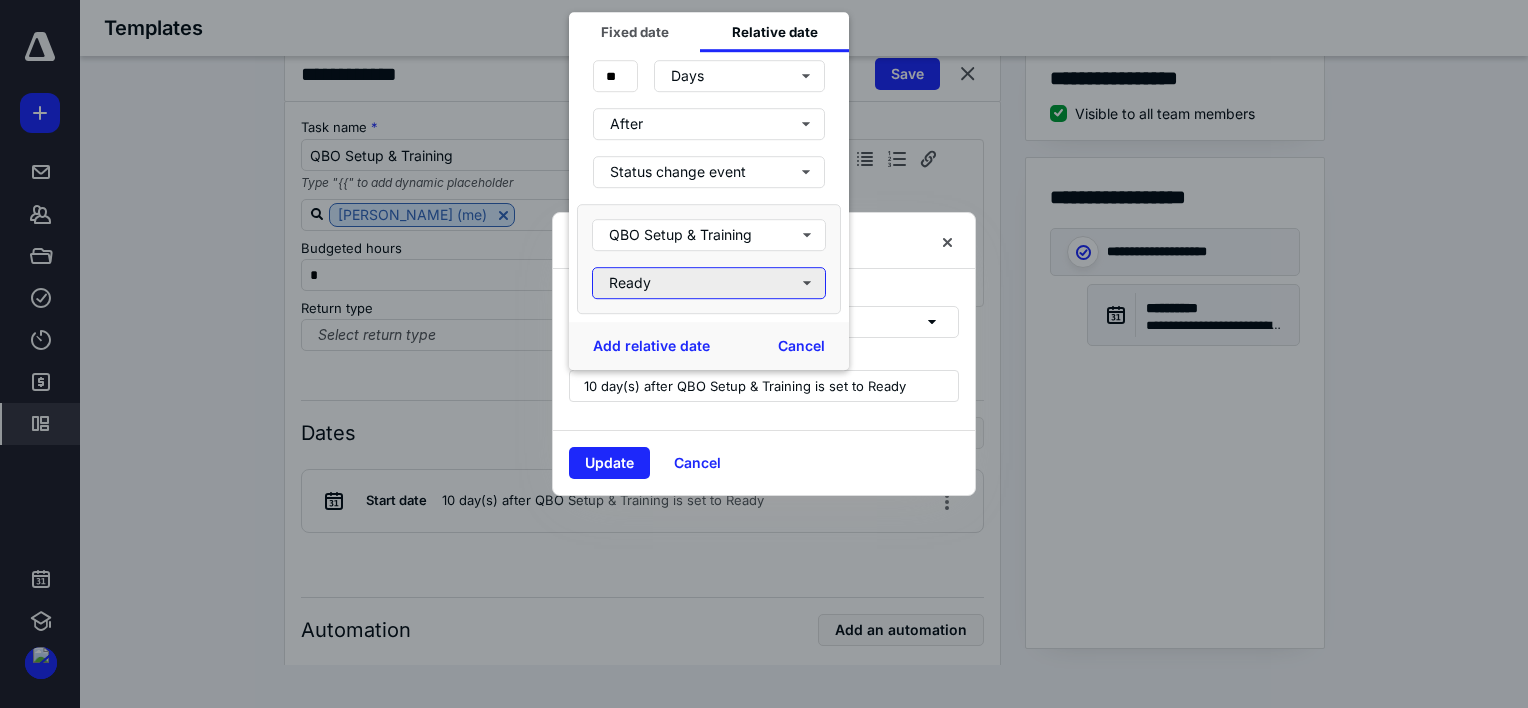 click on "Ready" at bounding box center (709, 283) 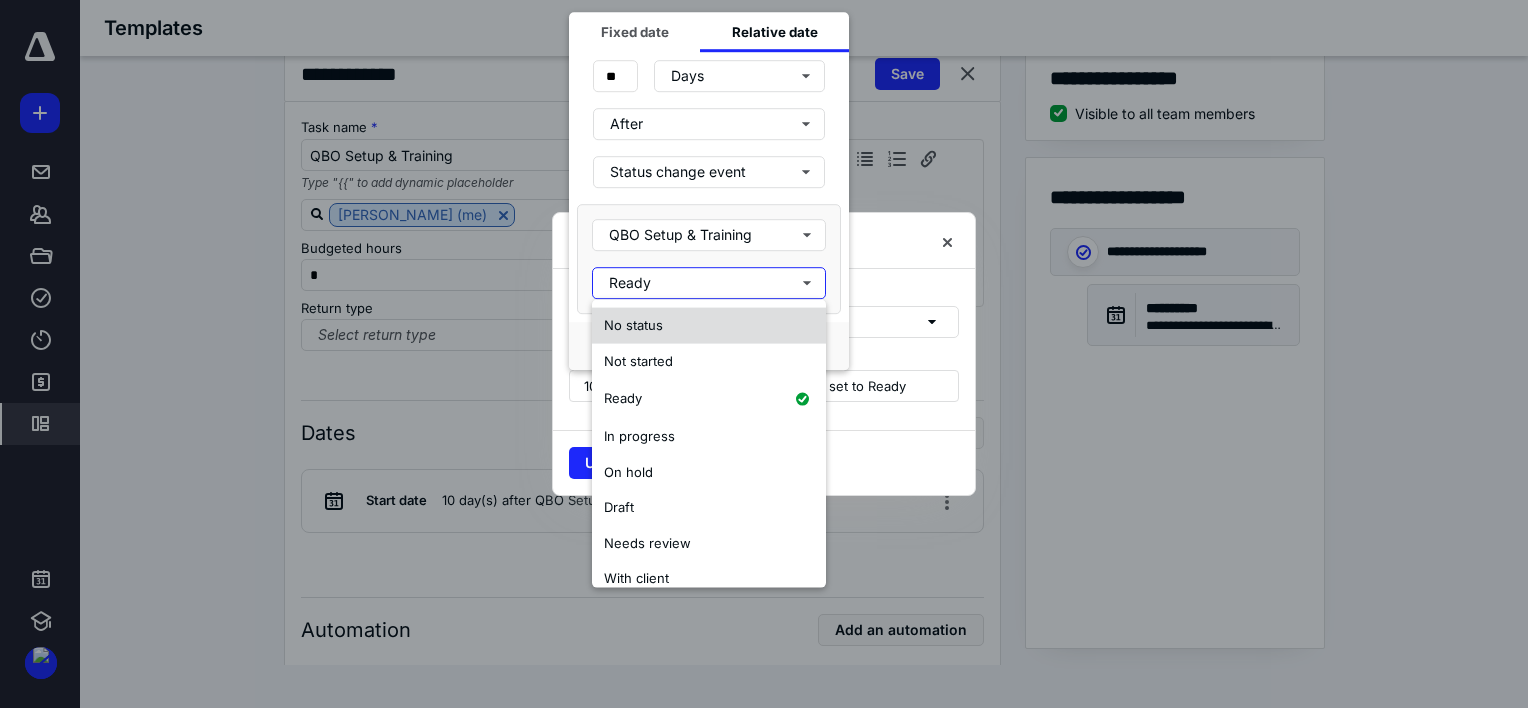 click on "No status" at bounding box center [709, 326] 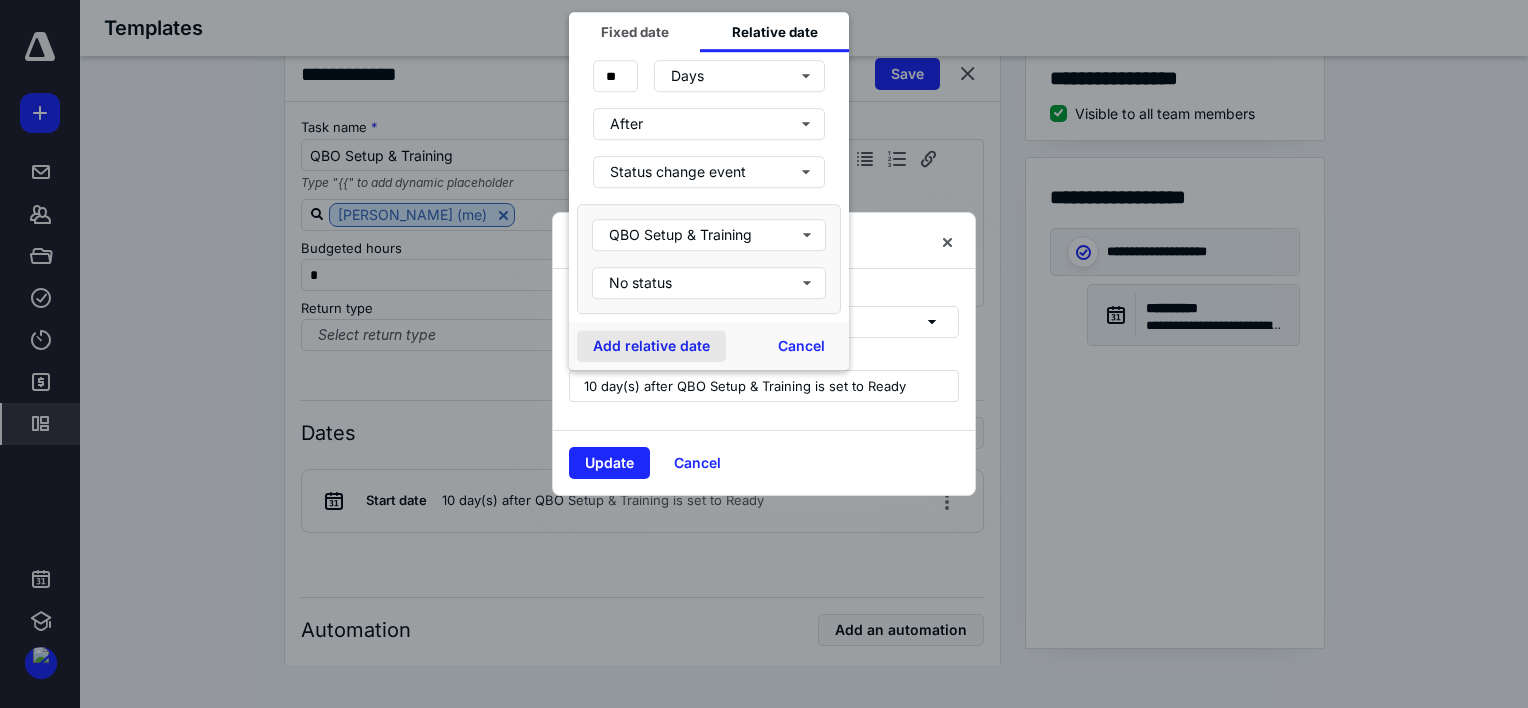 click on "Add relative date" at bounding box center (651, 346) 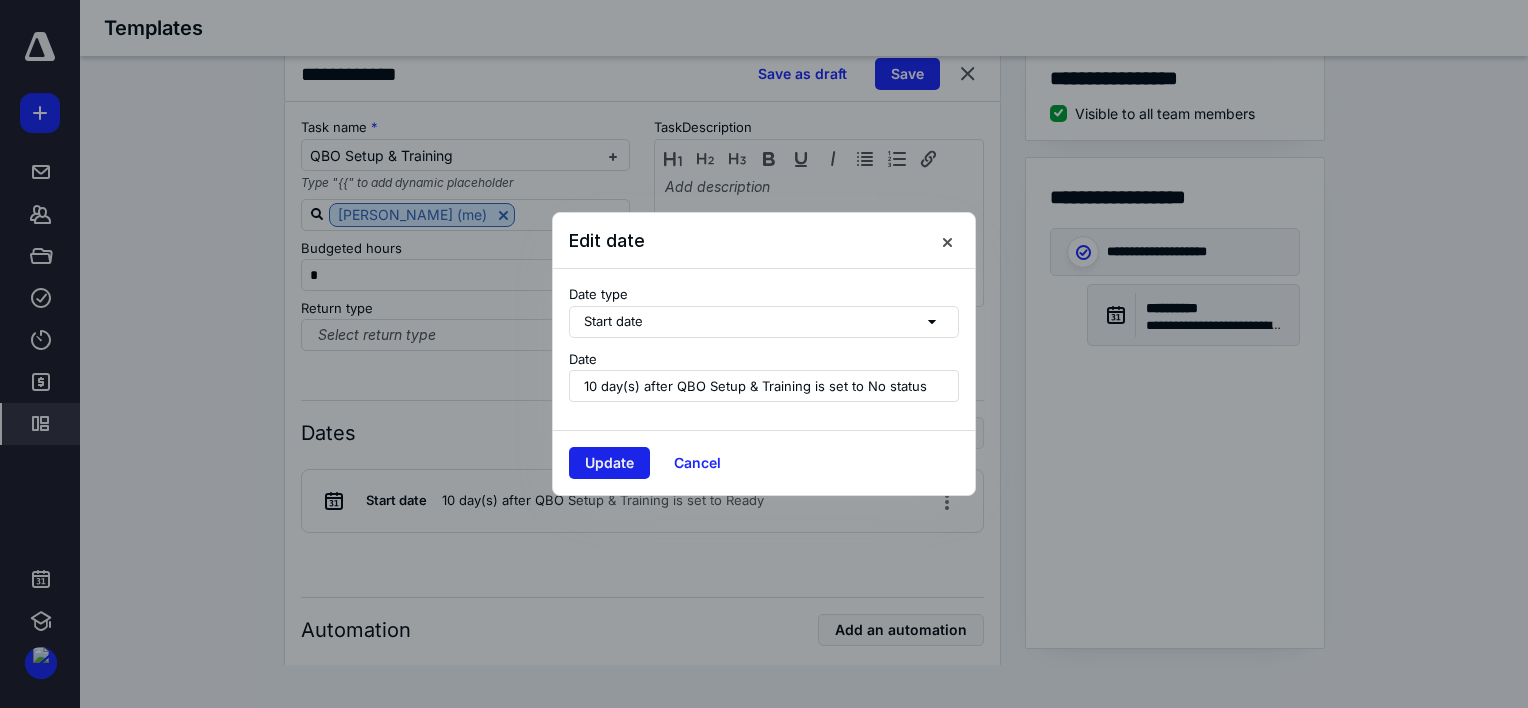click on "Update" at bounding box center [609, 463] 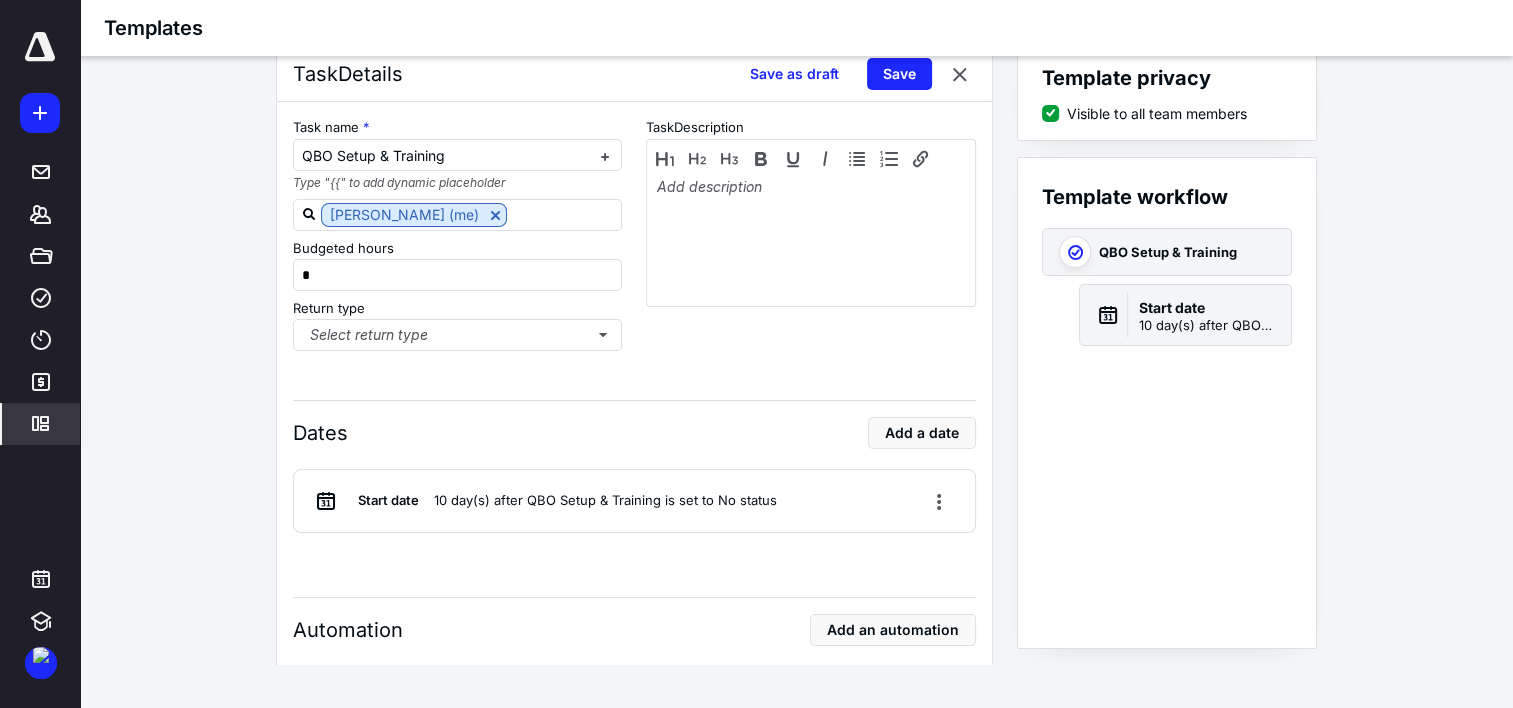 click on "Task  Details Save as draft Save Task name   * QBO Setup & Training Type "{{" to add dynamic placeholder [PERSON_NAME] (me) Budgeted hours * Return type Select return type Task  Description Dates Add a date Start date 10 day(s) after  QBO Setup & Training is set to No status Automation Add an automation Tools Add a tool Recurring Add Template privacy Visible to all team members Template workflow QBO Setup & Training Start date 10 day(s) after  QBO Setup & Training is set to No status" at bounding box center [796, 355] 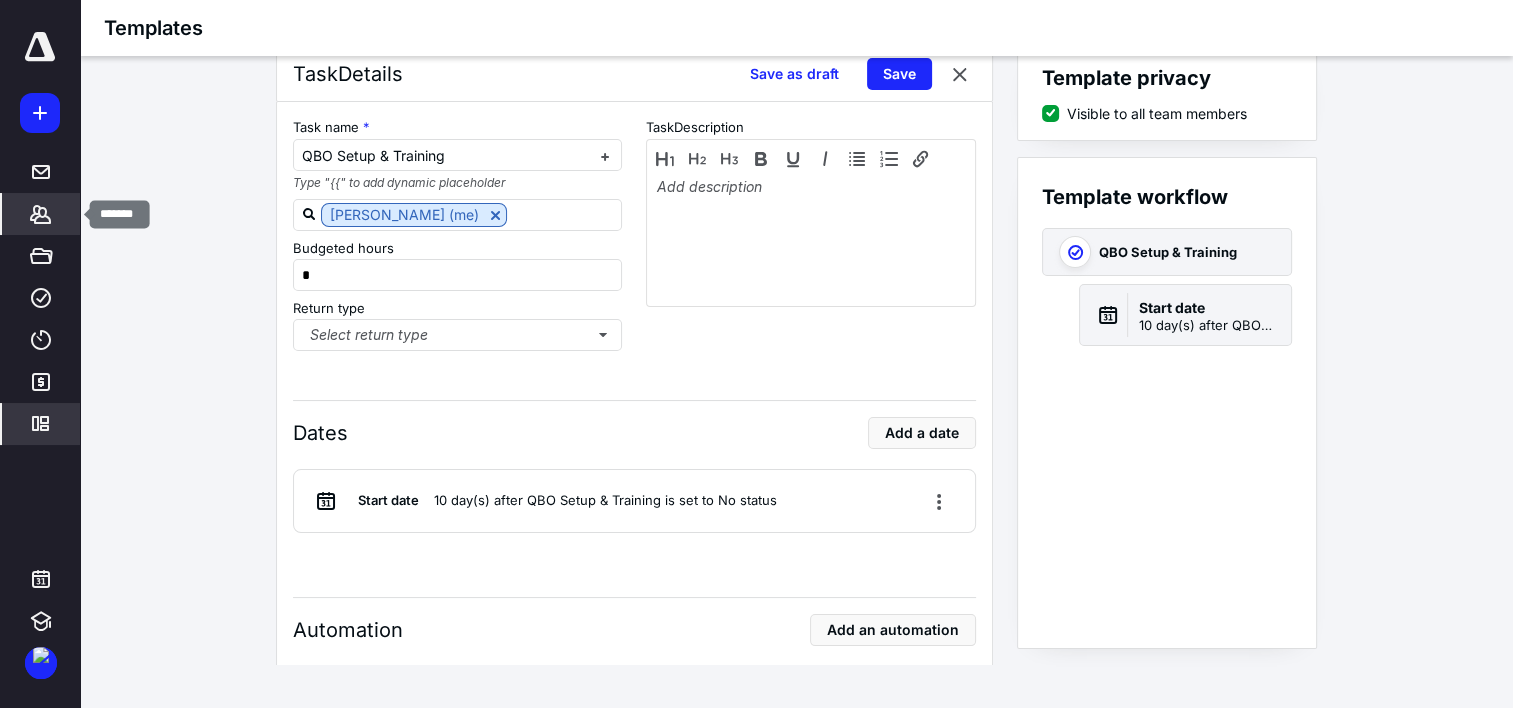 click 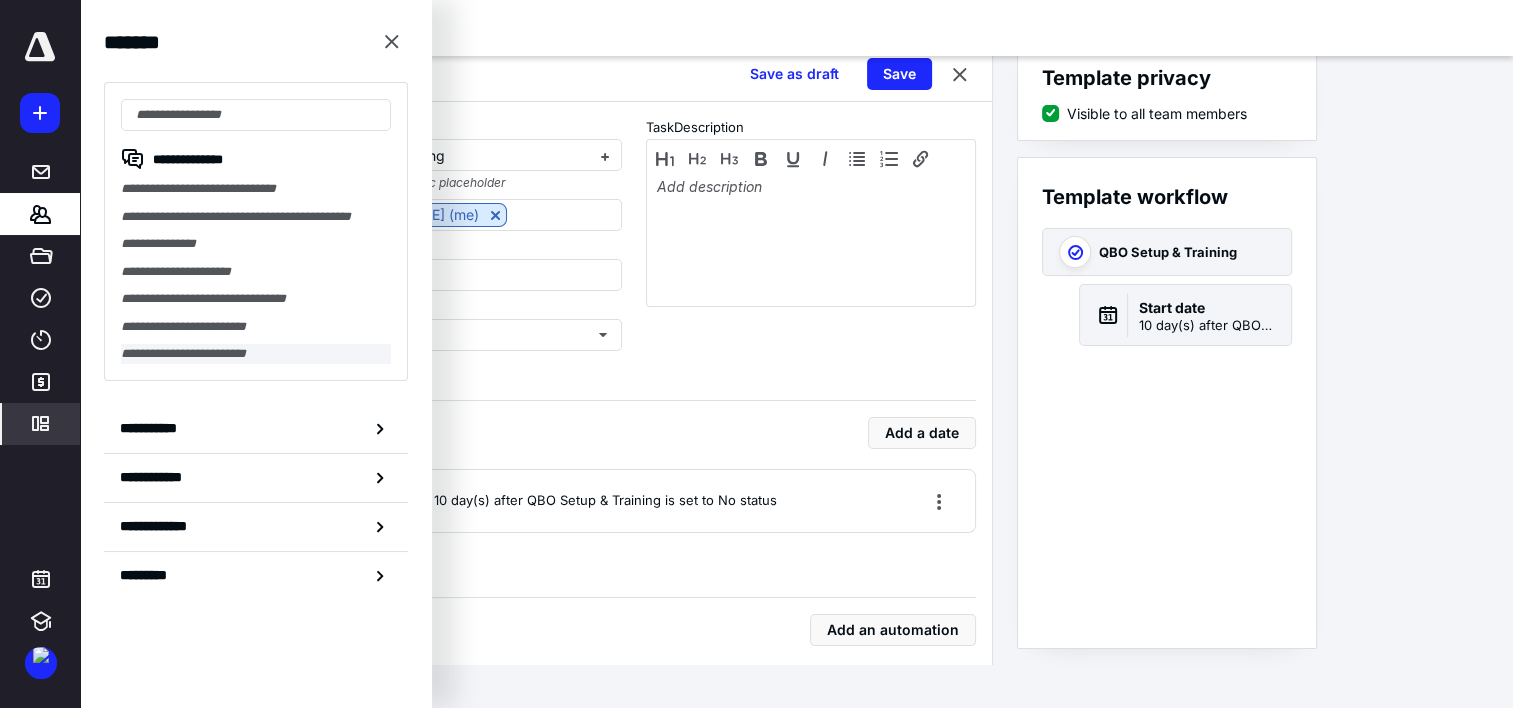 click on "**********" at bounding box center [256, 354] 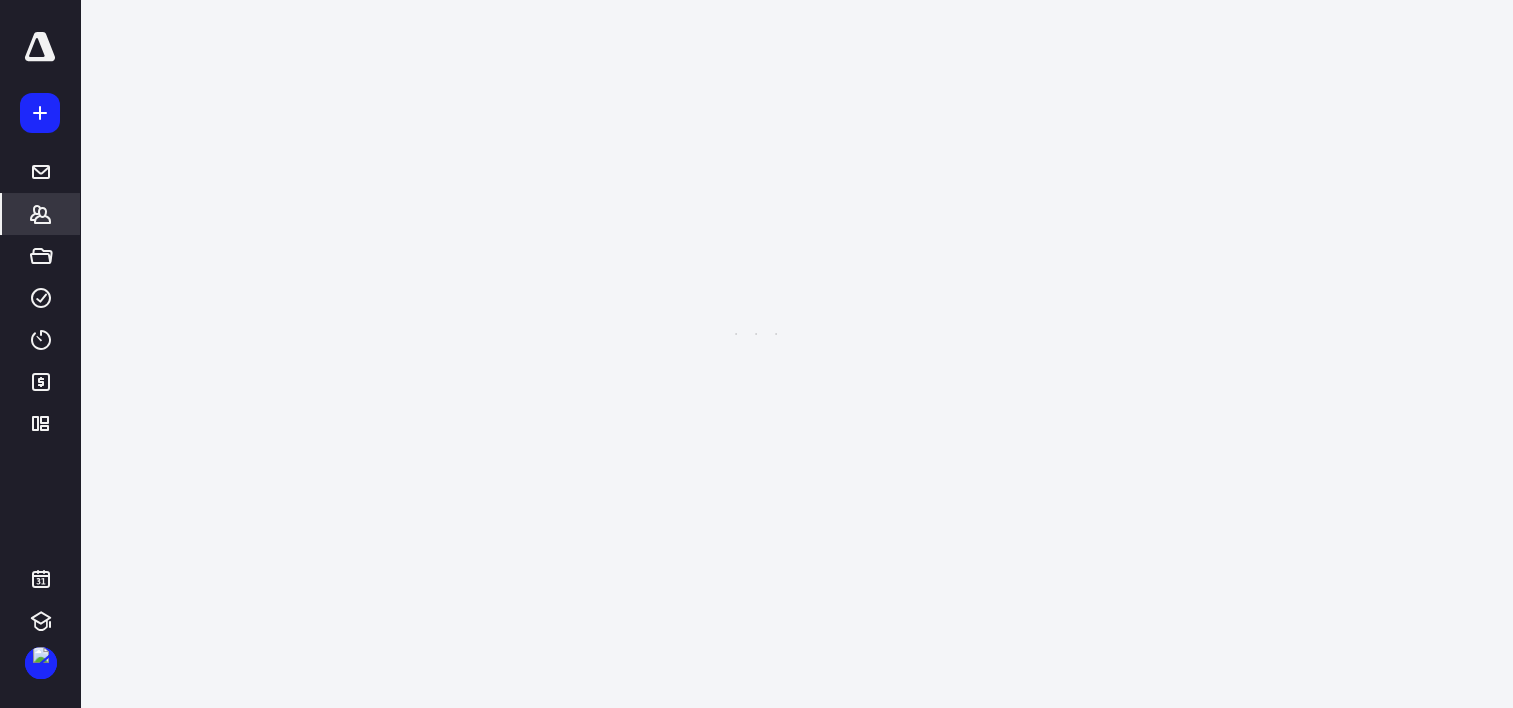 scroll, scrollTop: 0, scrollLeft: 0, axis: both 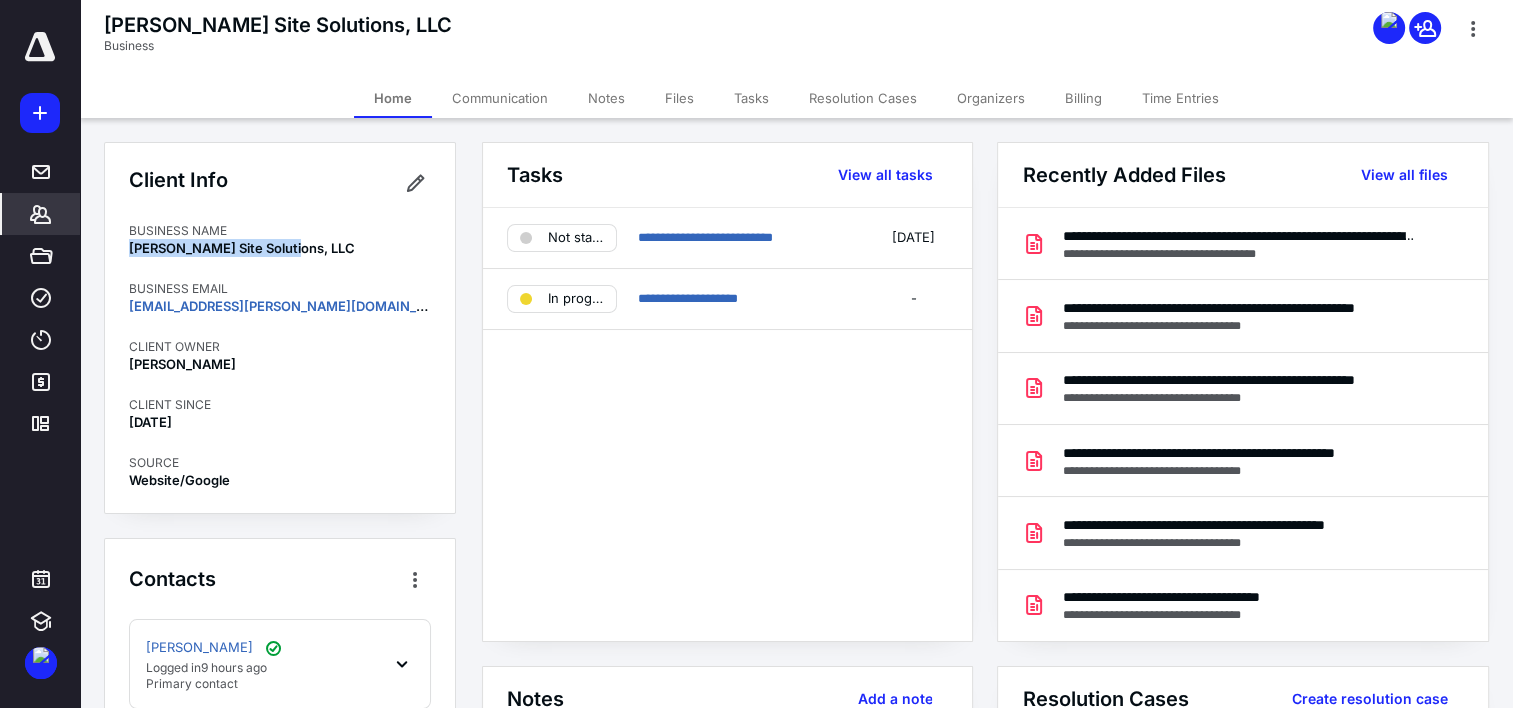 drag, startPoint x: 291, startPoint y: 245, endPoint x: 109, endPoint y: 247, distance: 182.01099 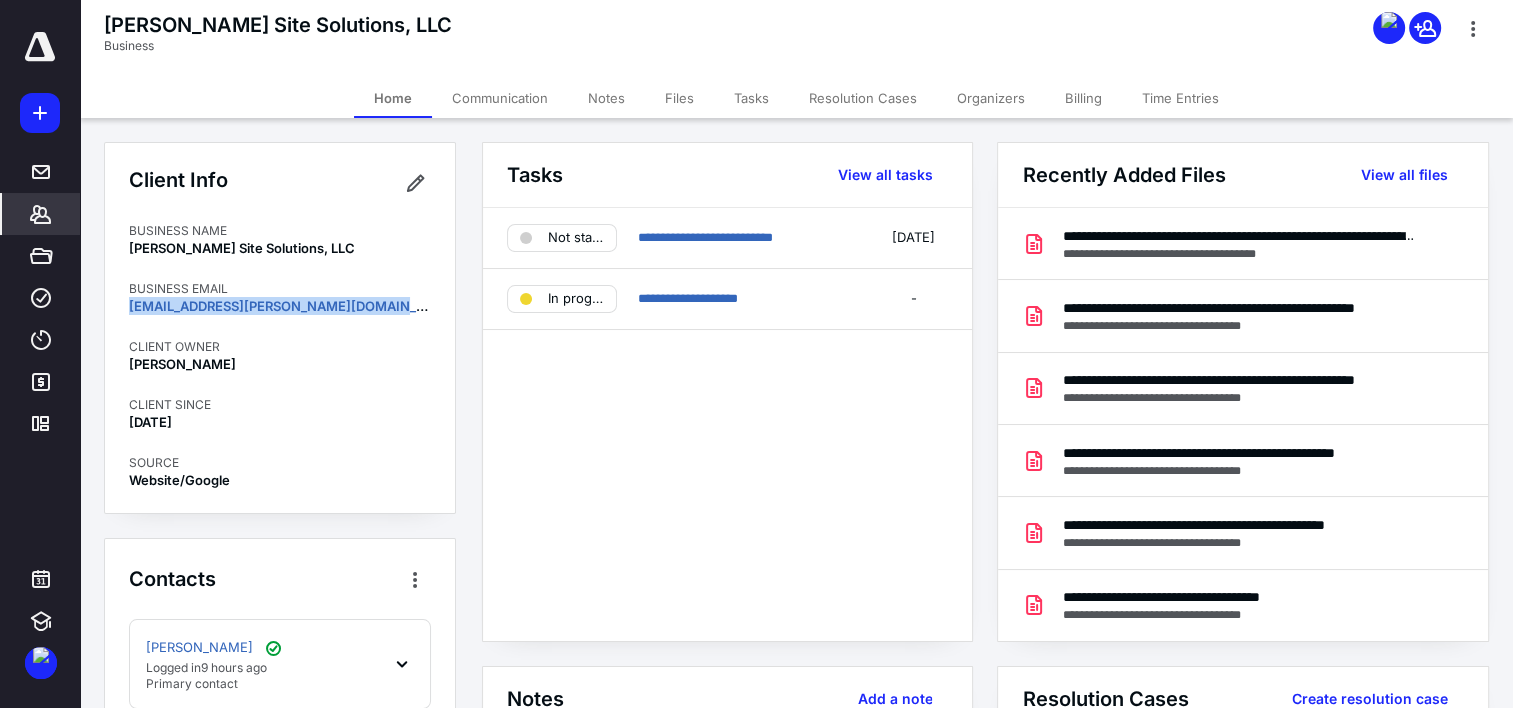 drag, startPoint x: 374, startPoint y: 308, endPoint x: 124, endPoint y: 310, distance: 250.008 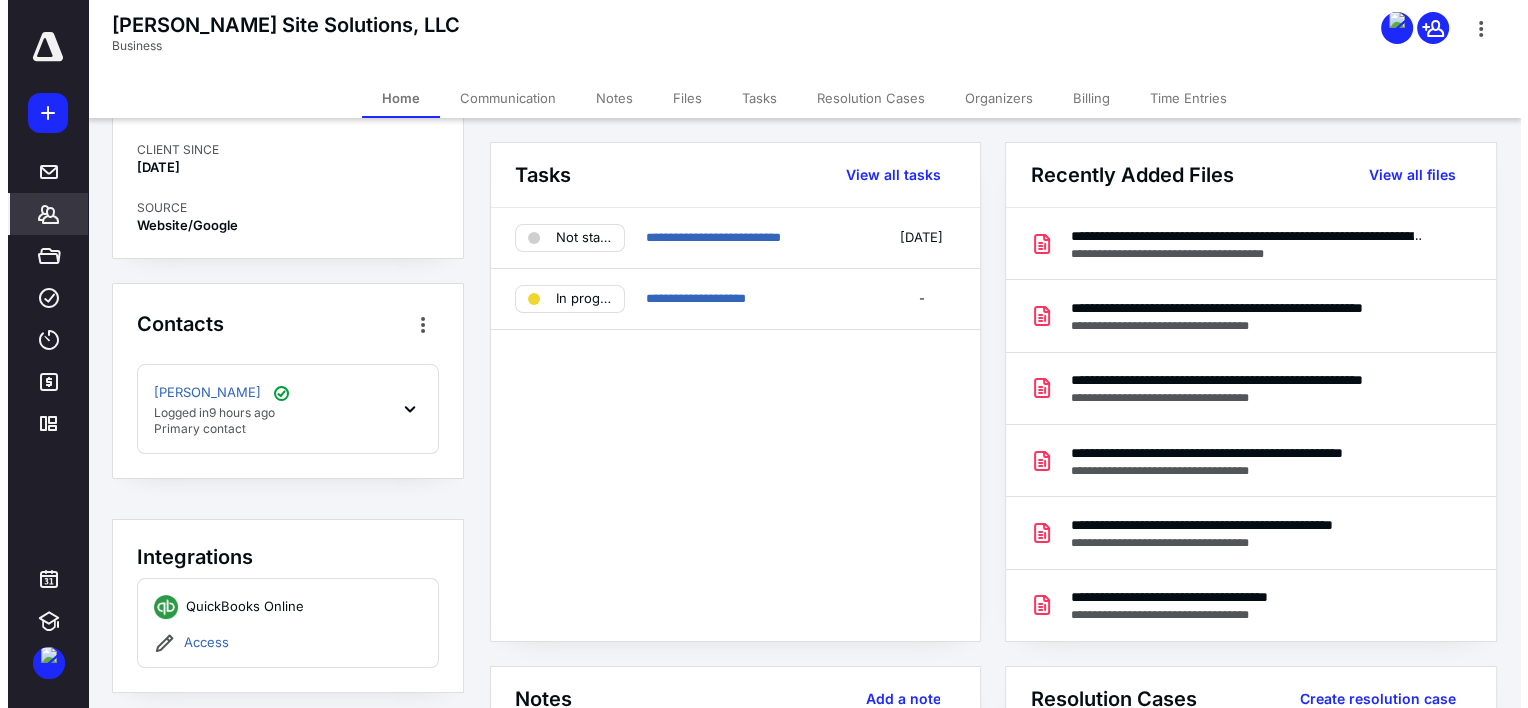scroll, scrollTop: 300, scrollLeft: 0, axis: vertical 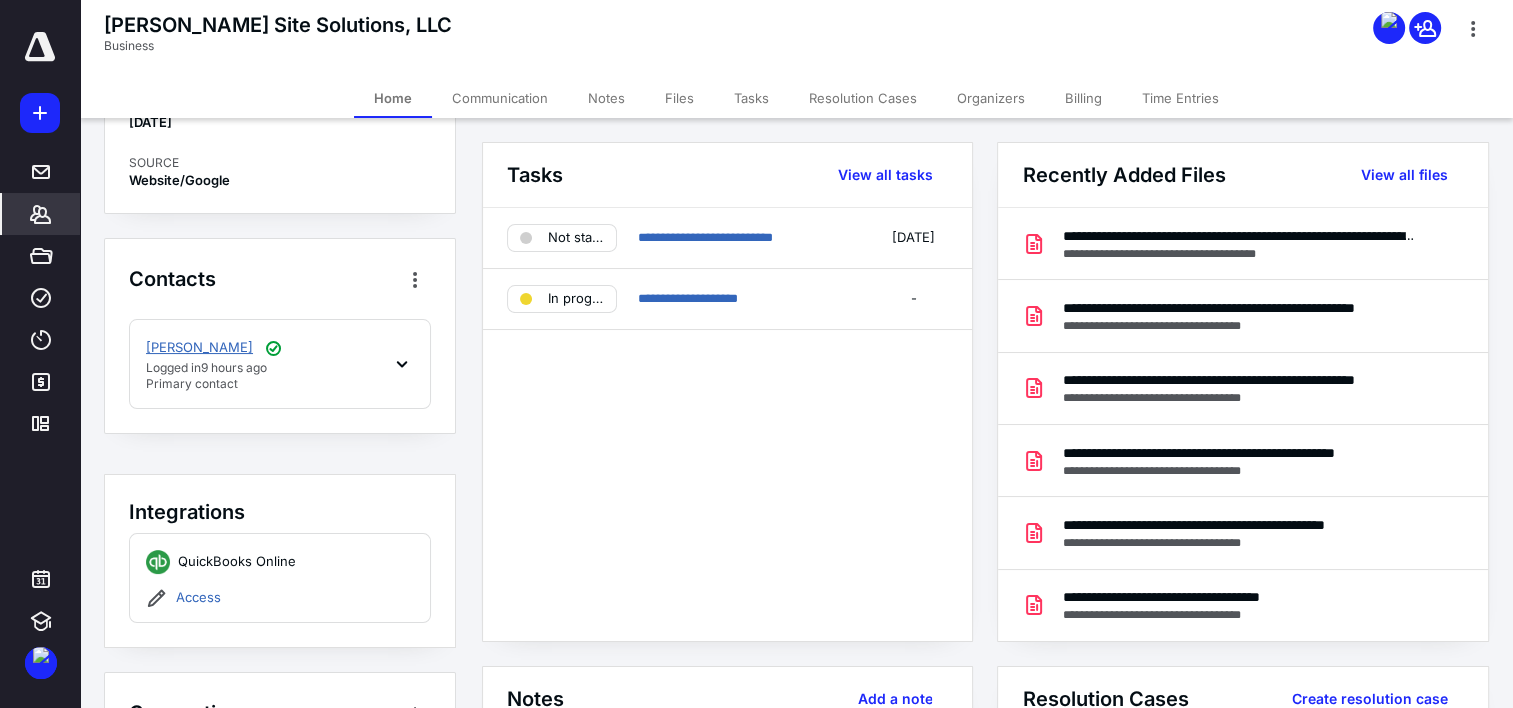 click on "[PERSON_NAME]" at bounding box center (199, 348) 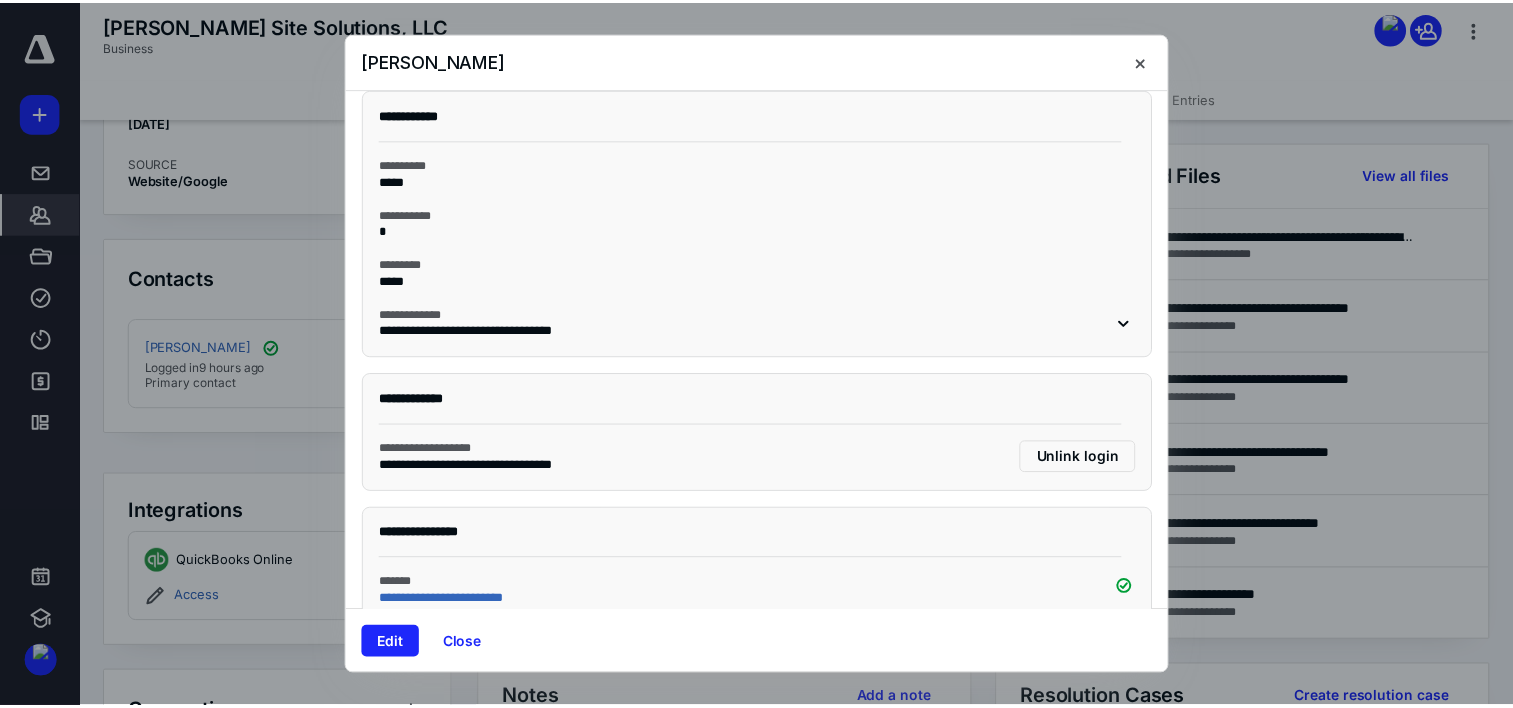 scroll, scrollTop: 0, scrollLeft: 0, axis: both 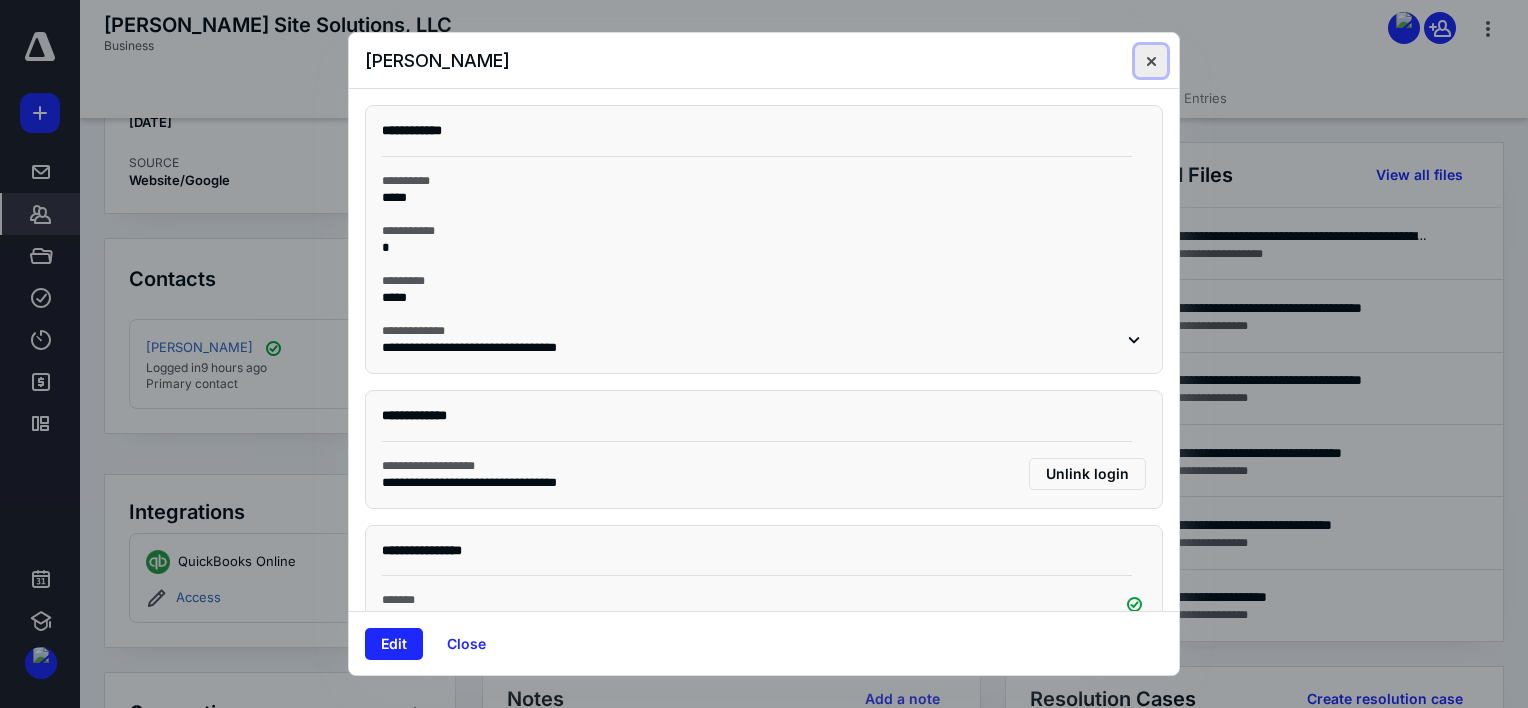 click at bounding box center [1151, 61] 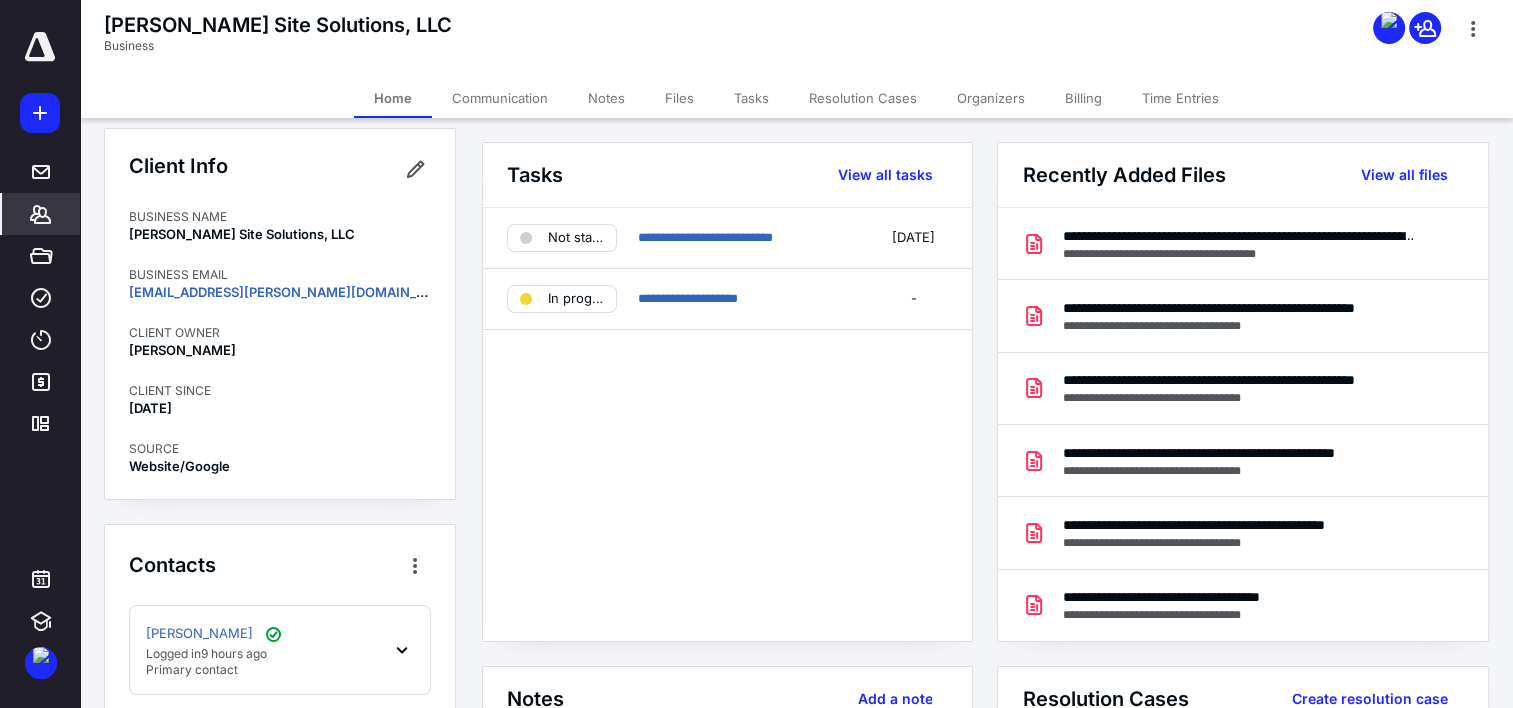 scroll, scrollTop: 0, scrollLeft: 0, axis: both 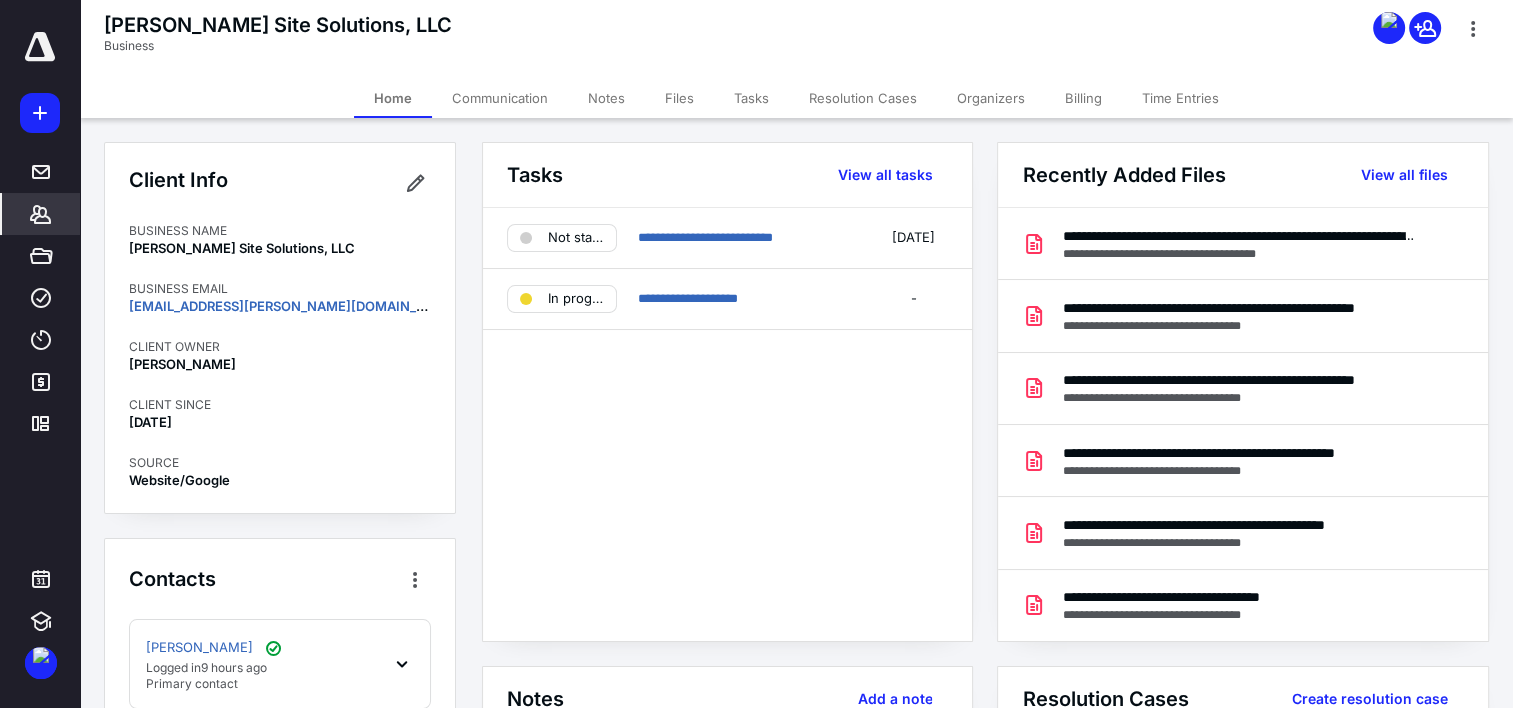 click on "Communication" at bounding box center [500, 98] 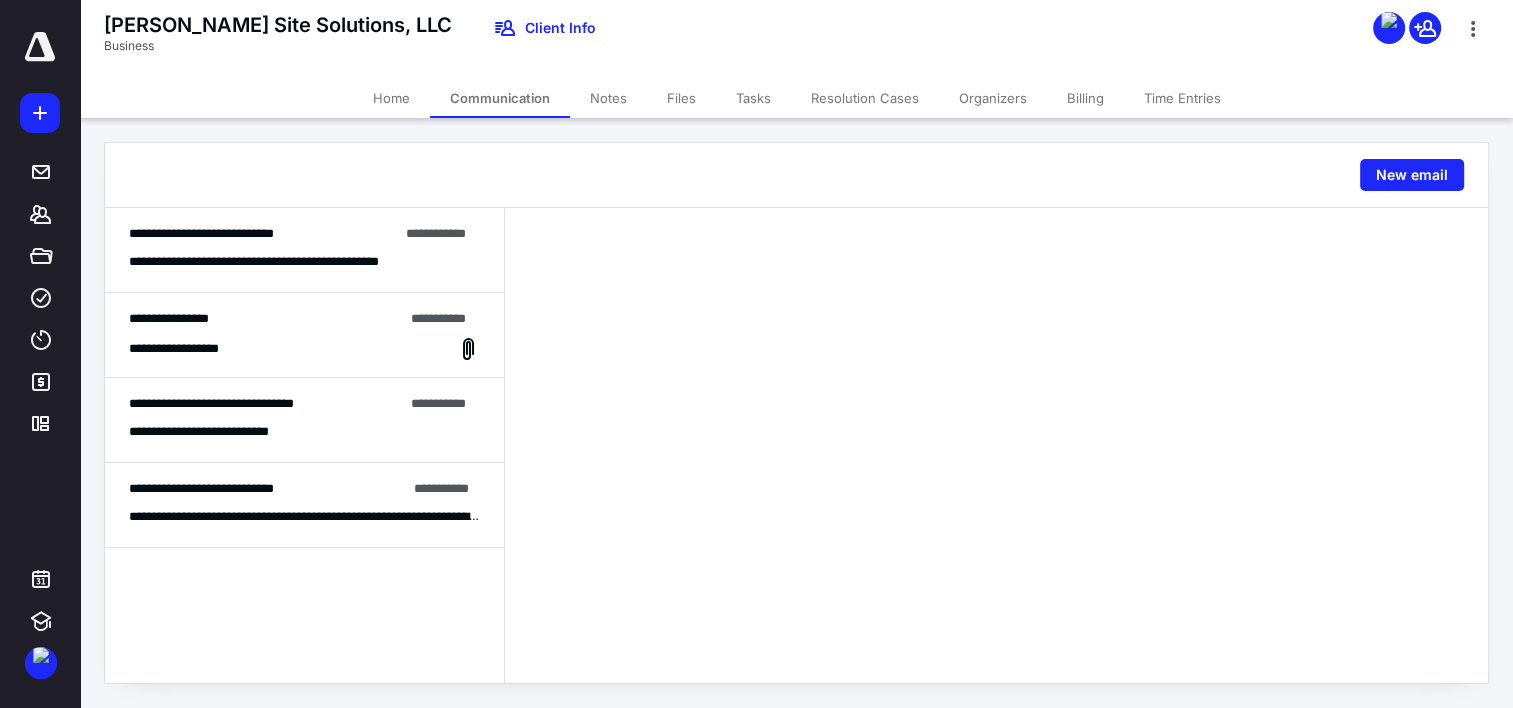 click on "**********" at bounding box center (290, 262) 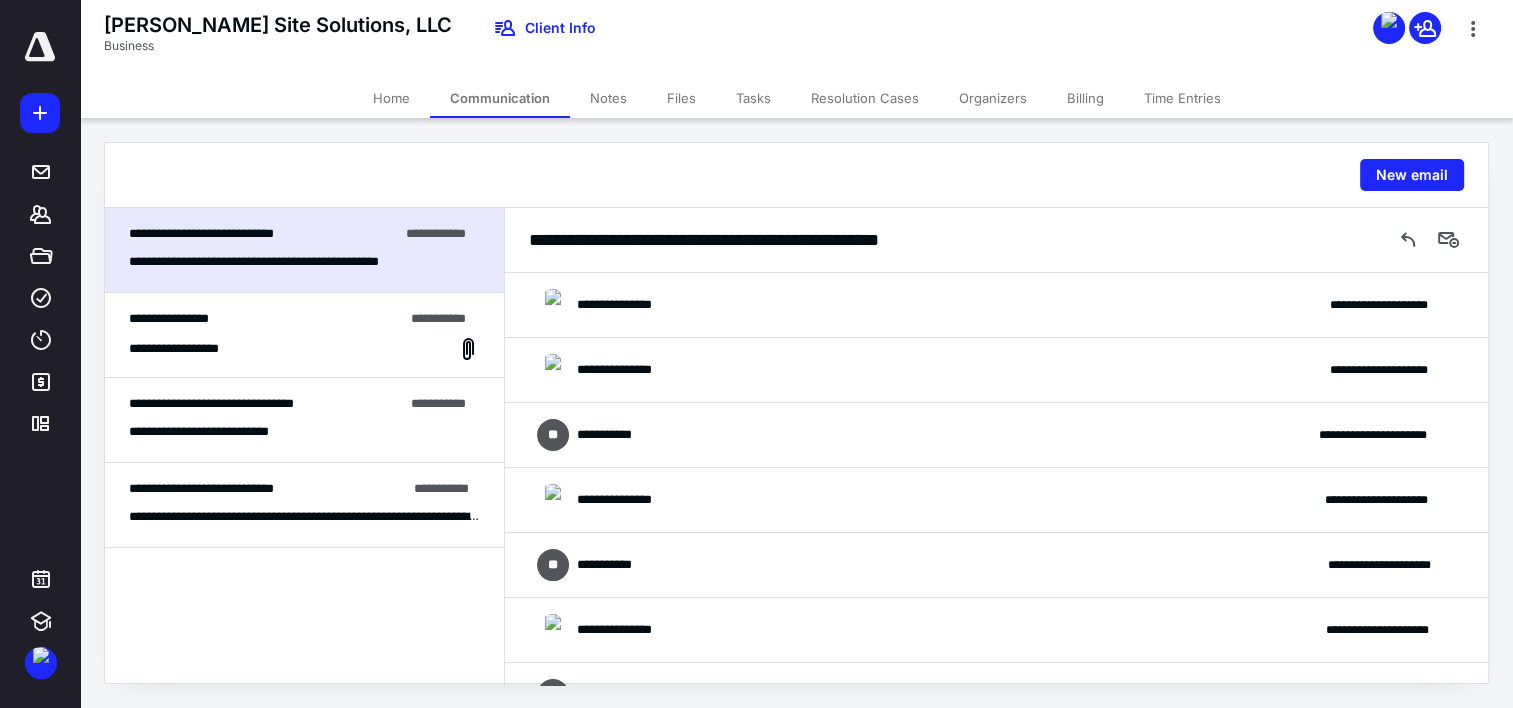 scroll, scrollTop: 360, scrollLeft: 0, axis: vertical 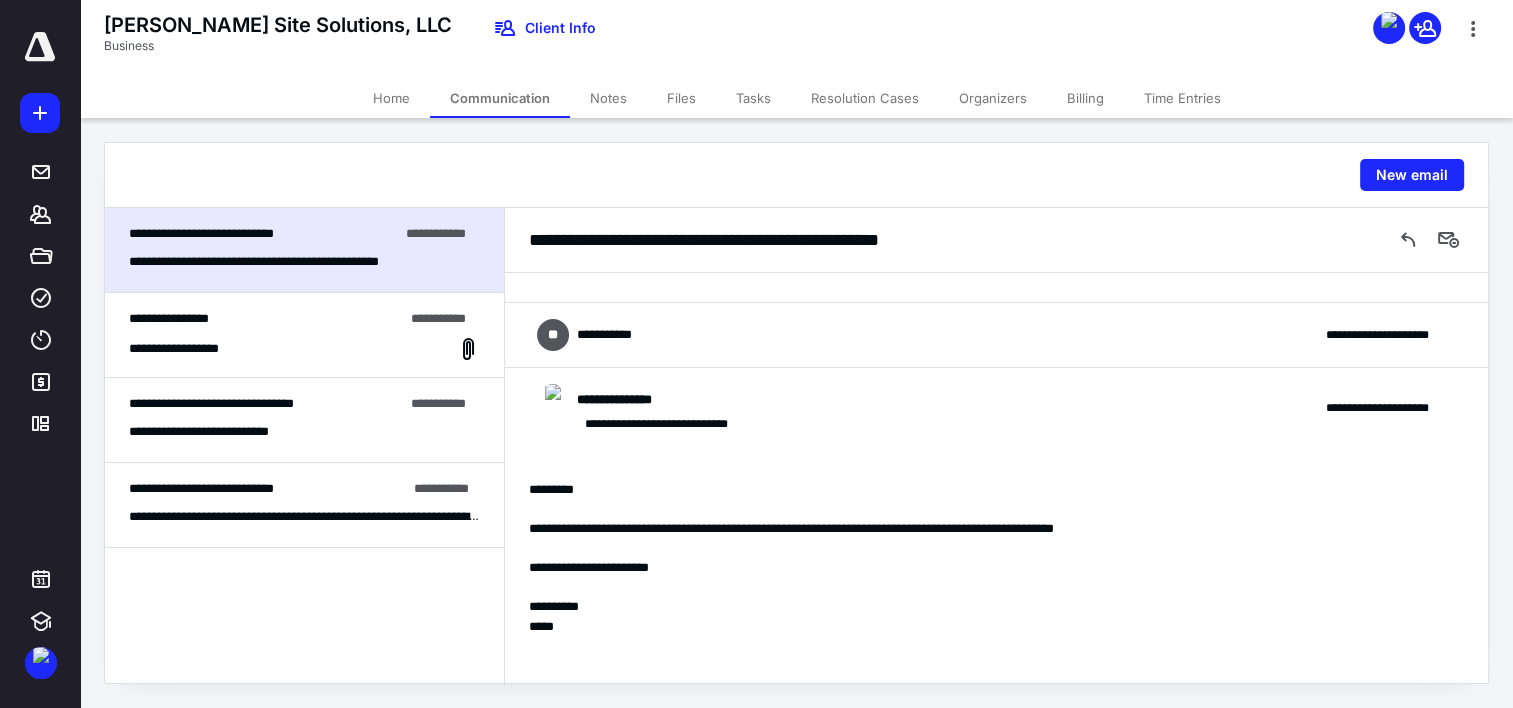 click on "Files" at bounding box center (681, 98) 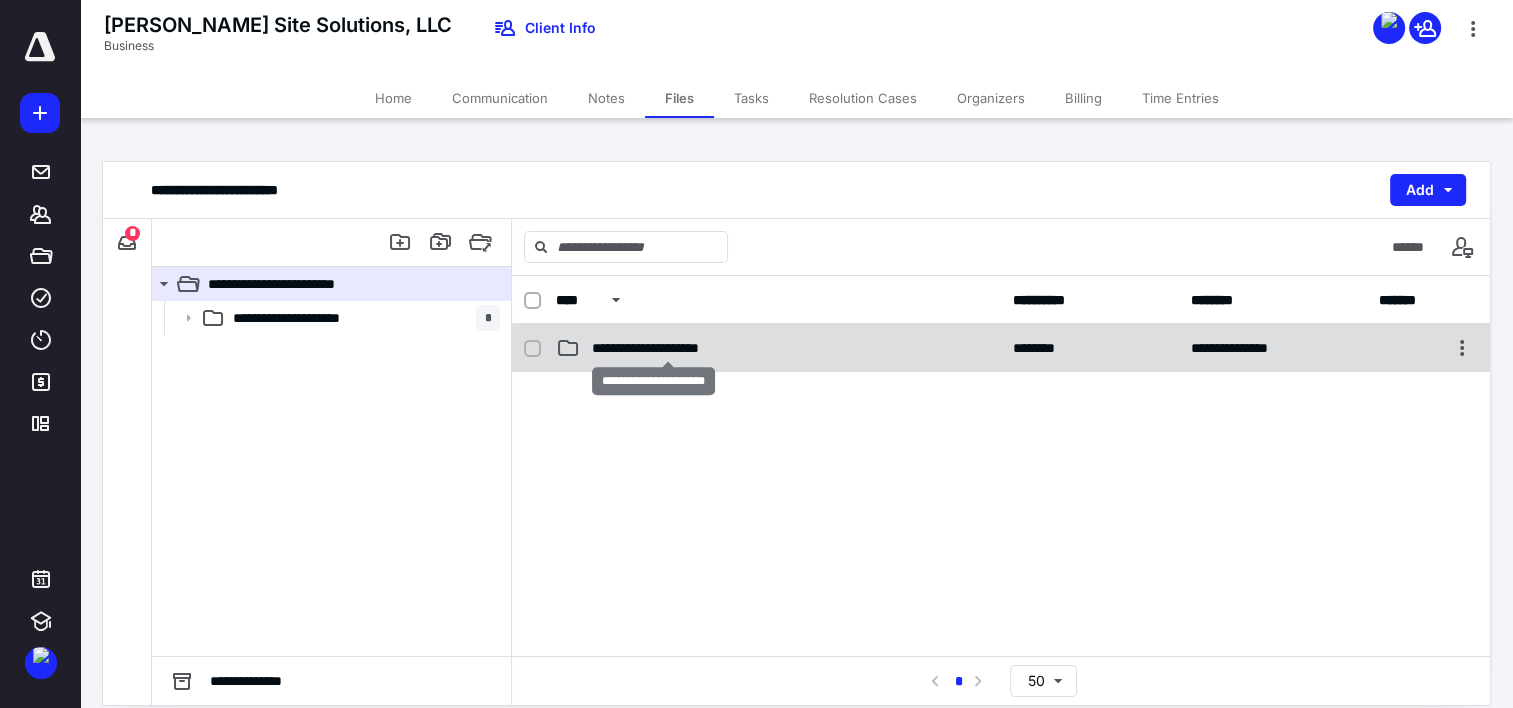 click on "**********" at bounding box center (668, 348) 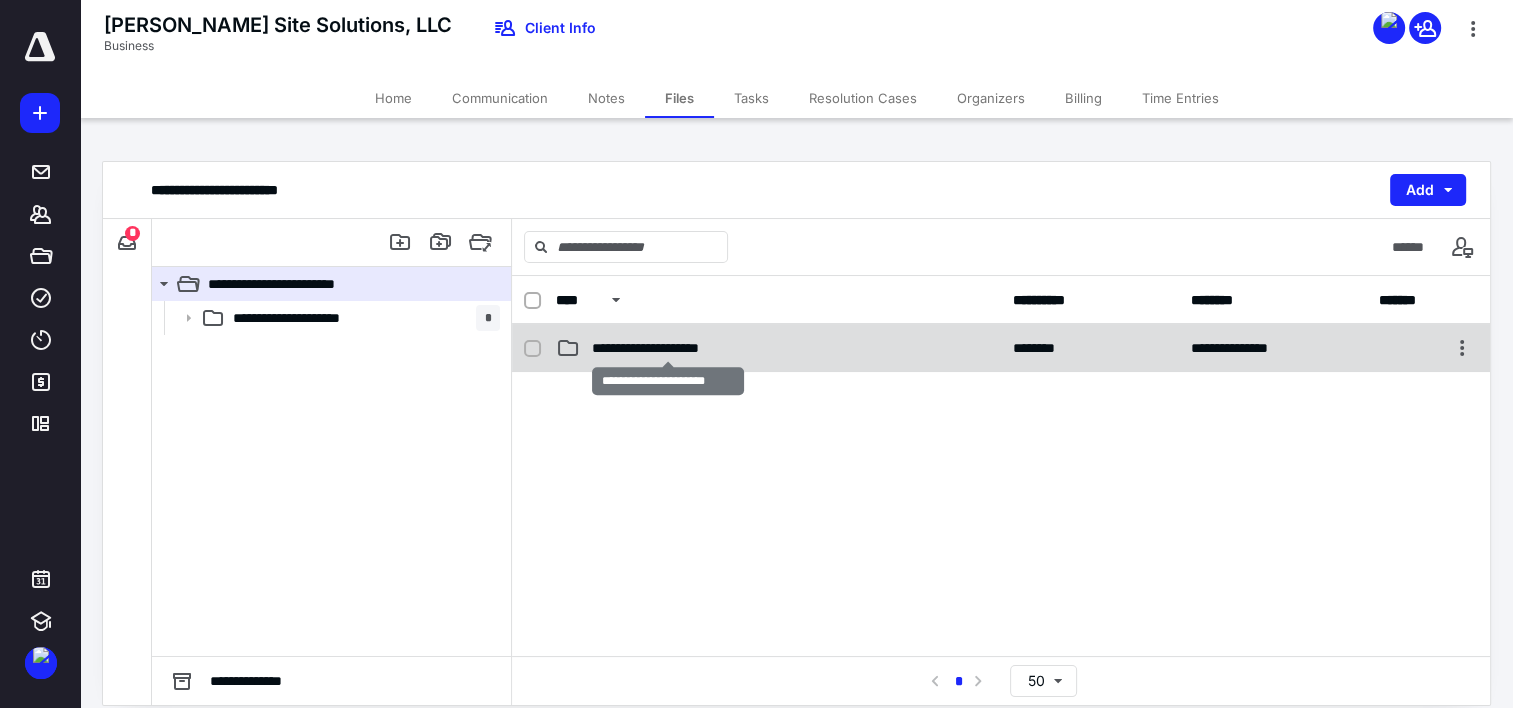 click on "**********" at bounding box center (668, 348) 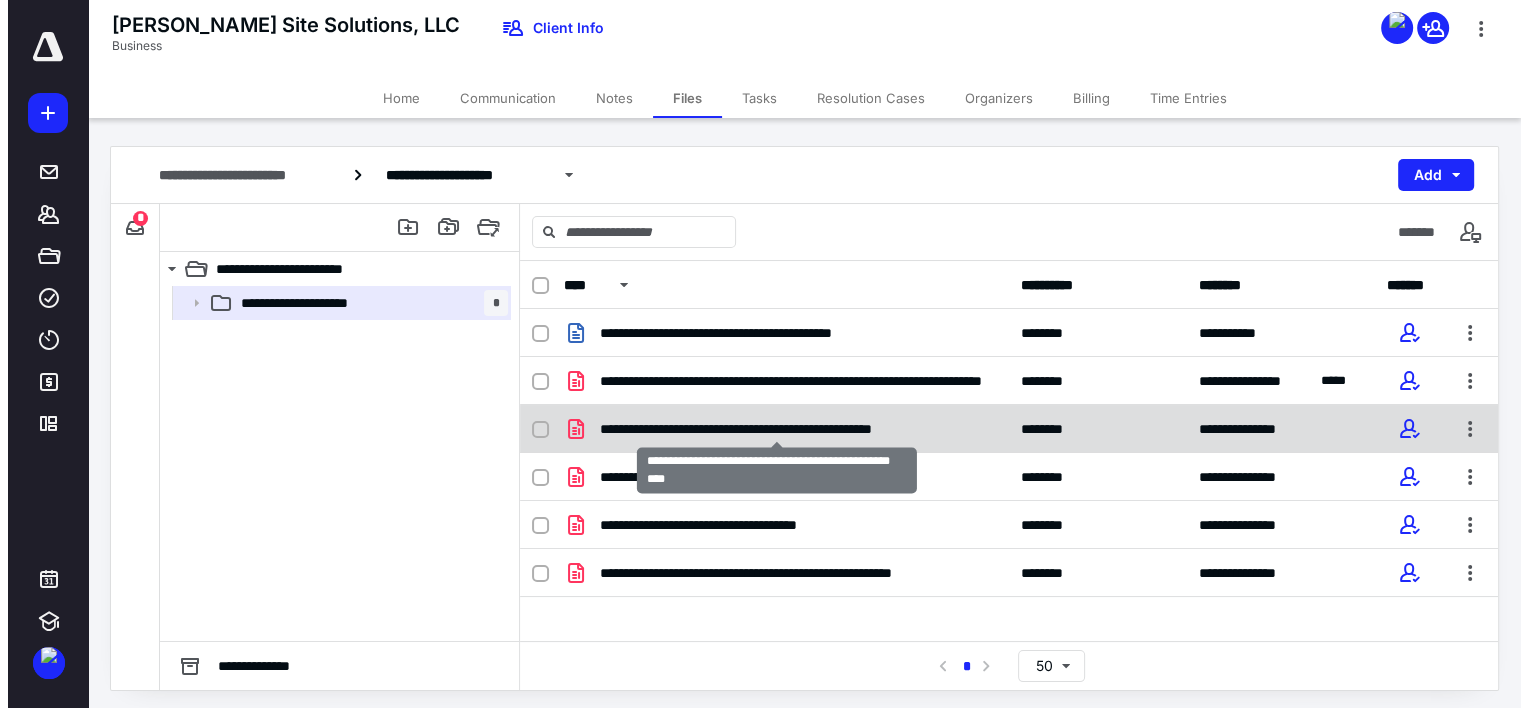 scroll, scrollTop: 19, scrollLeft: 0, axis: vertical 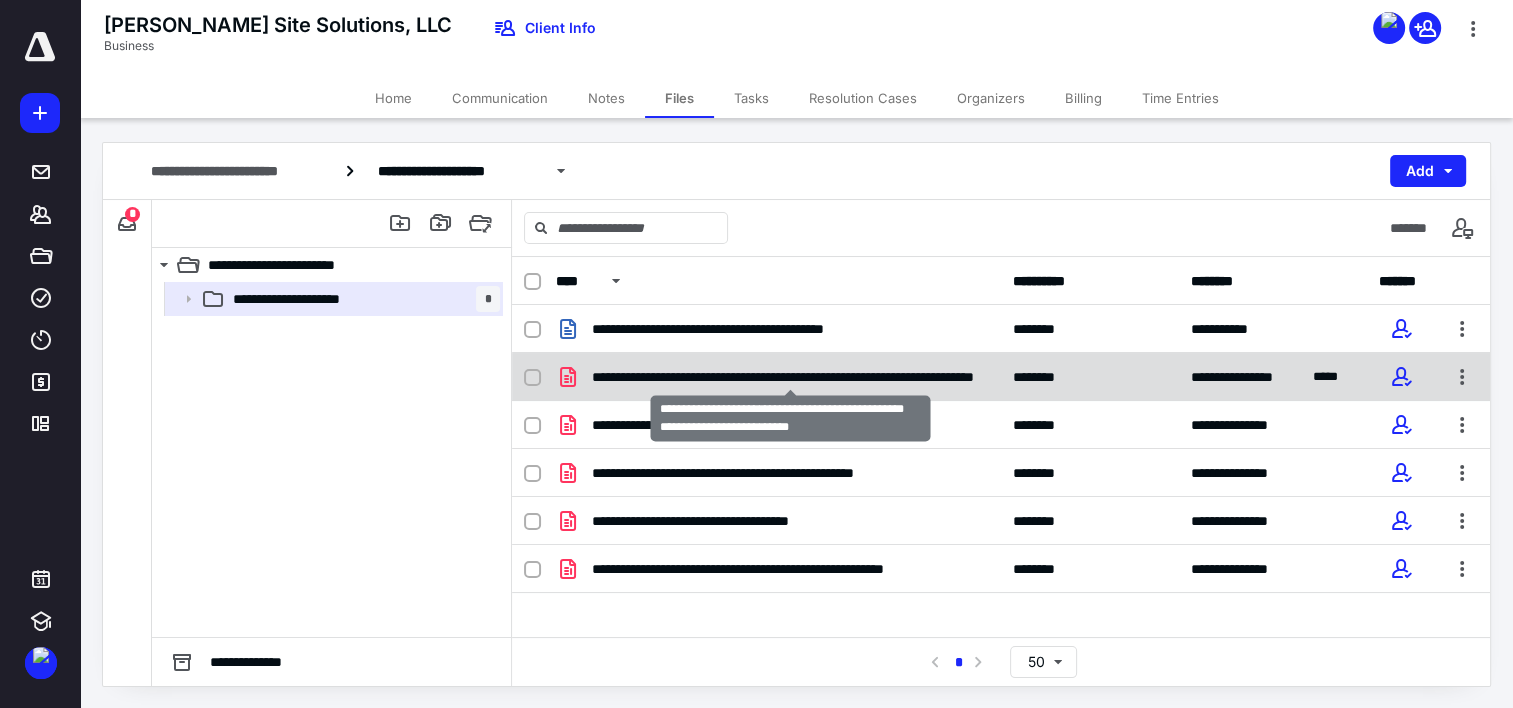 click on "**********" at bounding box center [790, 377] 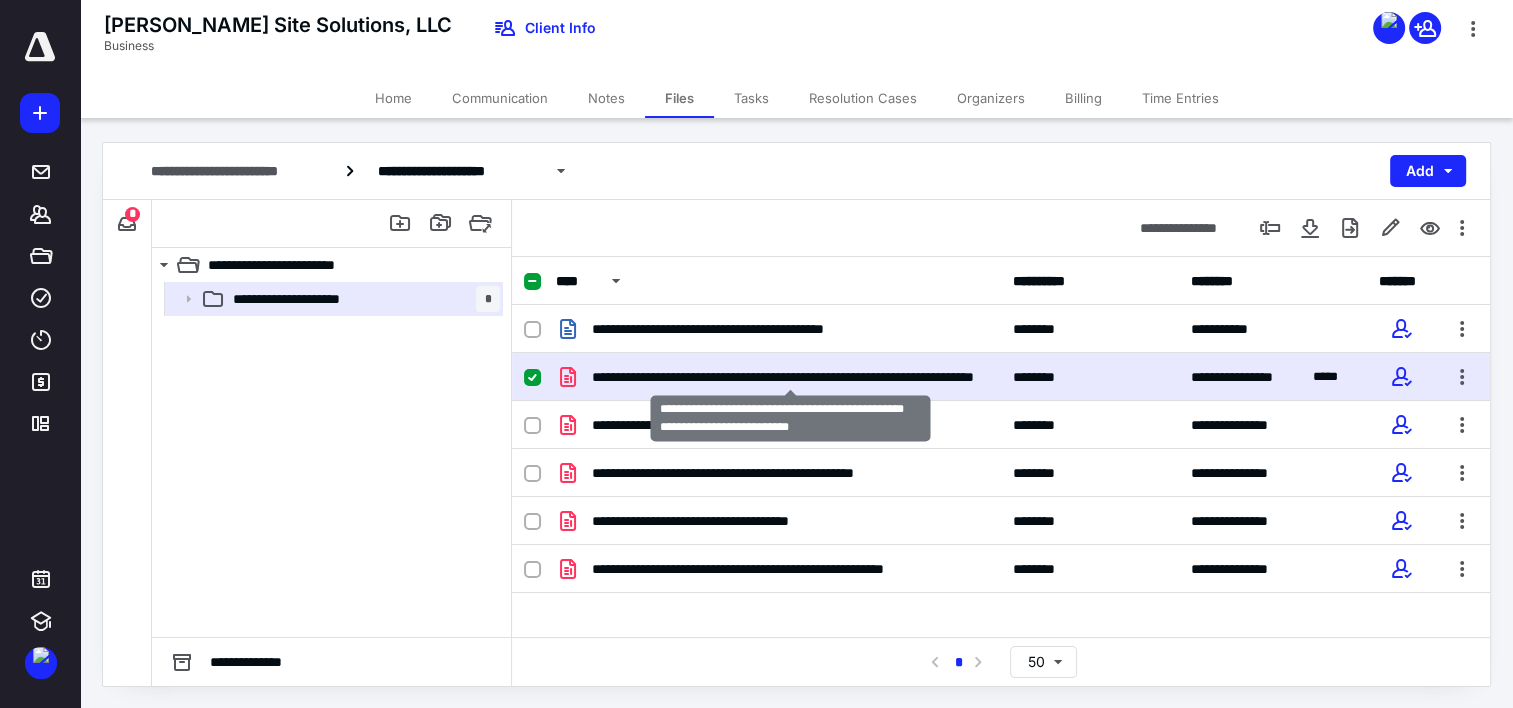 click on "**********" at bounding box center [790, 377] 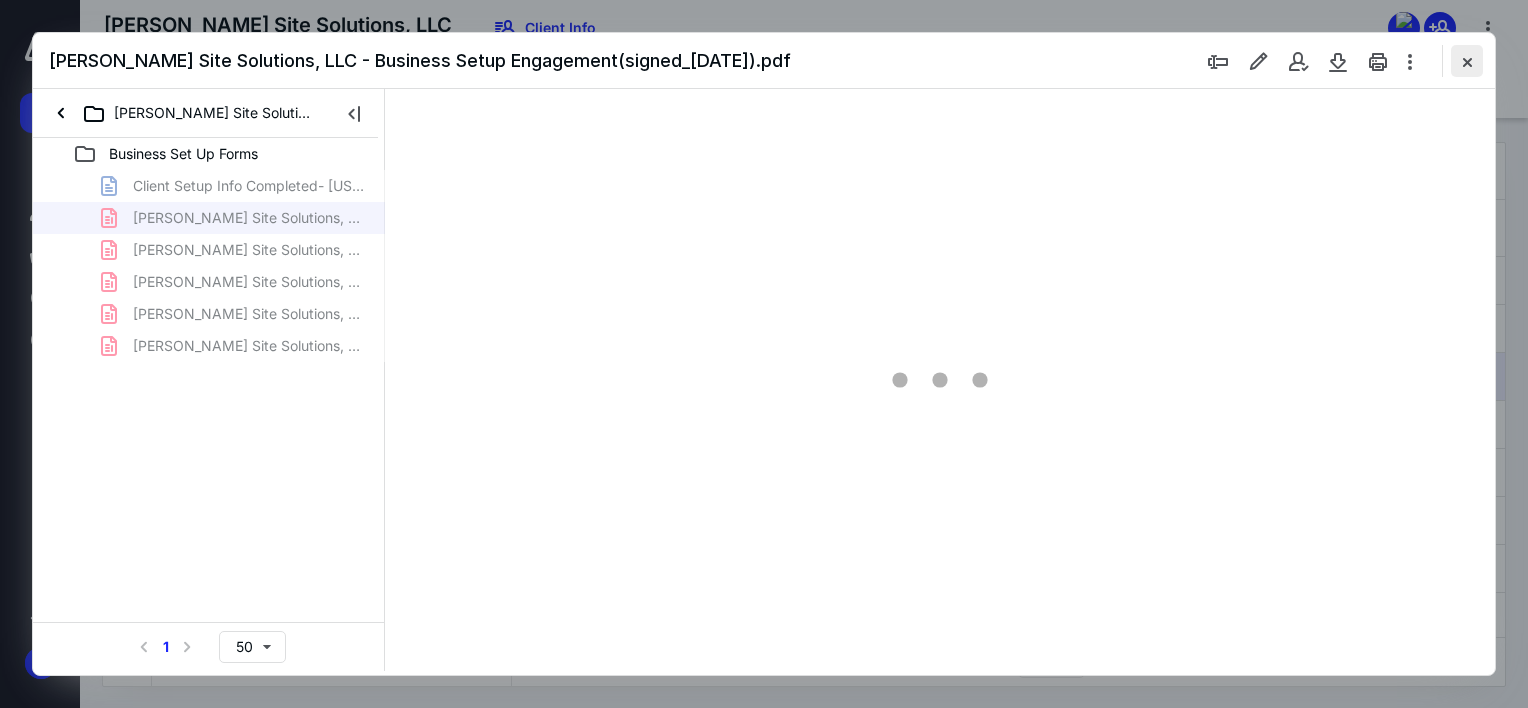 scroll, scrollTop: 0, scrollLeft: 0, axis: both 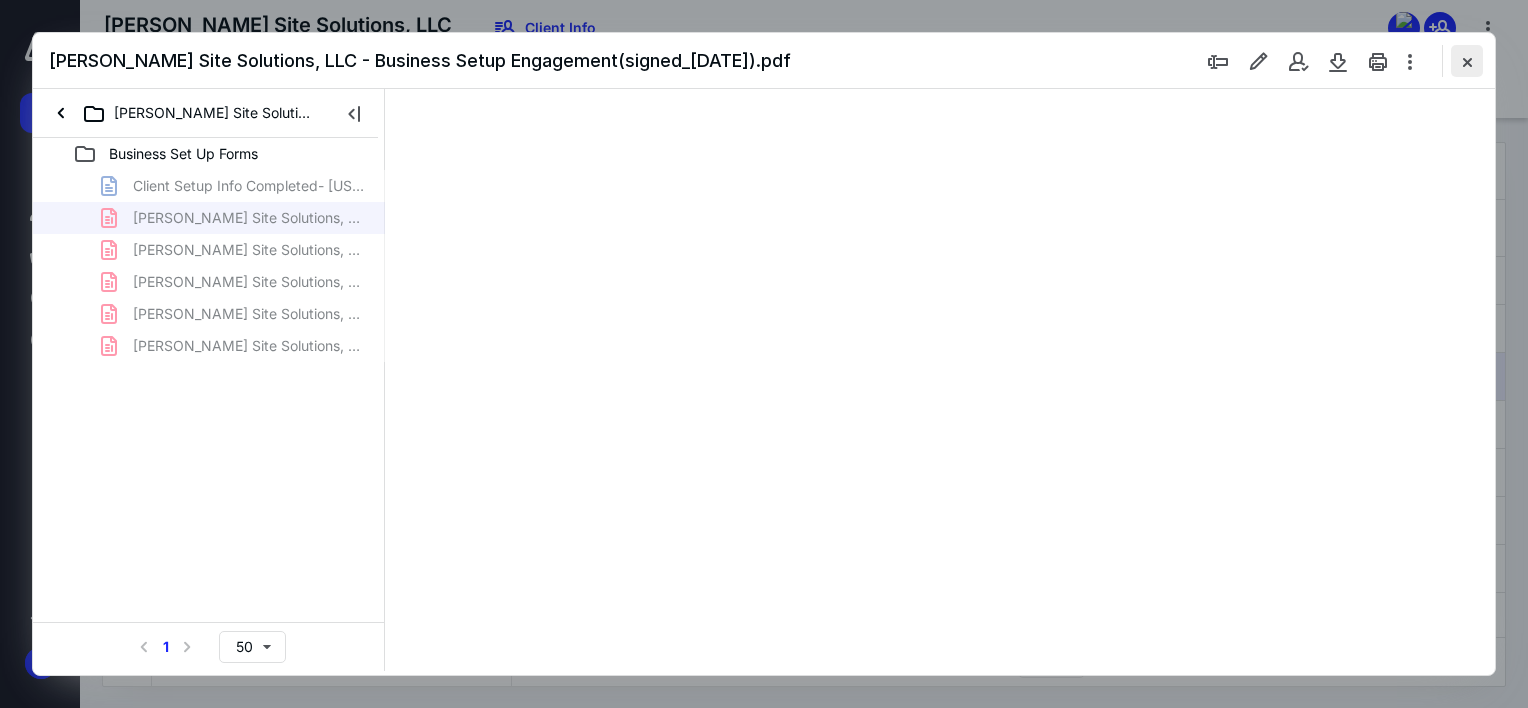 type on "64" 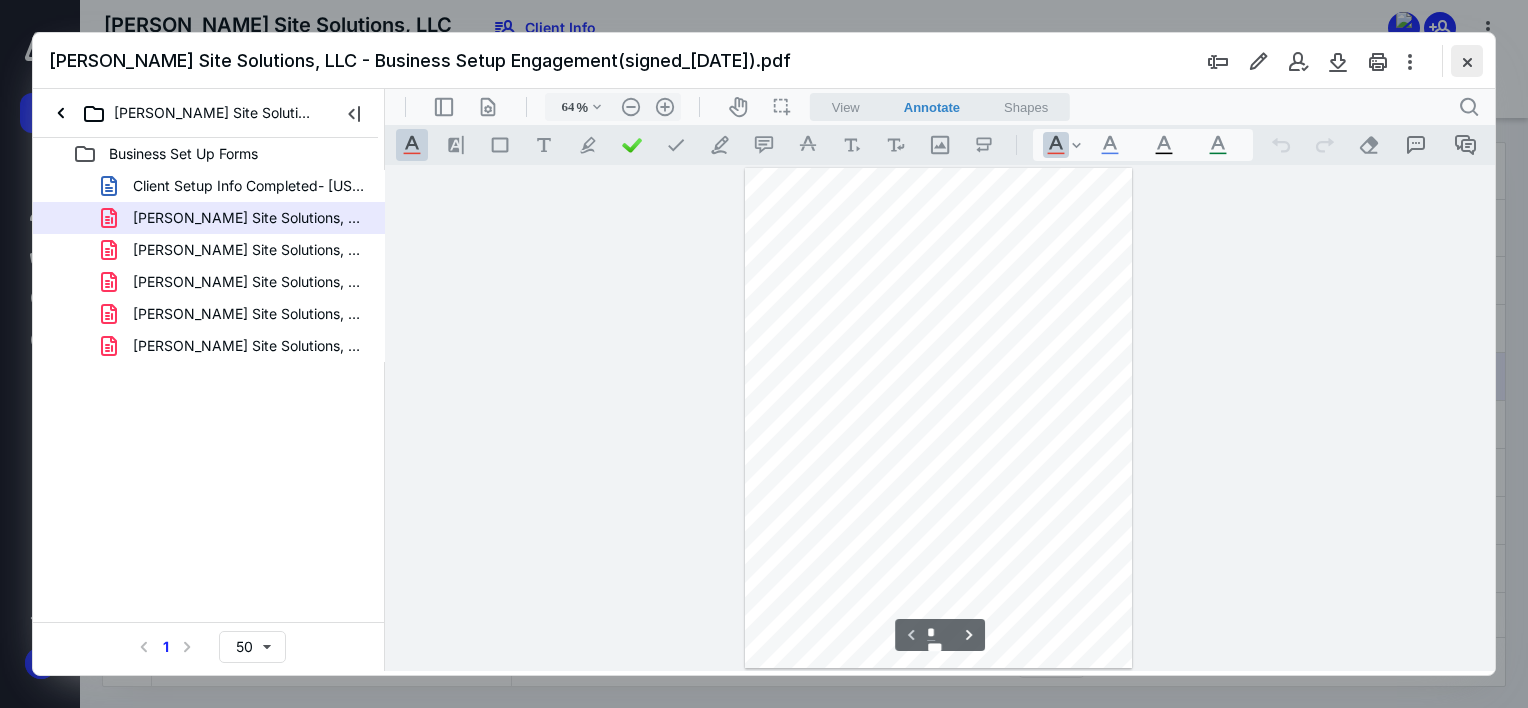 click at bounding box center [1467, 61] 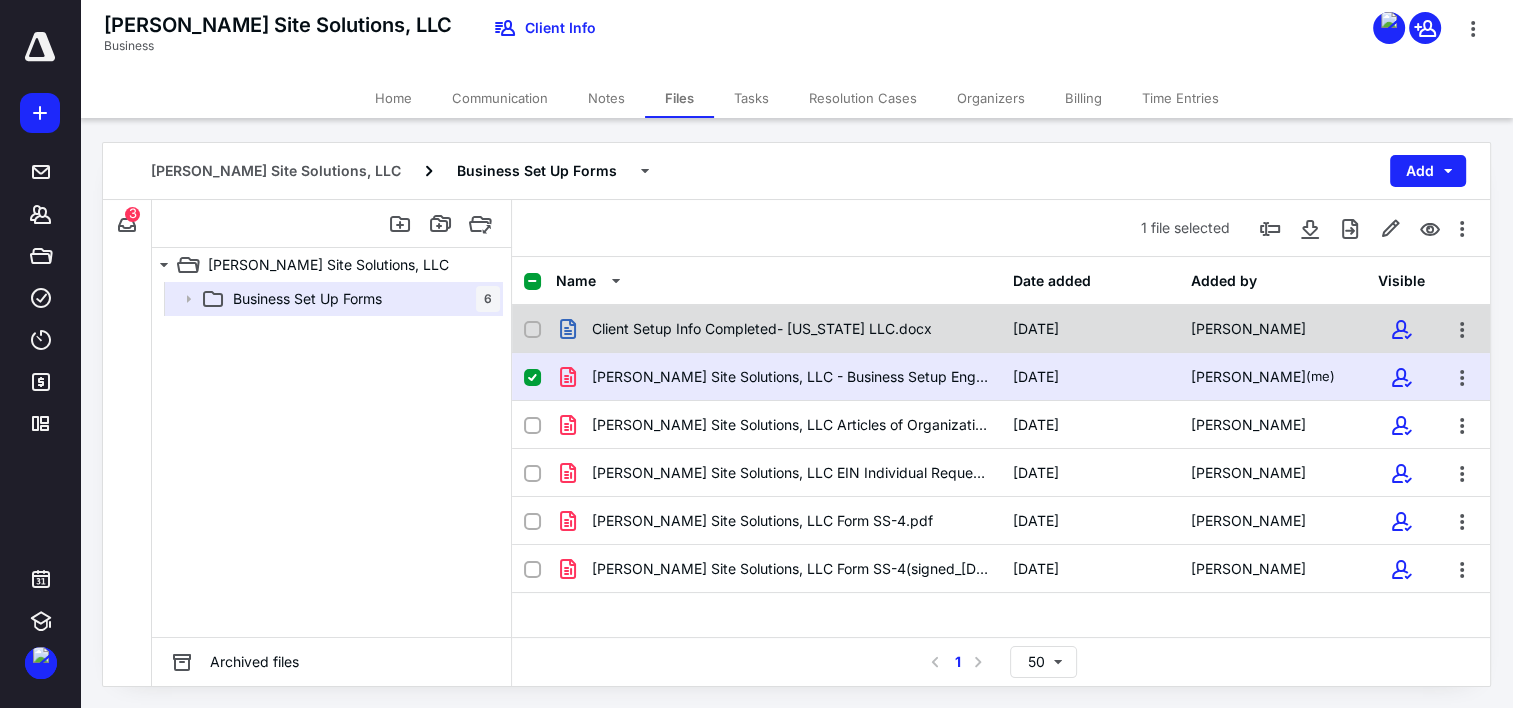click on "Client Setup Info Completed- [US_STATE] LLC.docx" at bounding box center [778, 329] 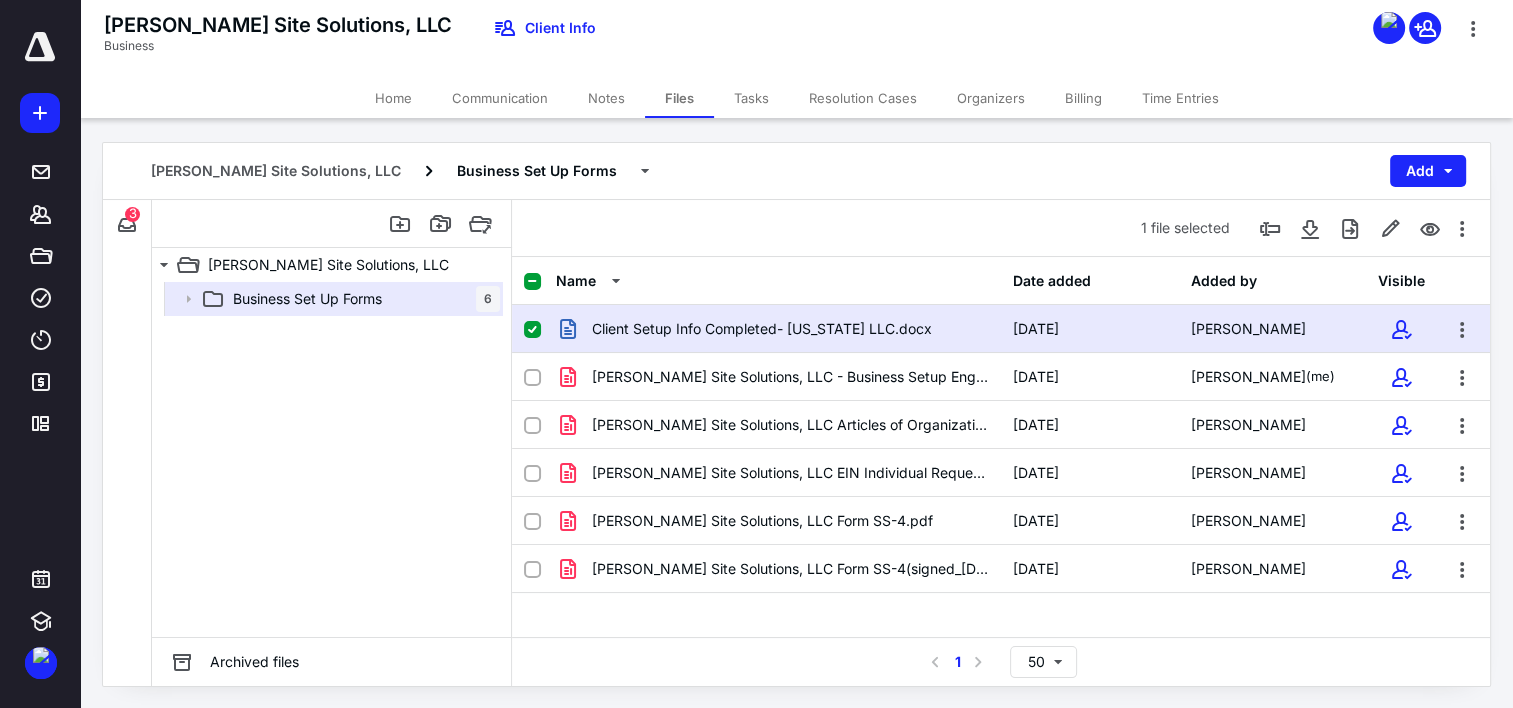 click on "Client Setup Info Completed- [US_STATE] LLC.docx" at bounding box center (778, 329) 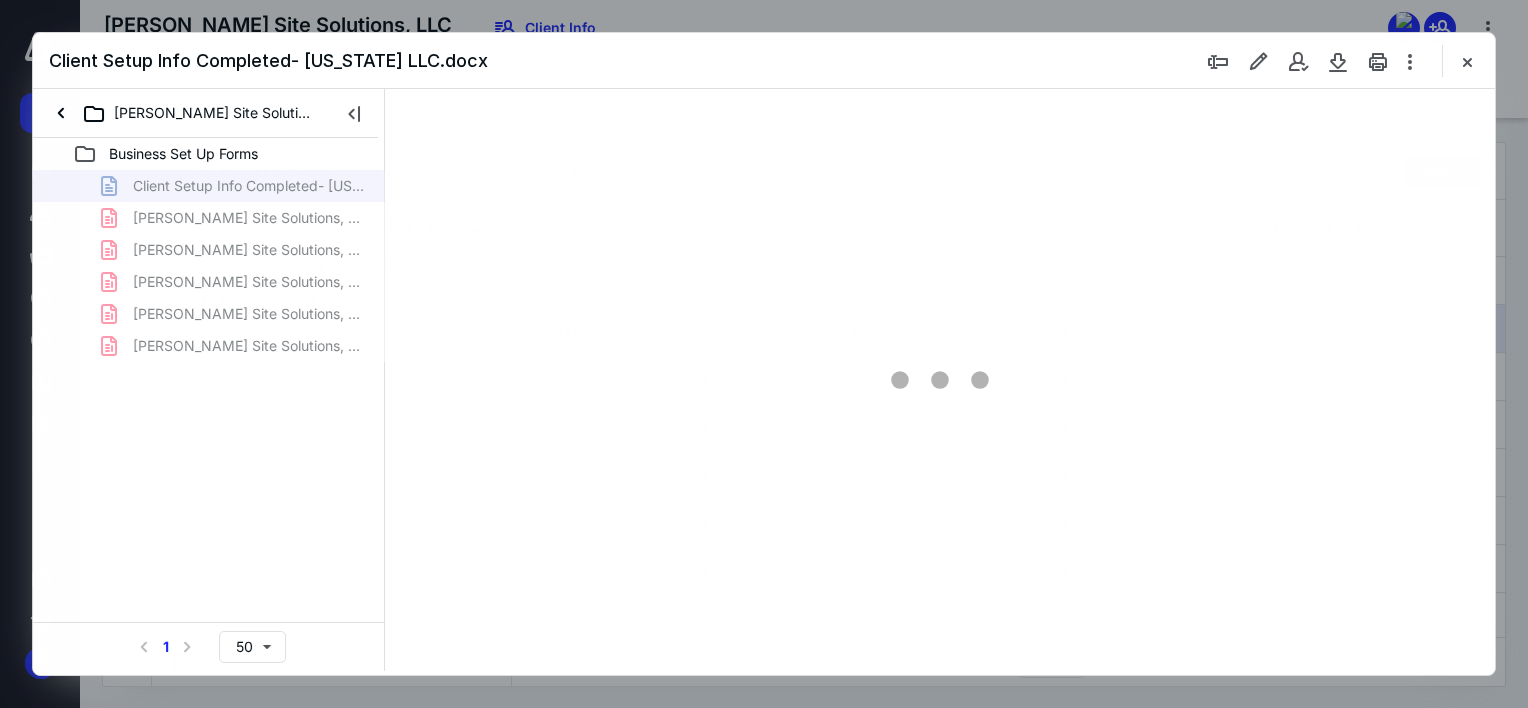 scroll, scrollTop: 0, scrollLeft: 0, axis: both 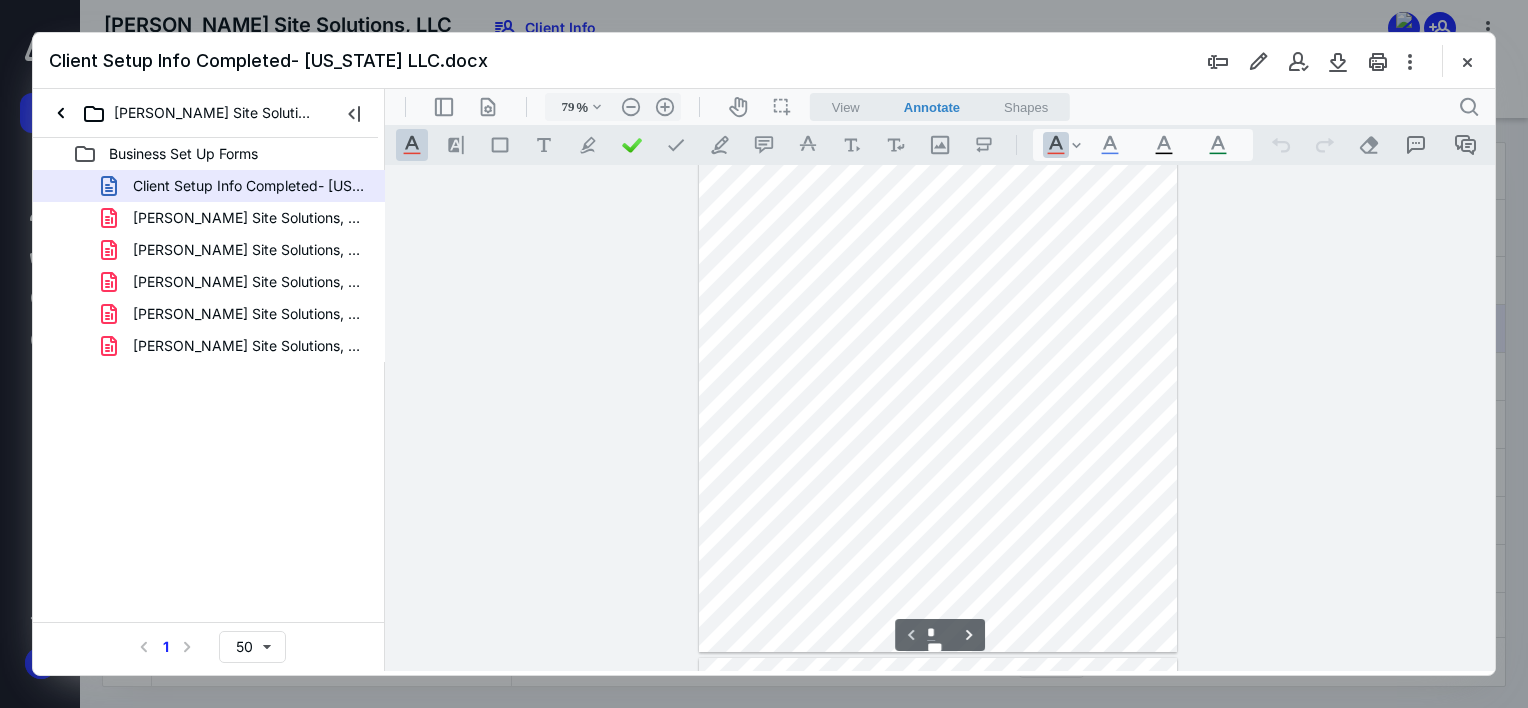 type on "86" 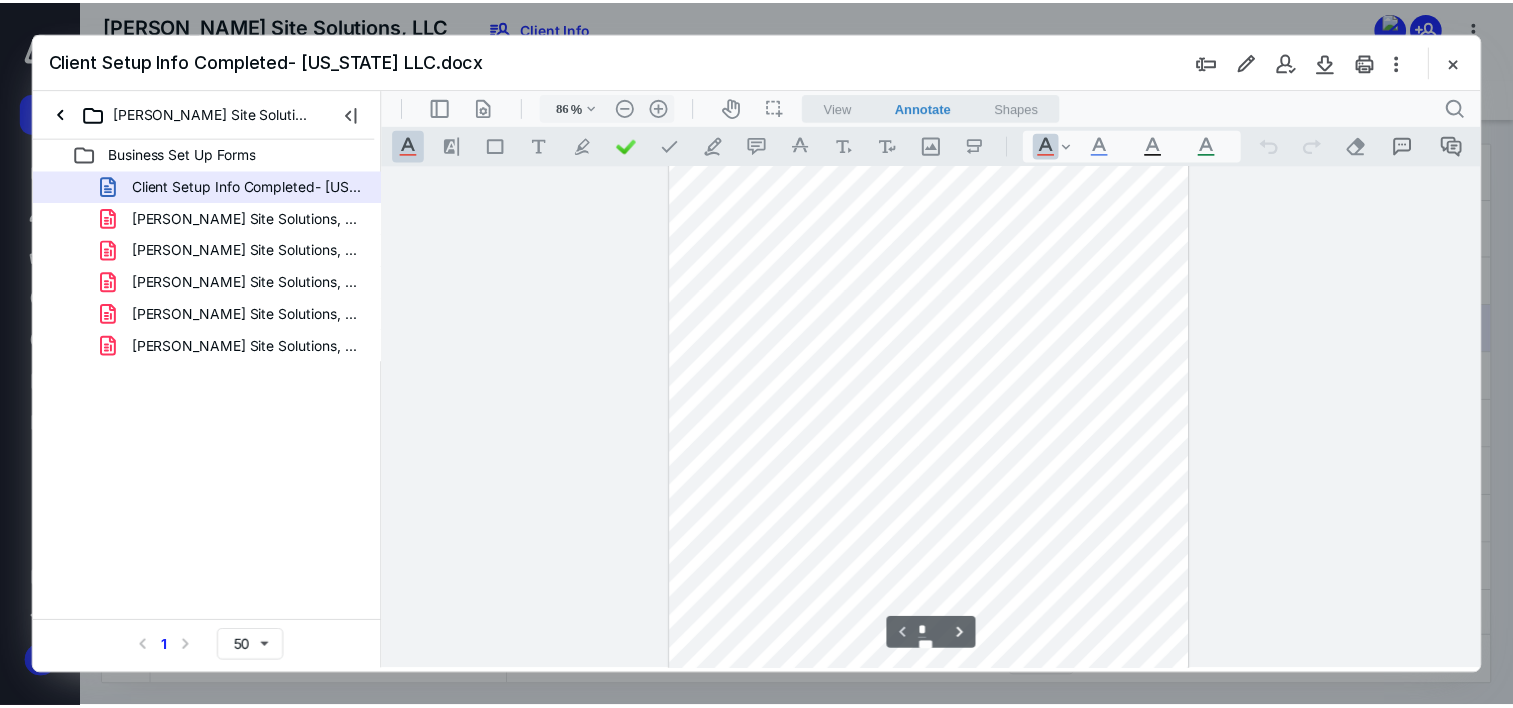 scroll, scrollTop: 163, scrollLeft: 0, axis: vertical 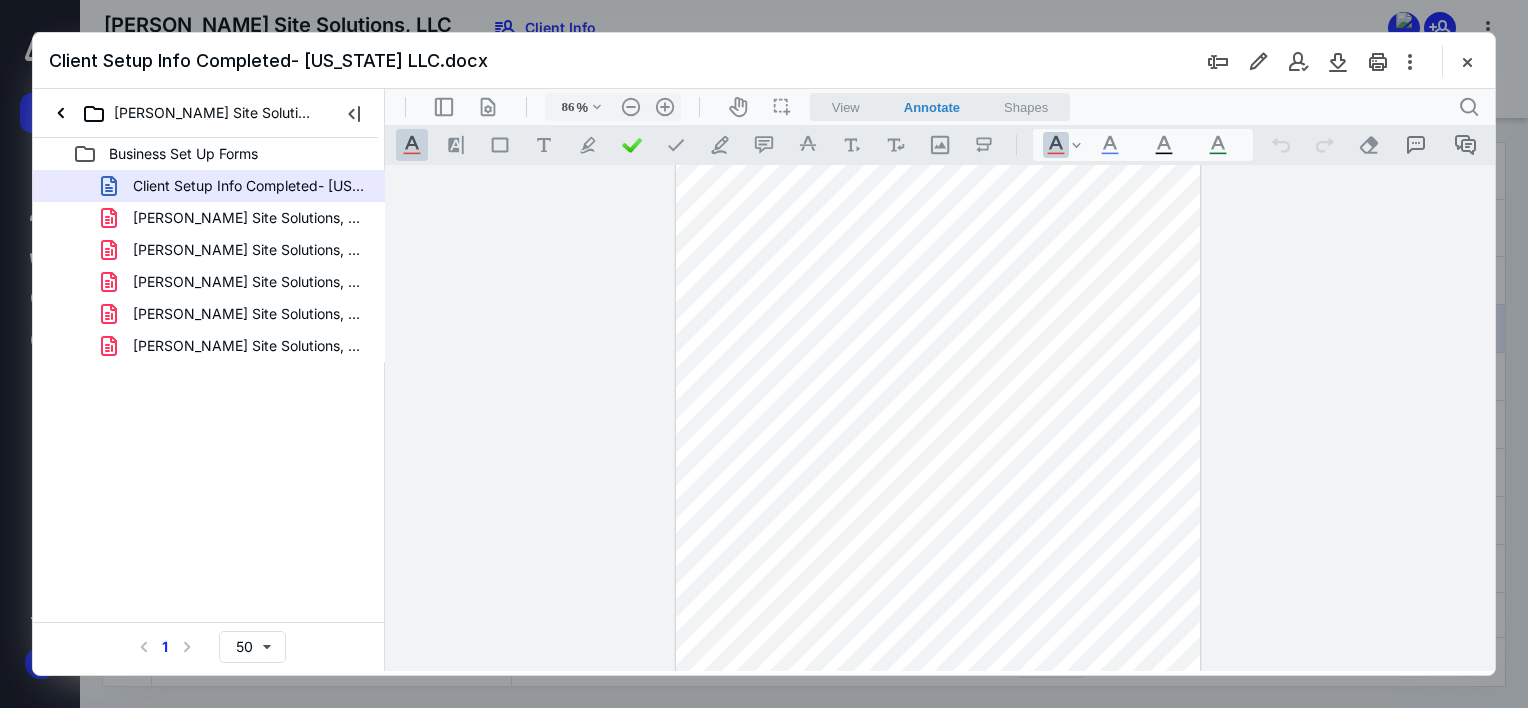 drag, startPoint x: 926, startPoint y: 265, endPoint x: 859, endPoint y: 266, distance: 67.00746 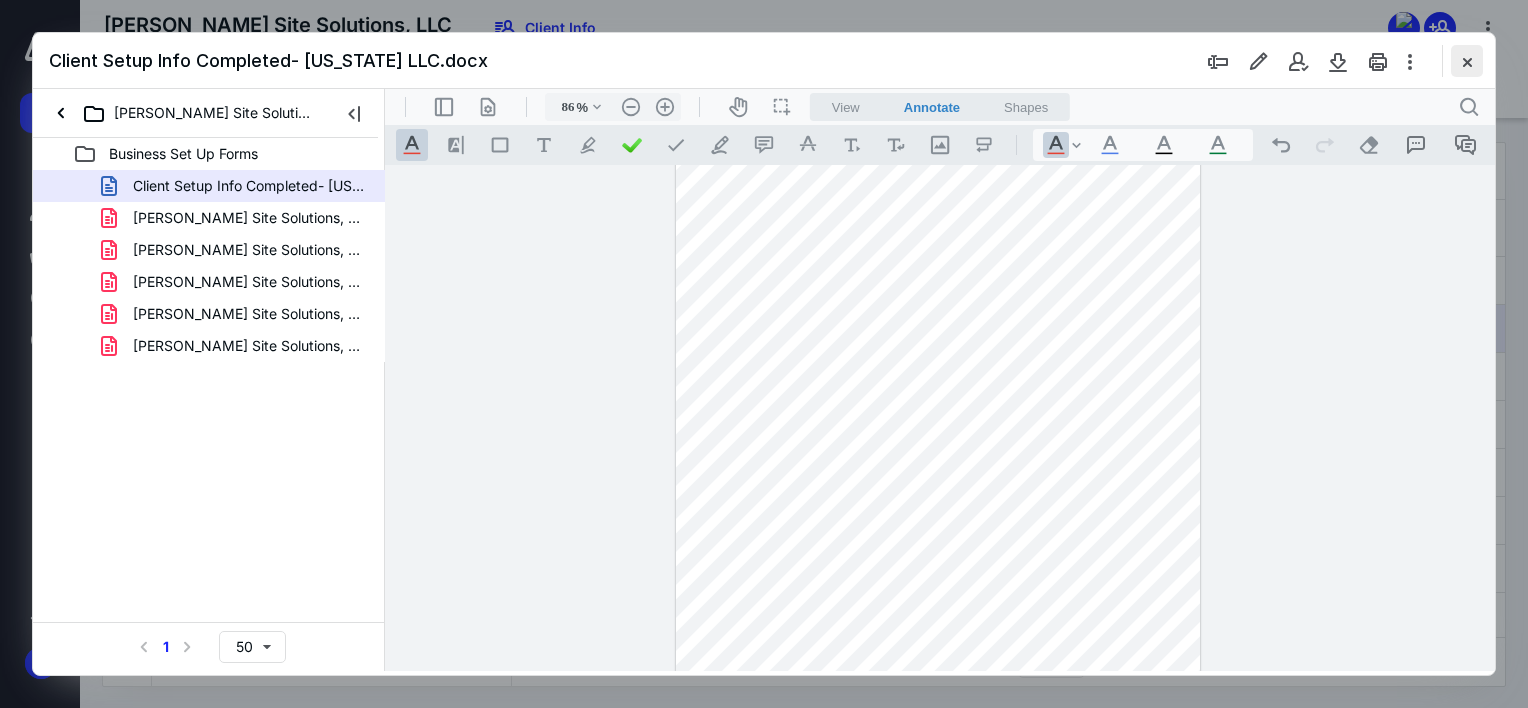 click at bounding box center (1467, 61) 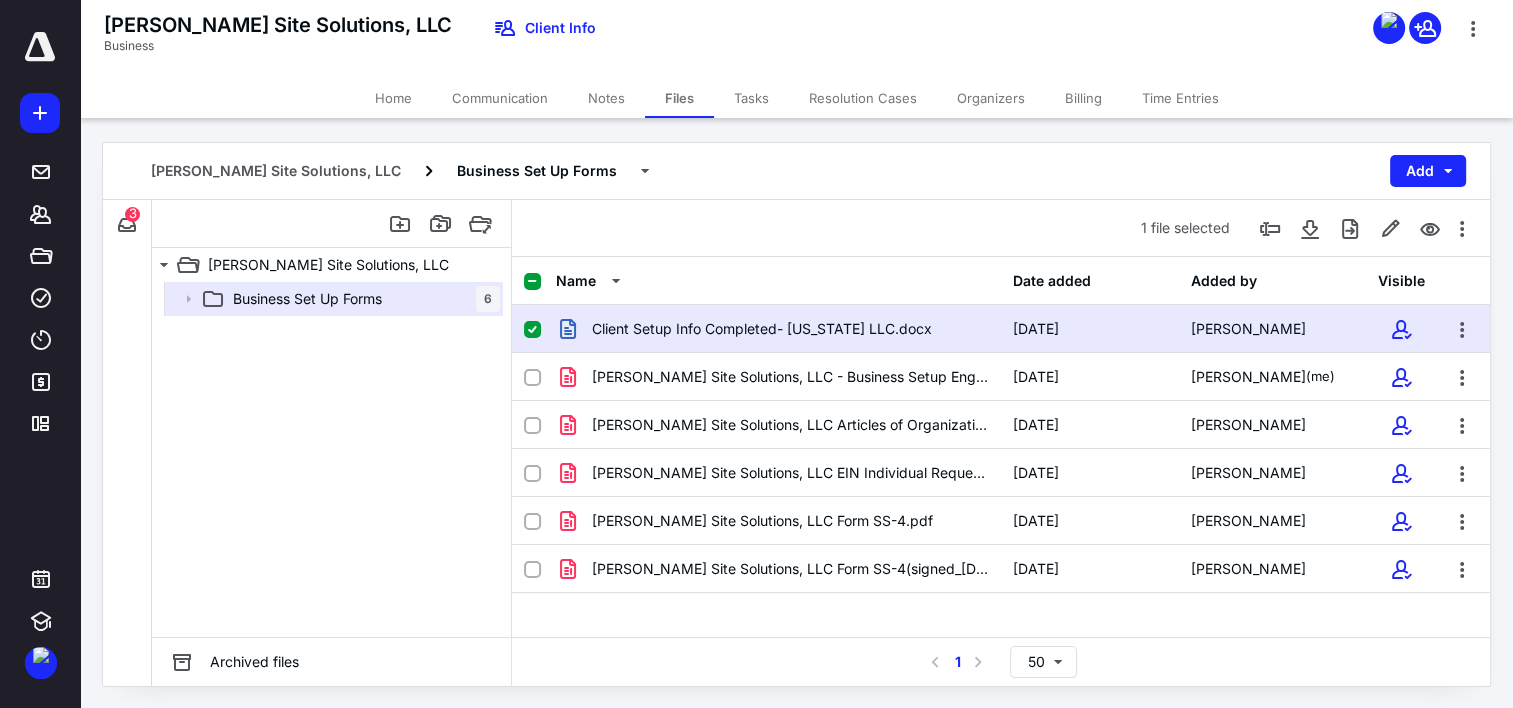 click on "Home" at bounding box center [393, 98] 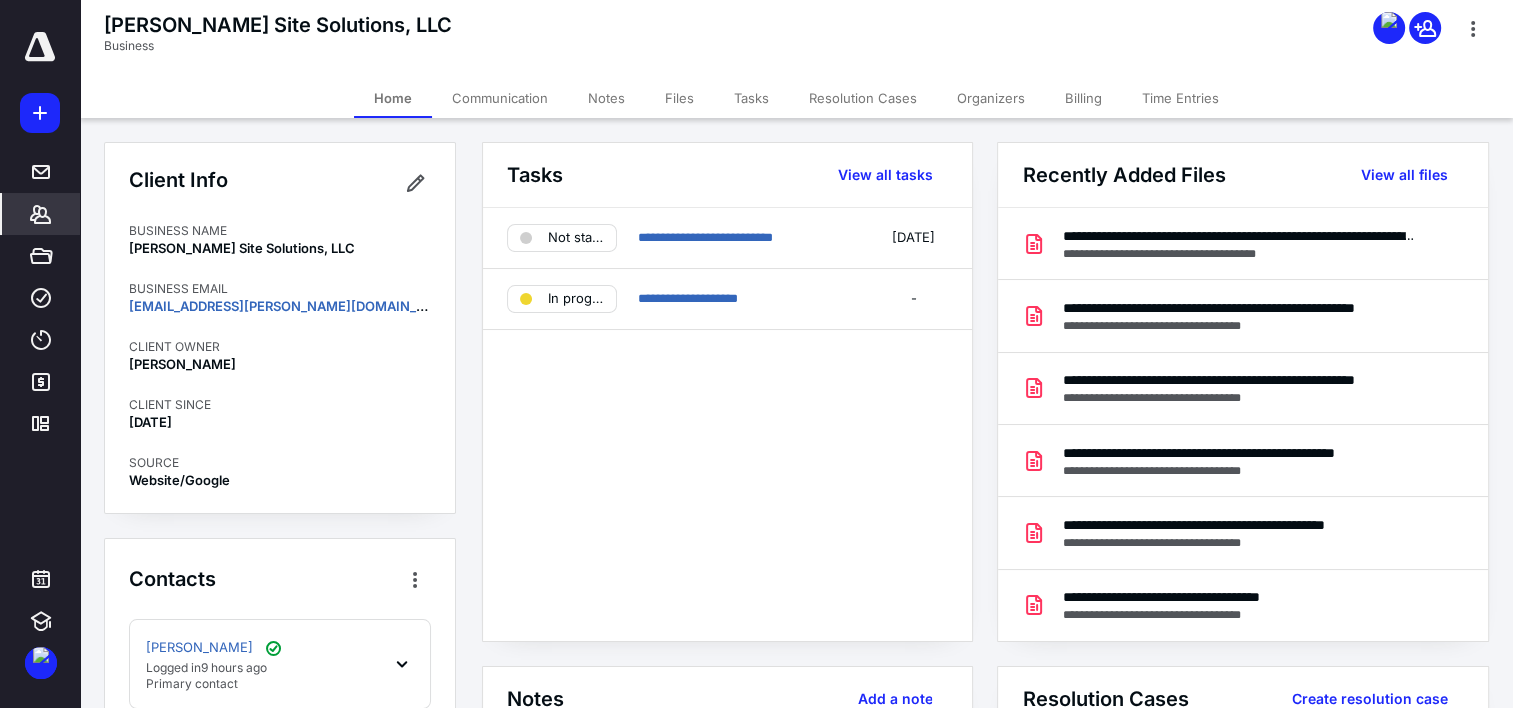click on "Tasks" at bounding box center [751, 98] 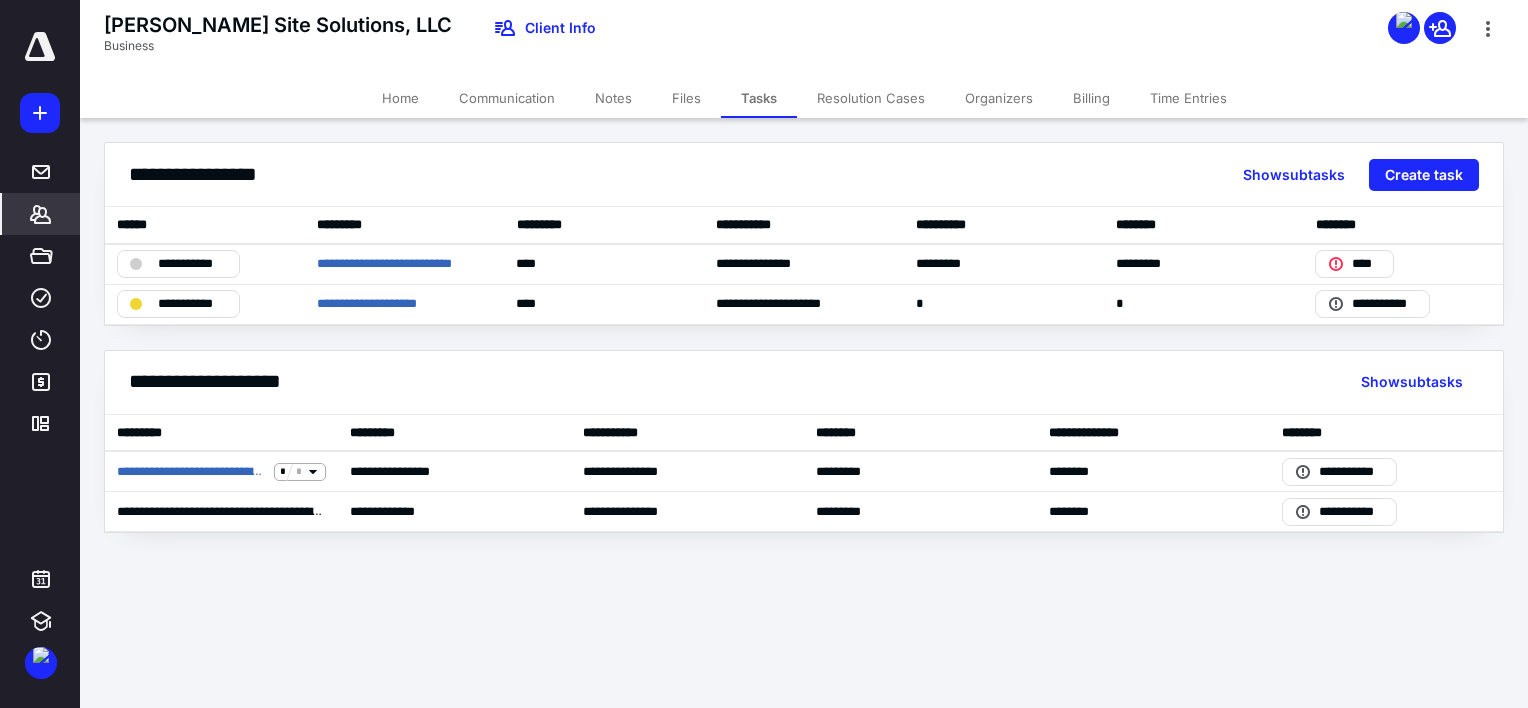 click on "*******" at bounding box center [41, 214] 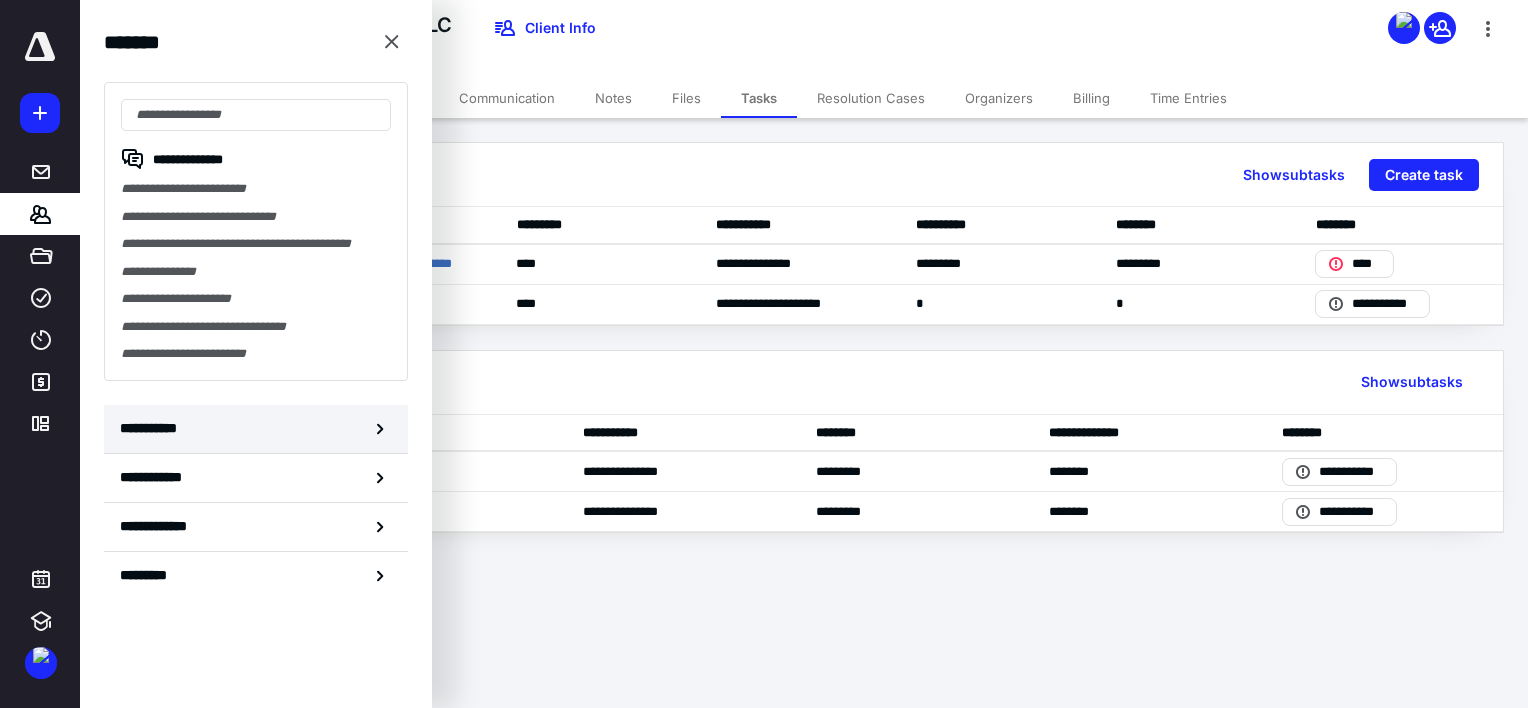 click on "**********" at bounding box center [153, 428] 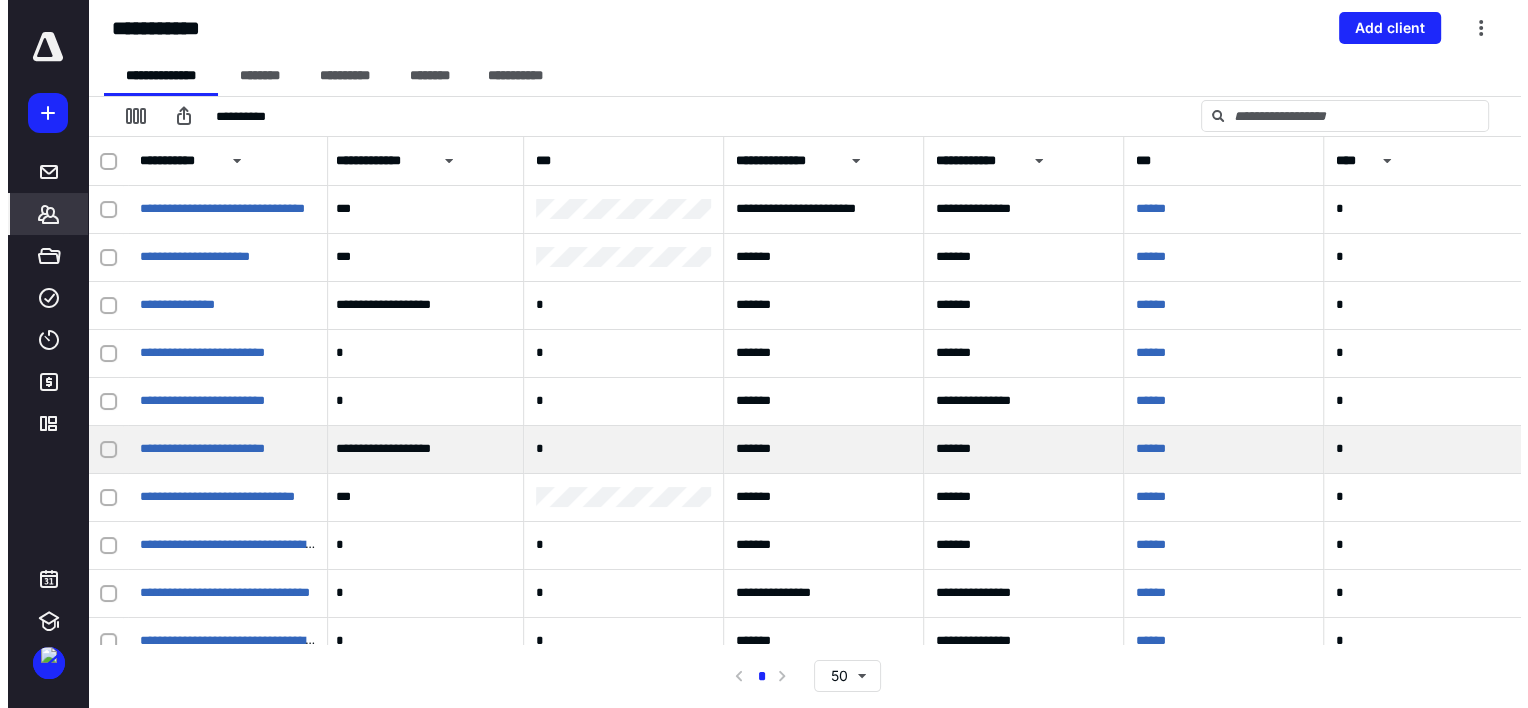 scroll, scrollTop: 0, scrollLeft: 806, axis: horizontal 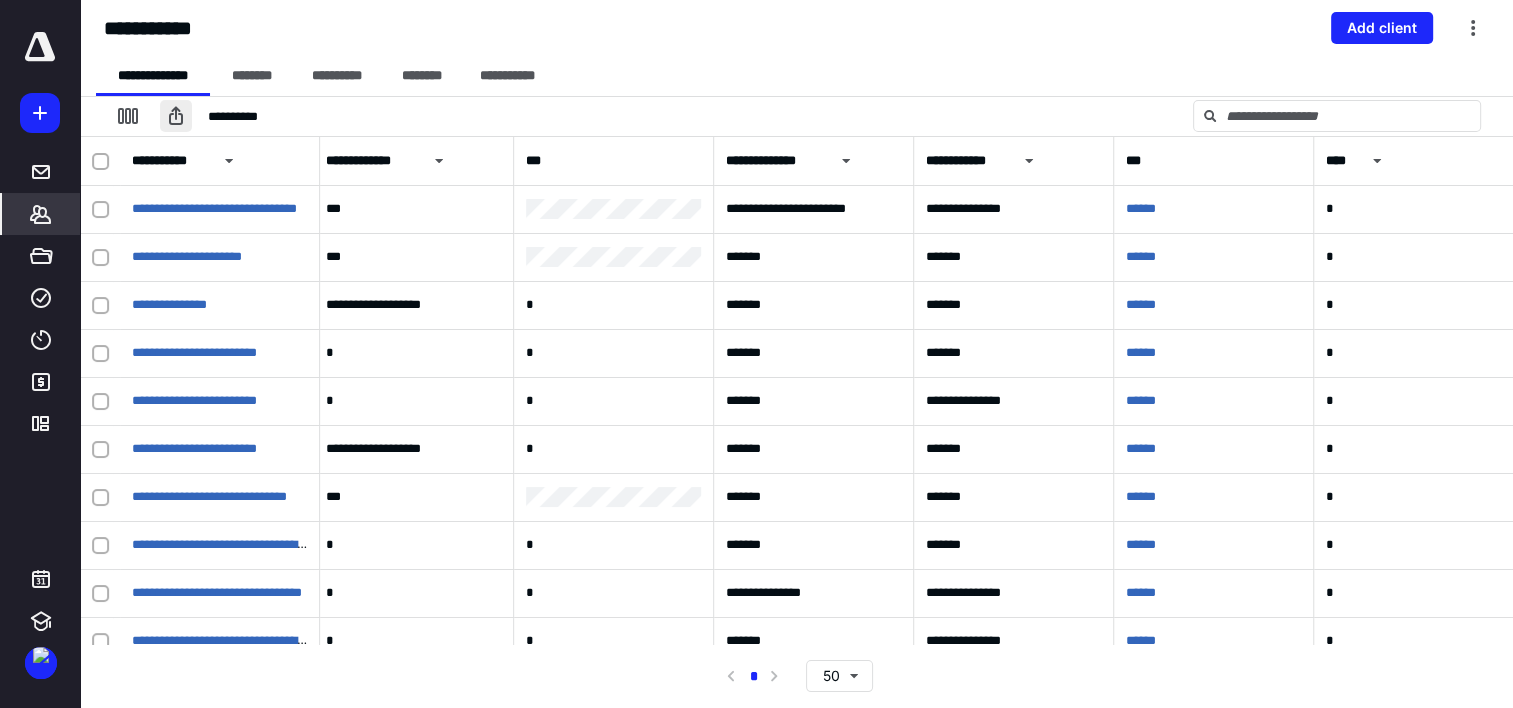 click at bounding box center (176, 116) 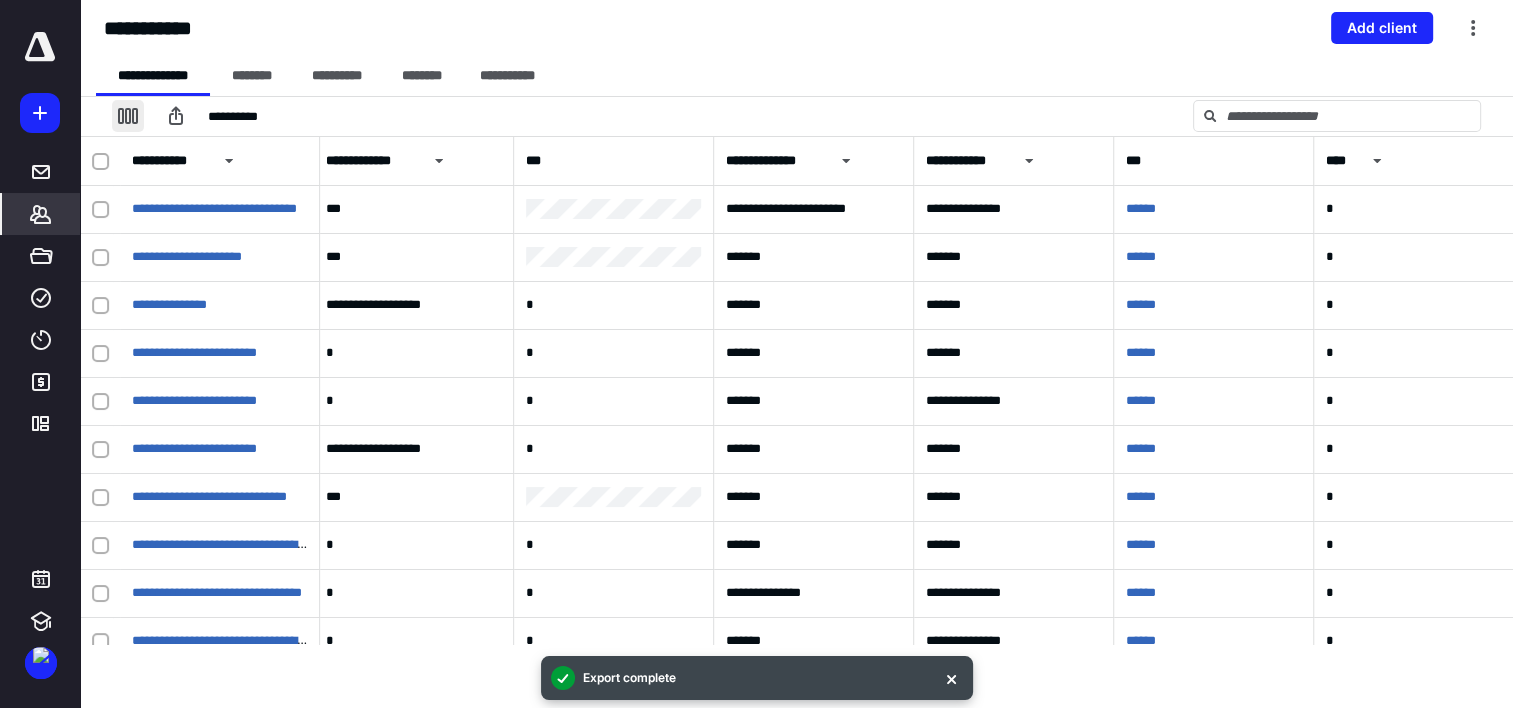 click at bounding box center [128, 116] 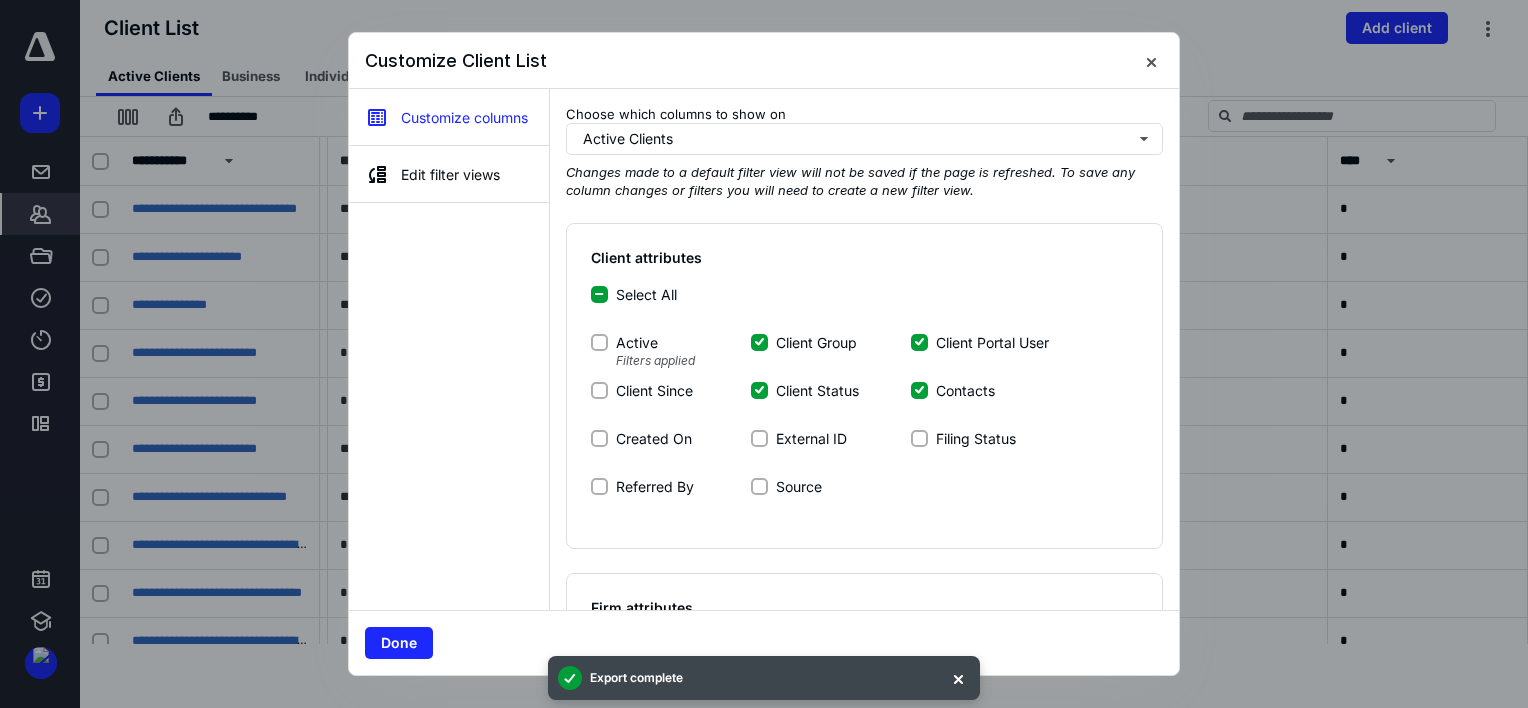 click 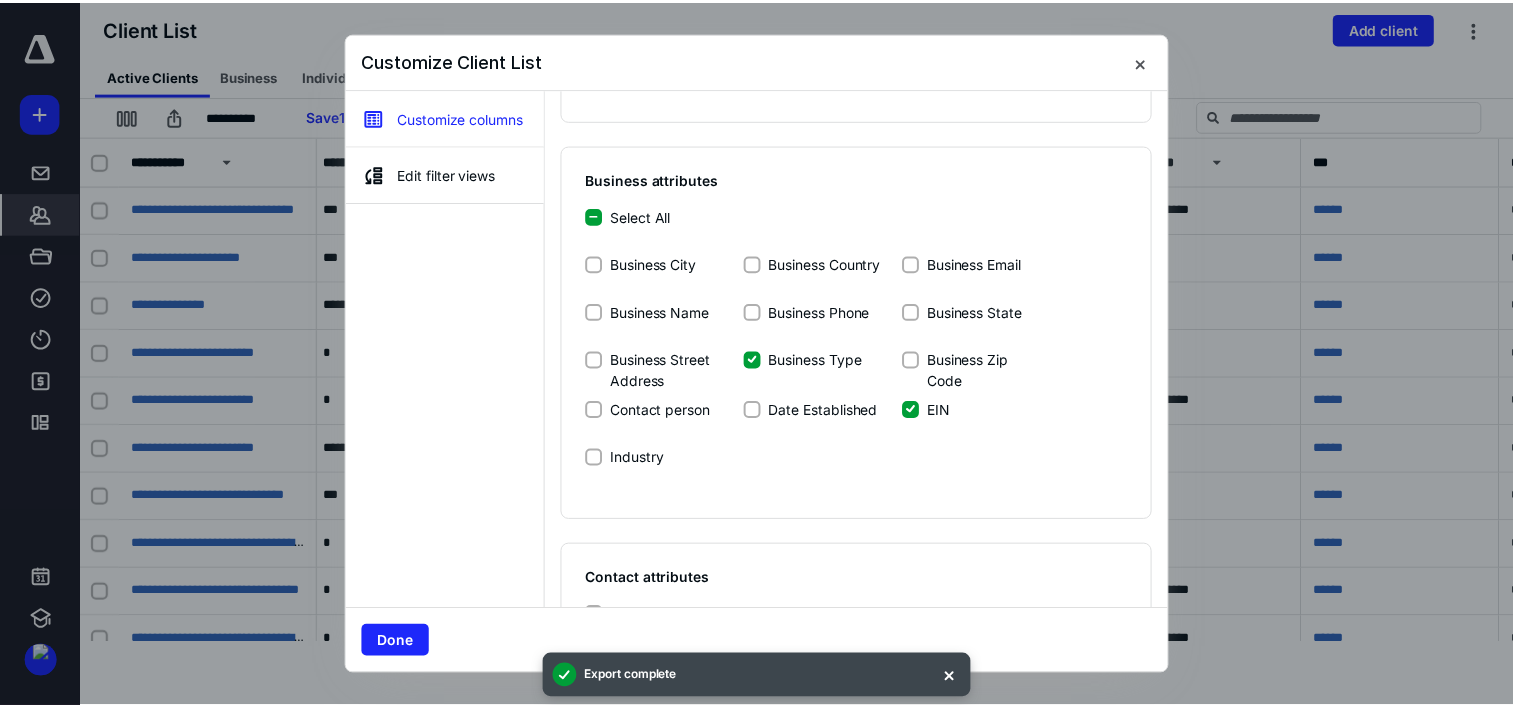 scroll, scrollTop: 700, scrollLeft: 0, axis: vertical 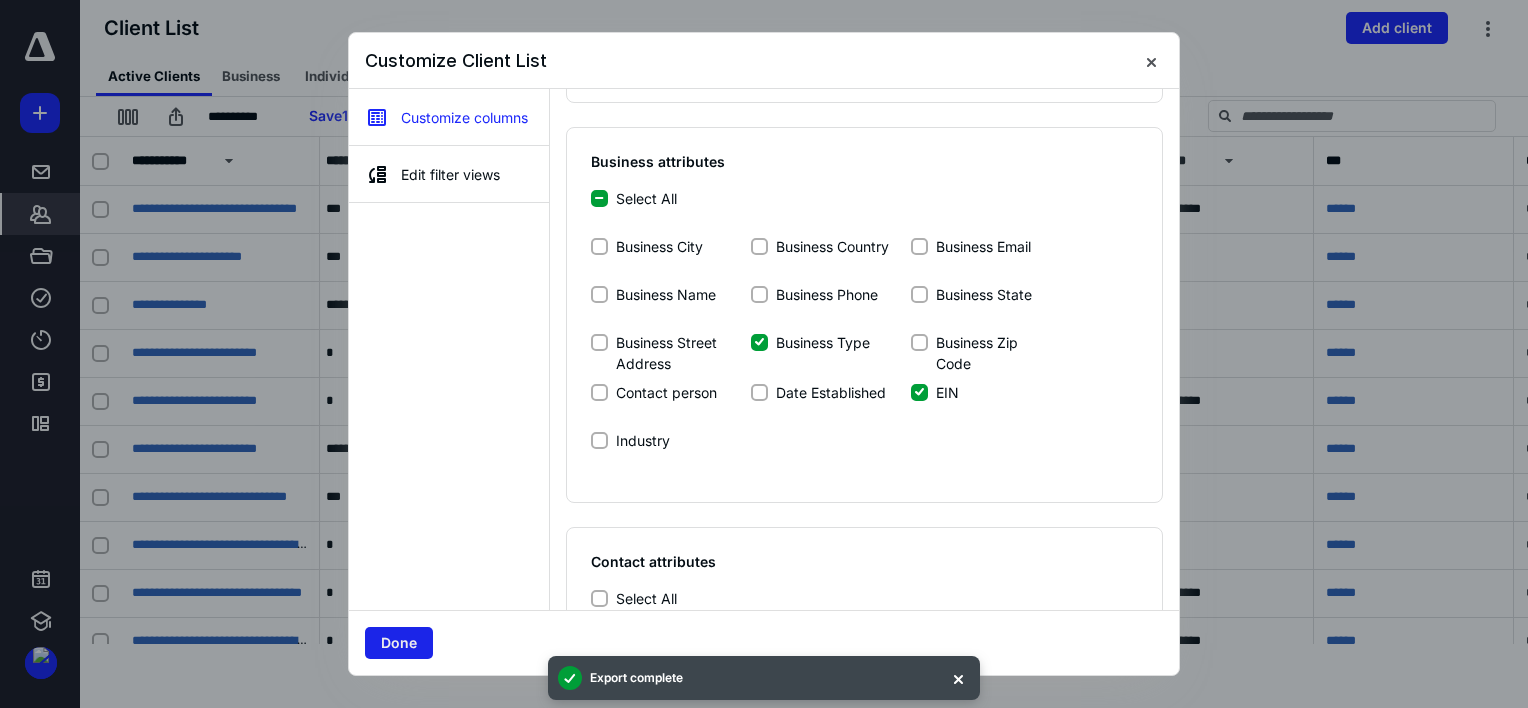 click on "Done" at bounding box center [399, 643] 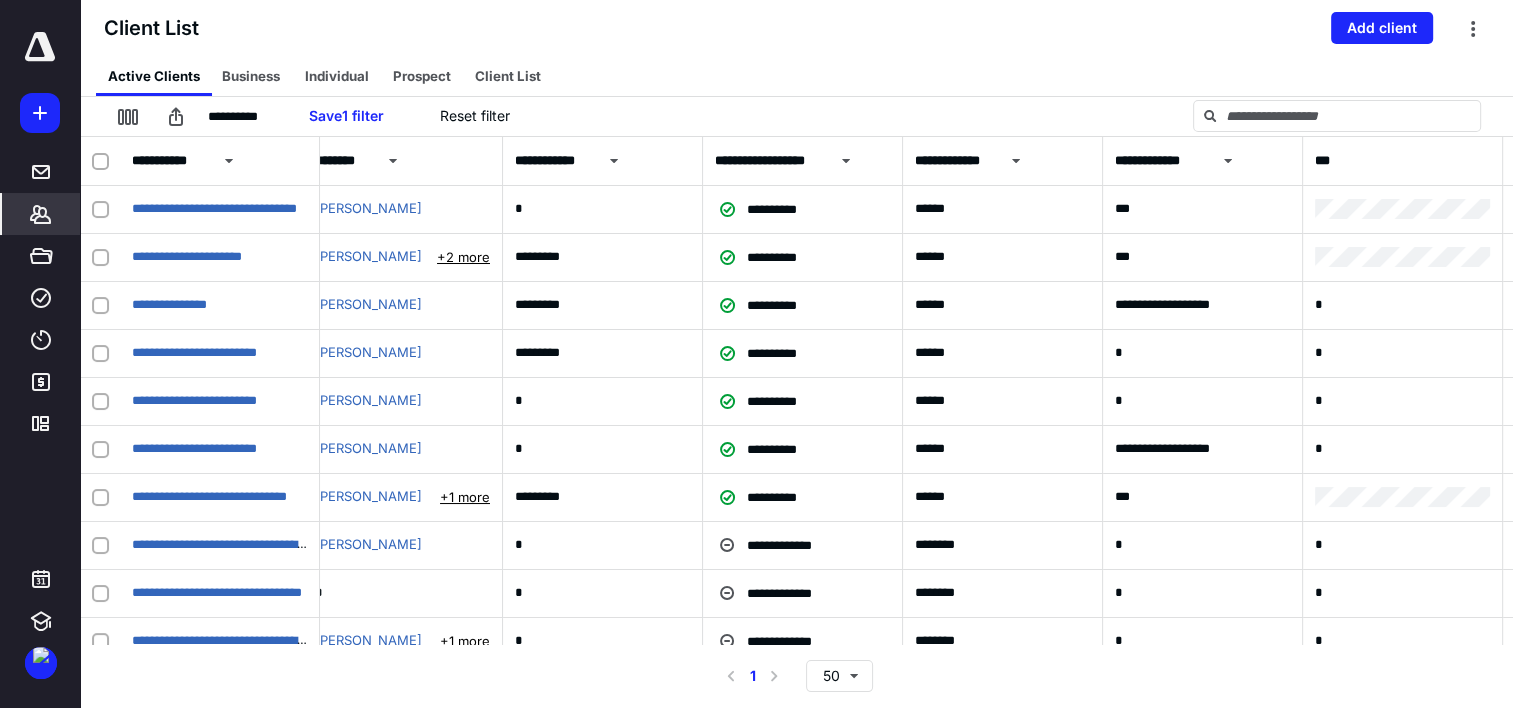 scroll, scrollTop: 0, scrollLeft: 0, axis: both 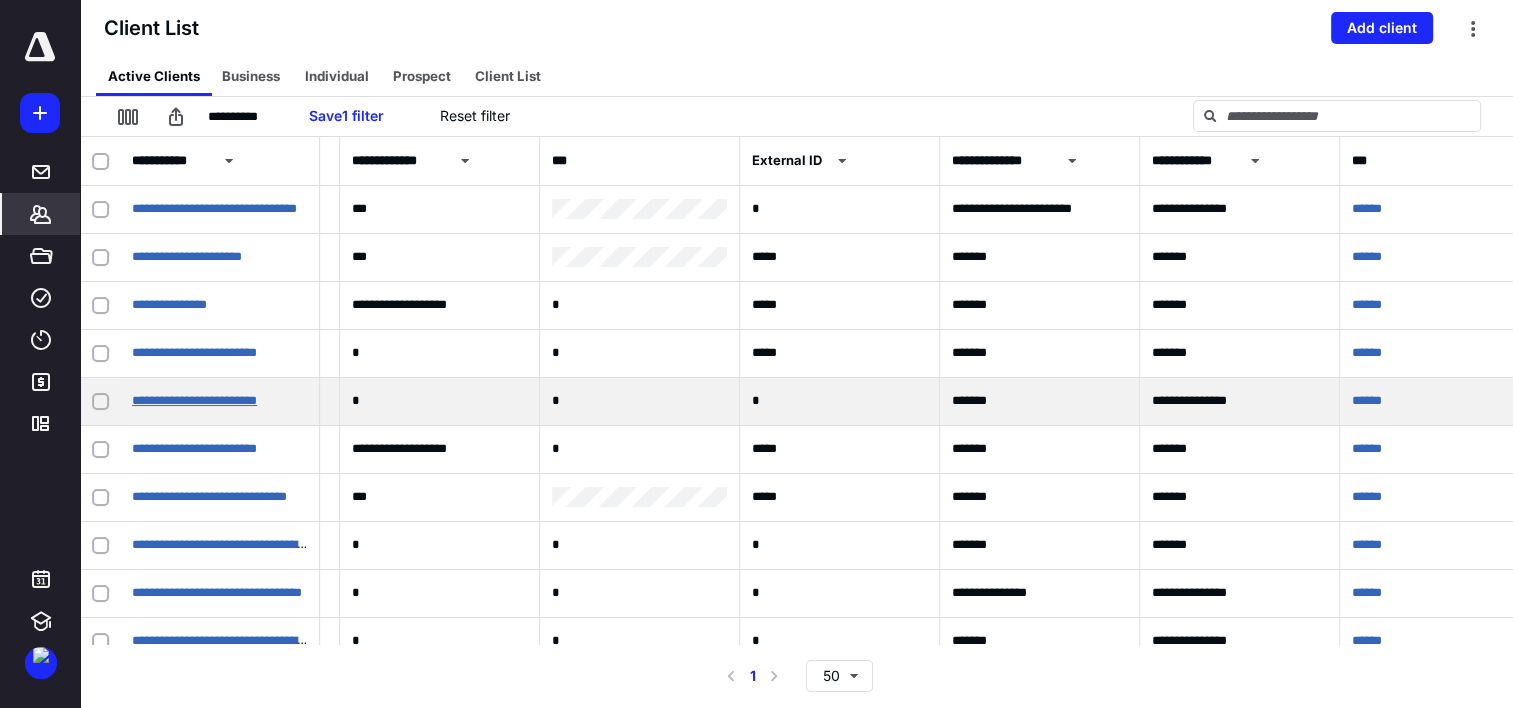 click on "**********" at bounding box center (194, 400) 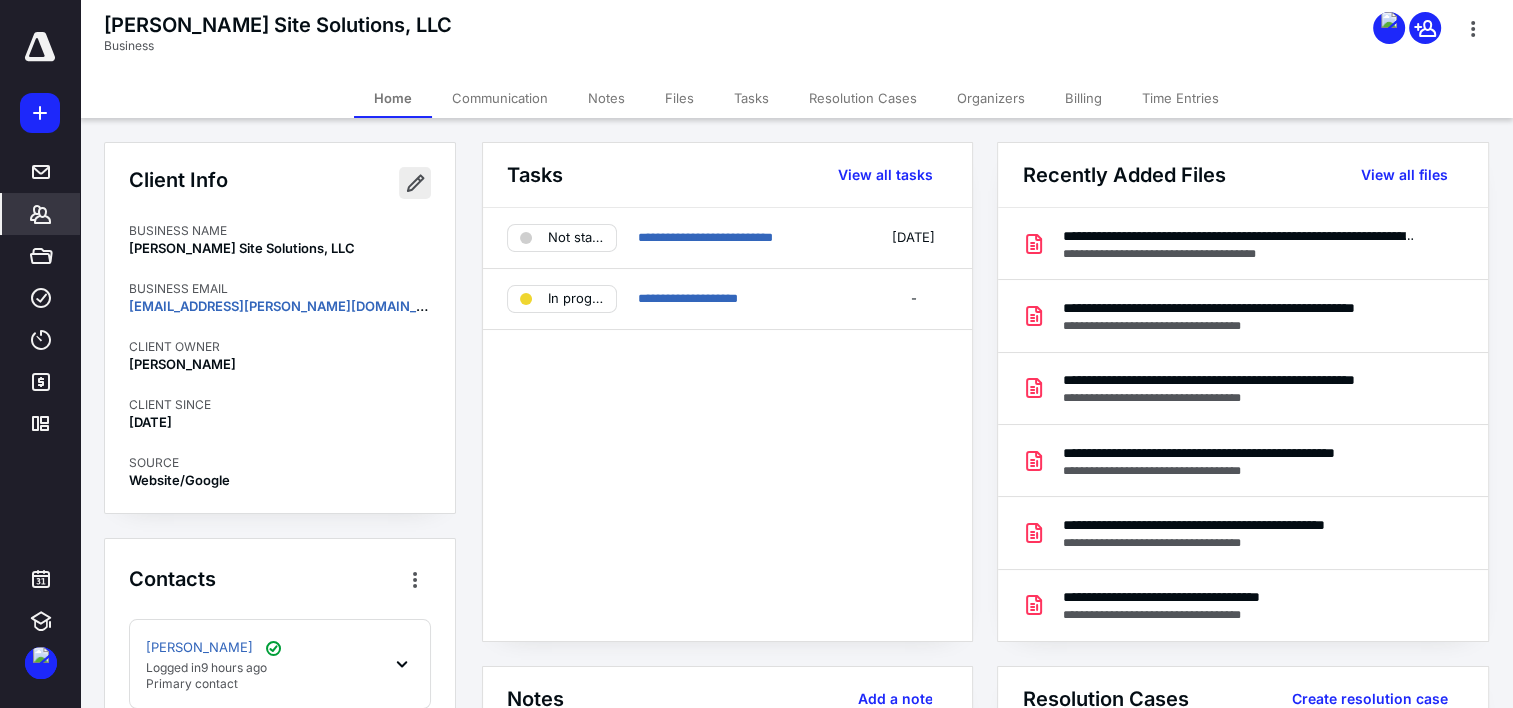click at bounding box center (415, 183) 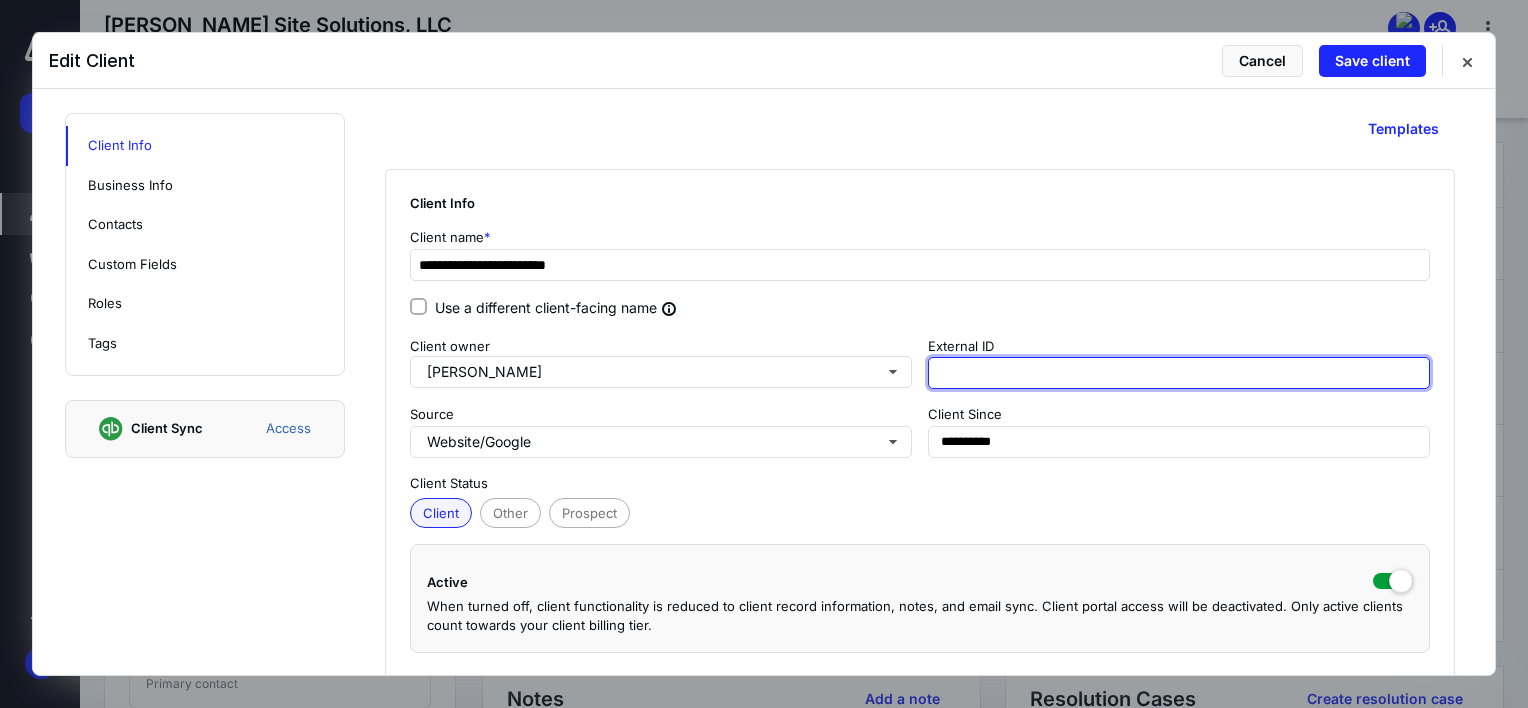click at bounding box center [1179, 373] 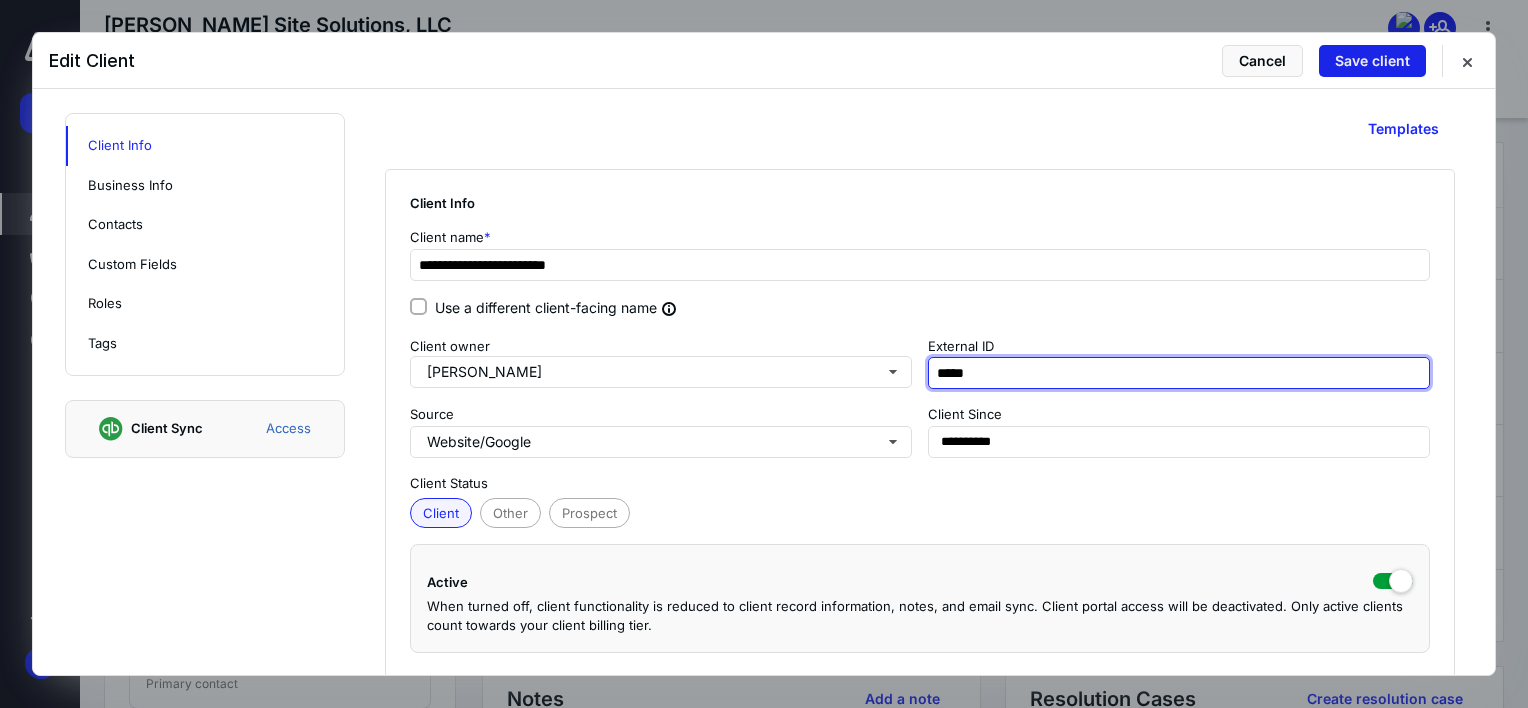 type on "*****" 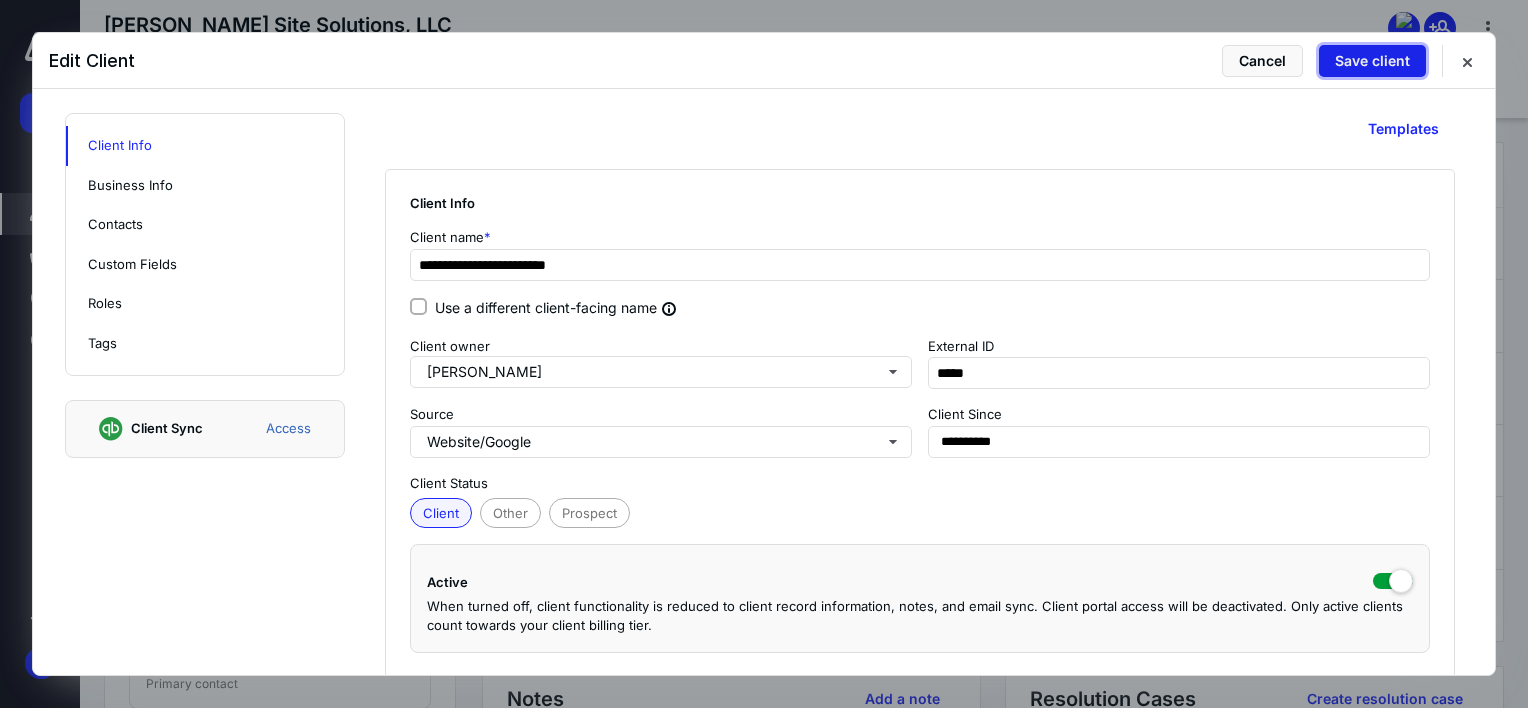click on "Save client" at bounding box center [1372, 61] 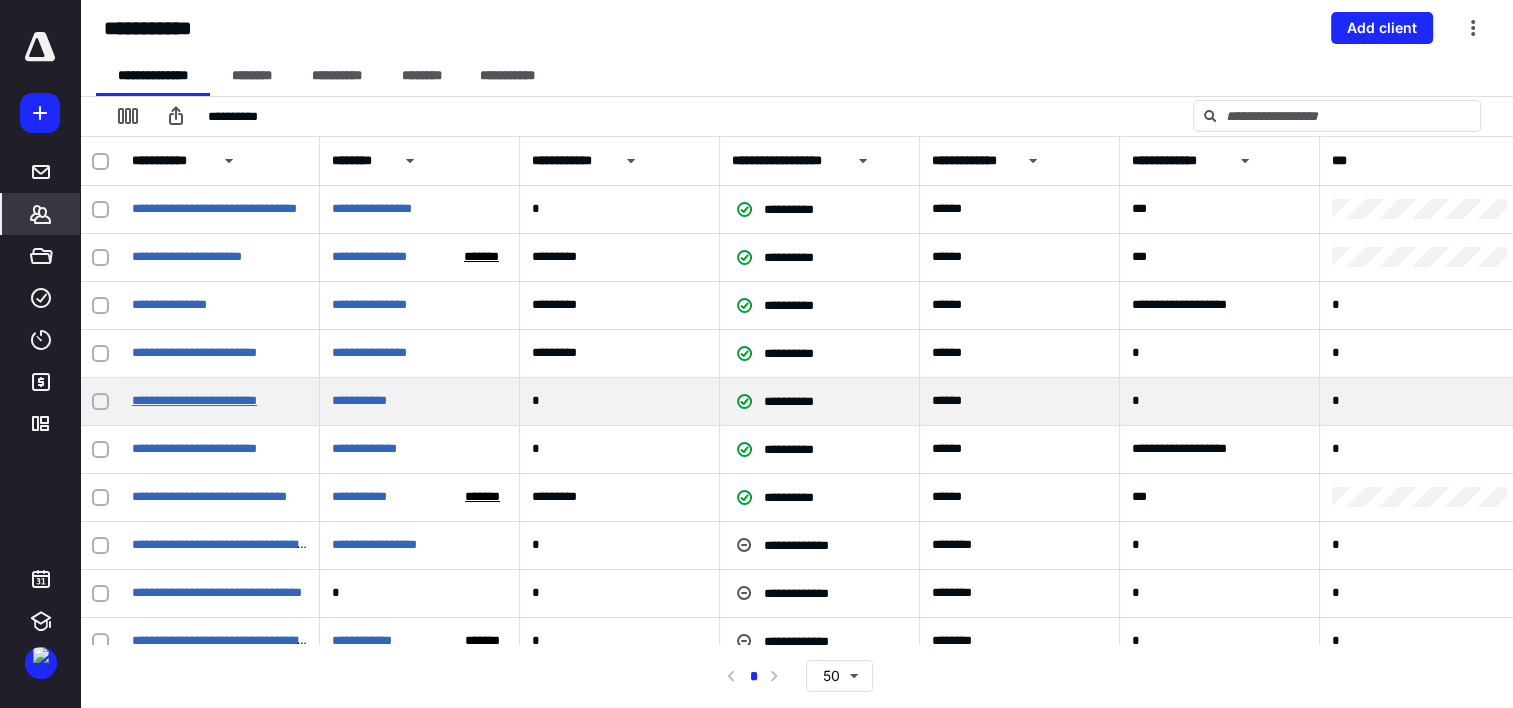 click on "**********" at bounding box center (194, 400) 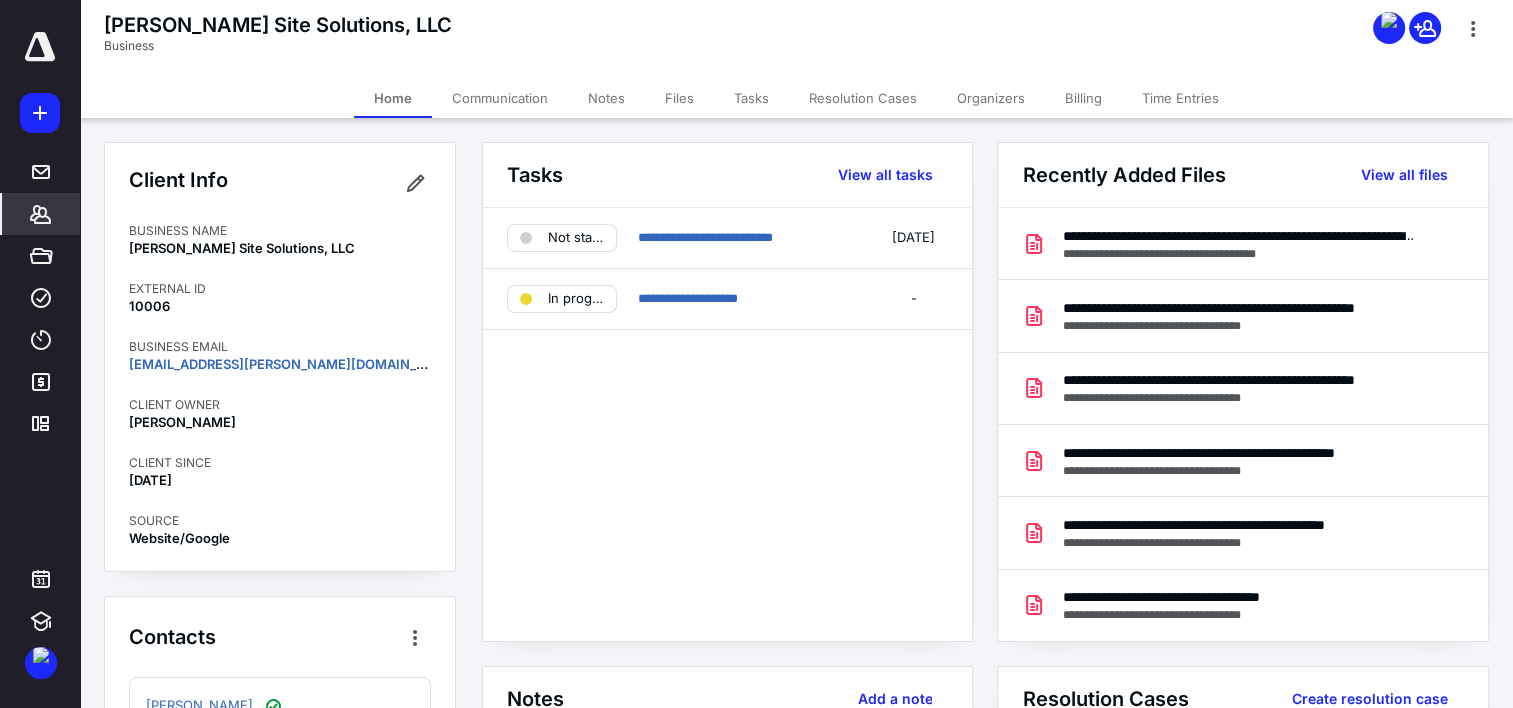 click on "*******" at bounding box center [41, 214] 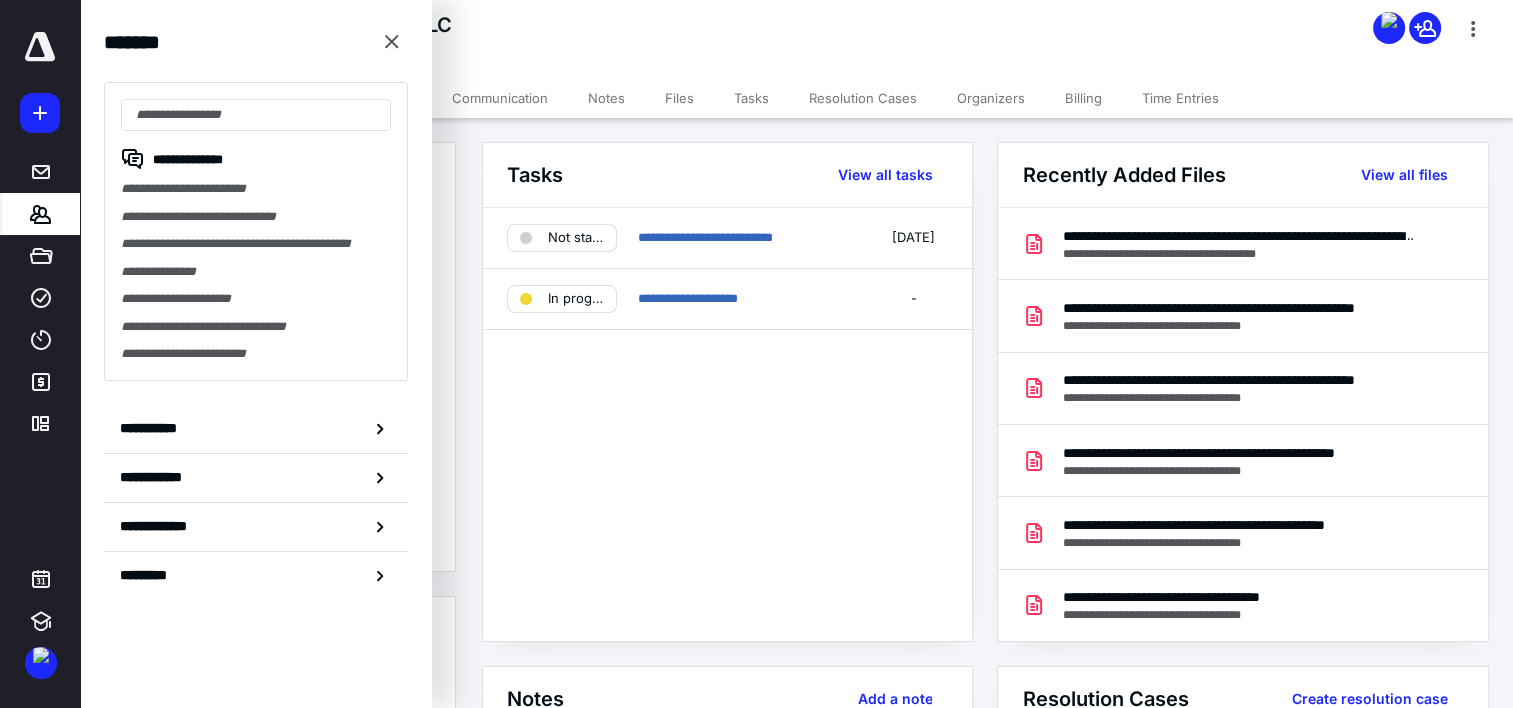 click on "**********" at bounding box center [996, 884] 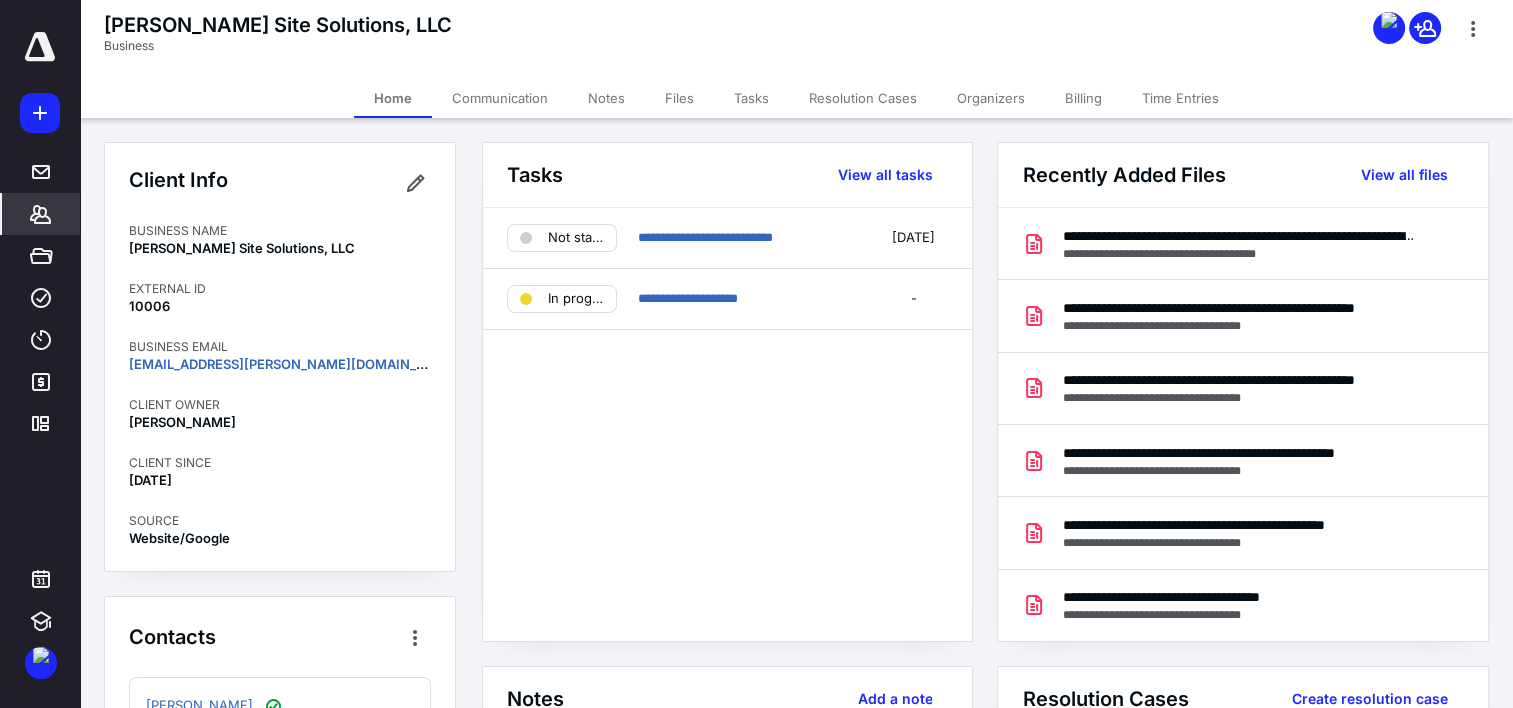 click on "Files" at bounding box center (679, 98) 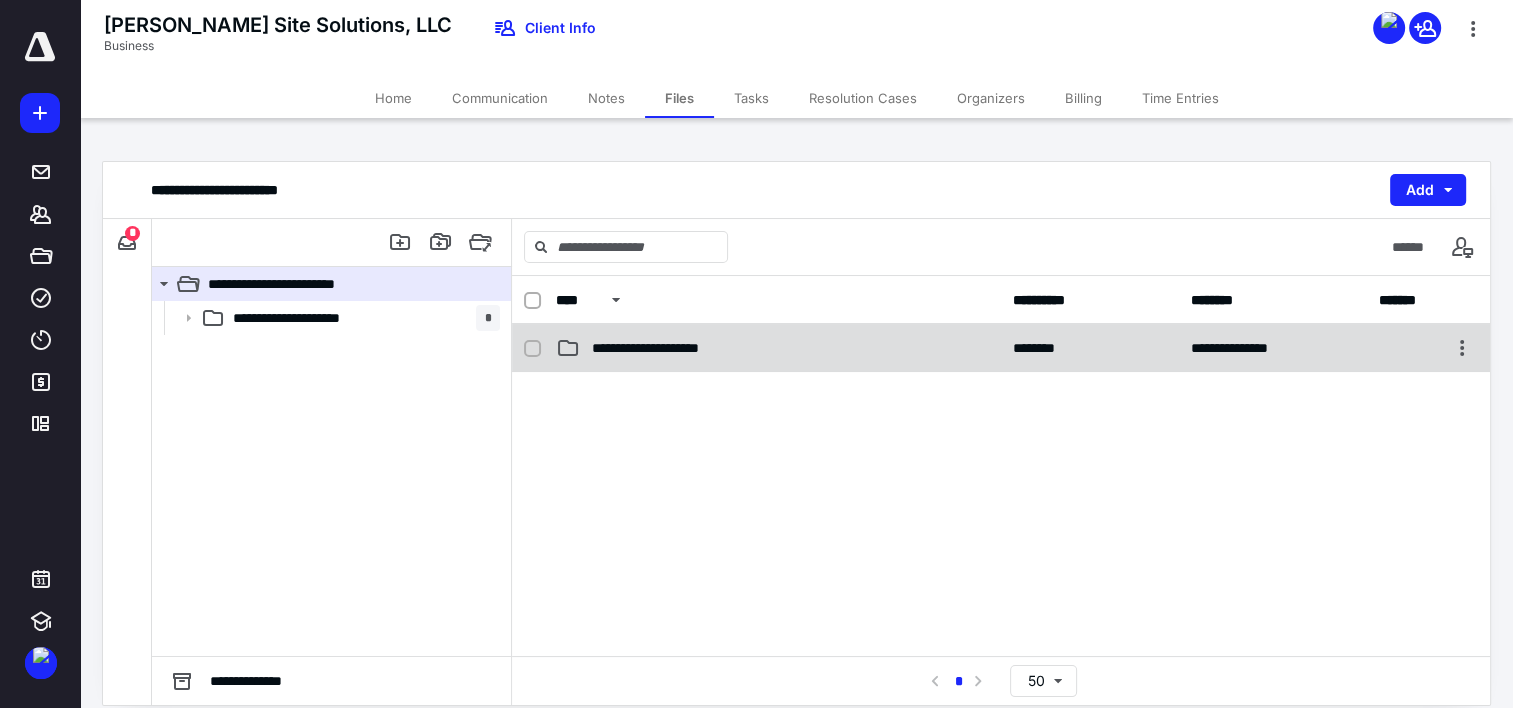 click on "**********" at bounding box center (668, 348) 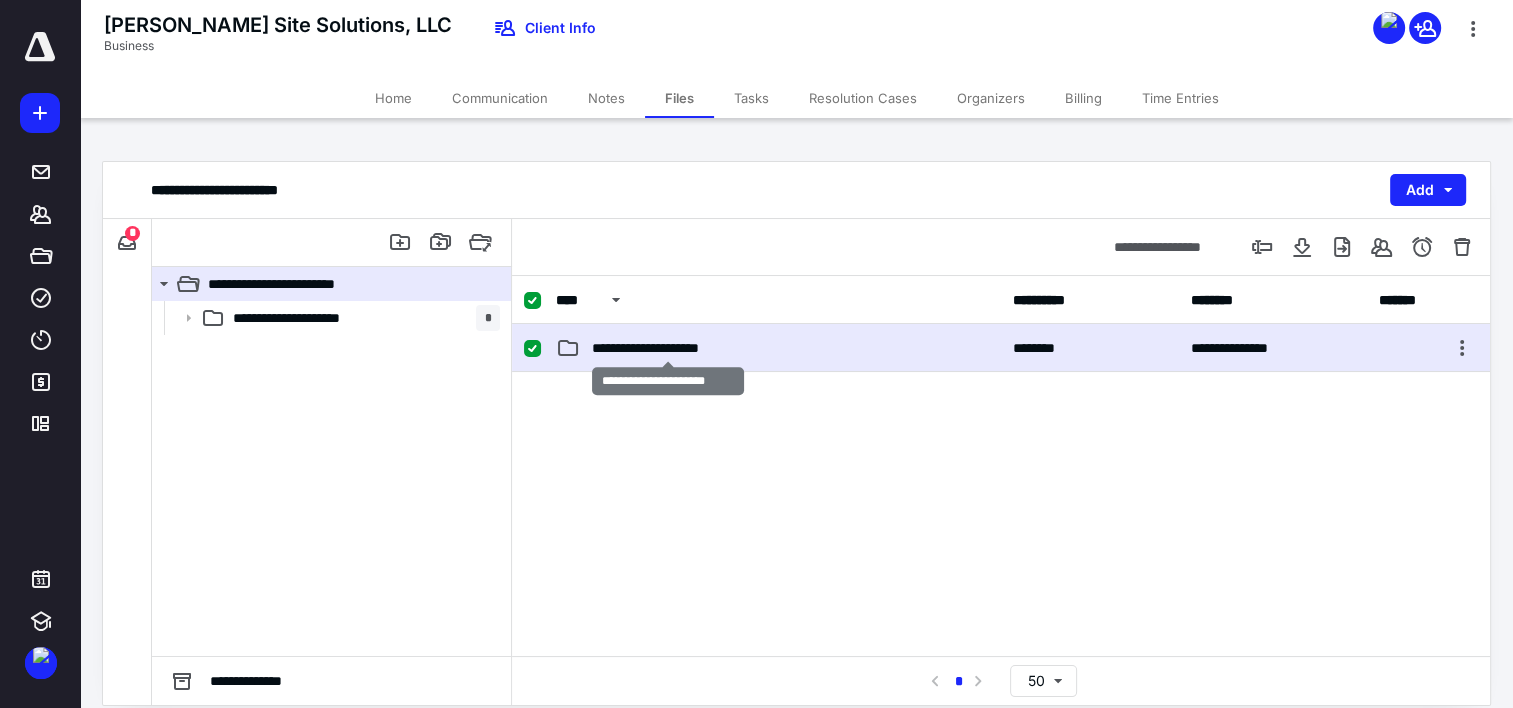click on "**********" at bounding box center (668, 348) 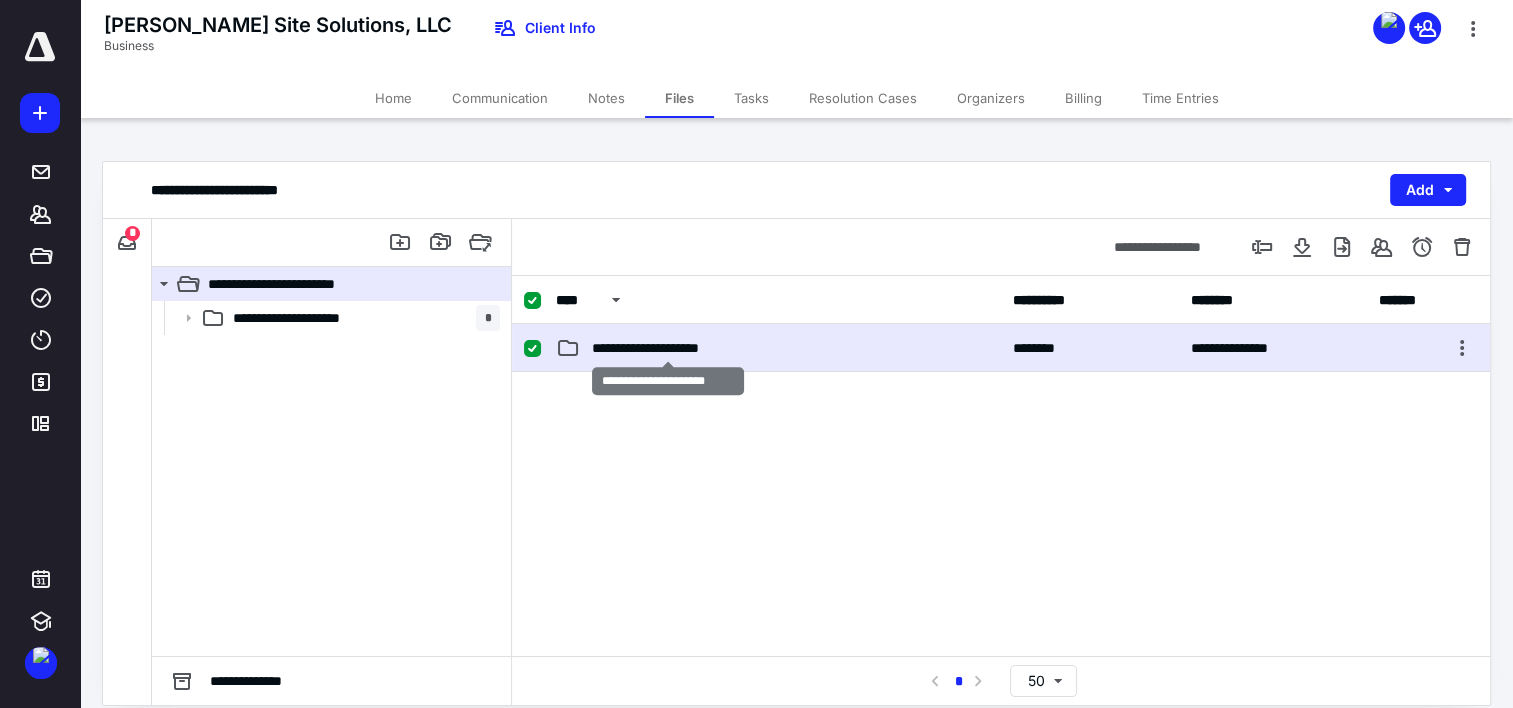 checkbox on "false" 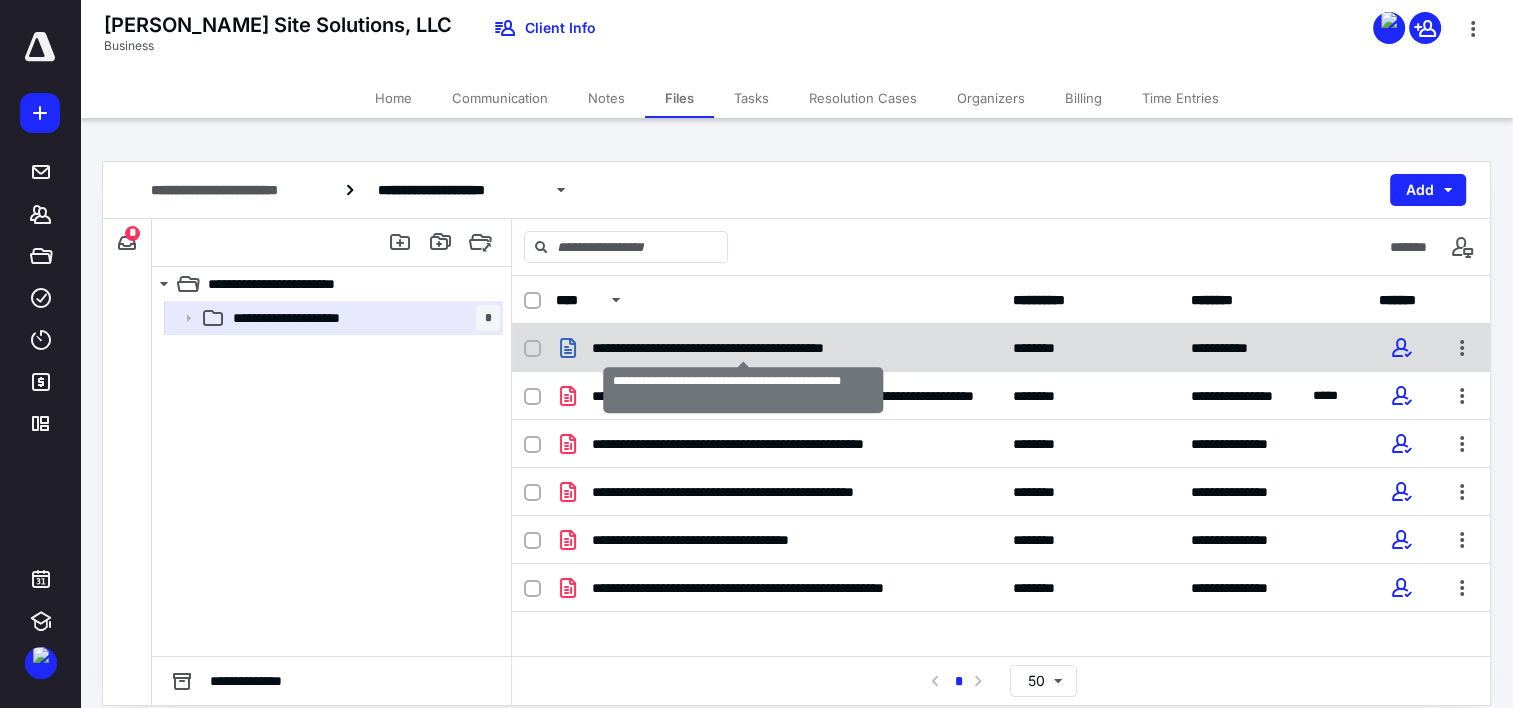 click on "**********" at bounding box center [743, 348] 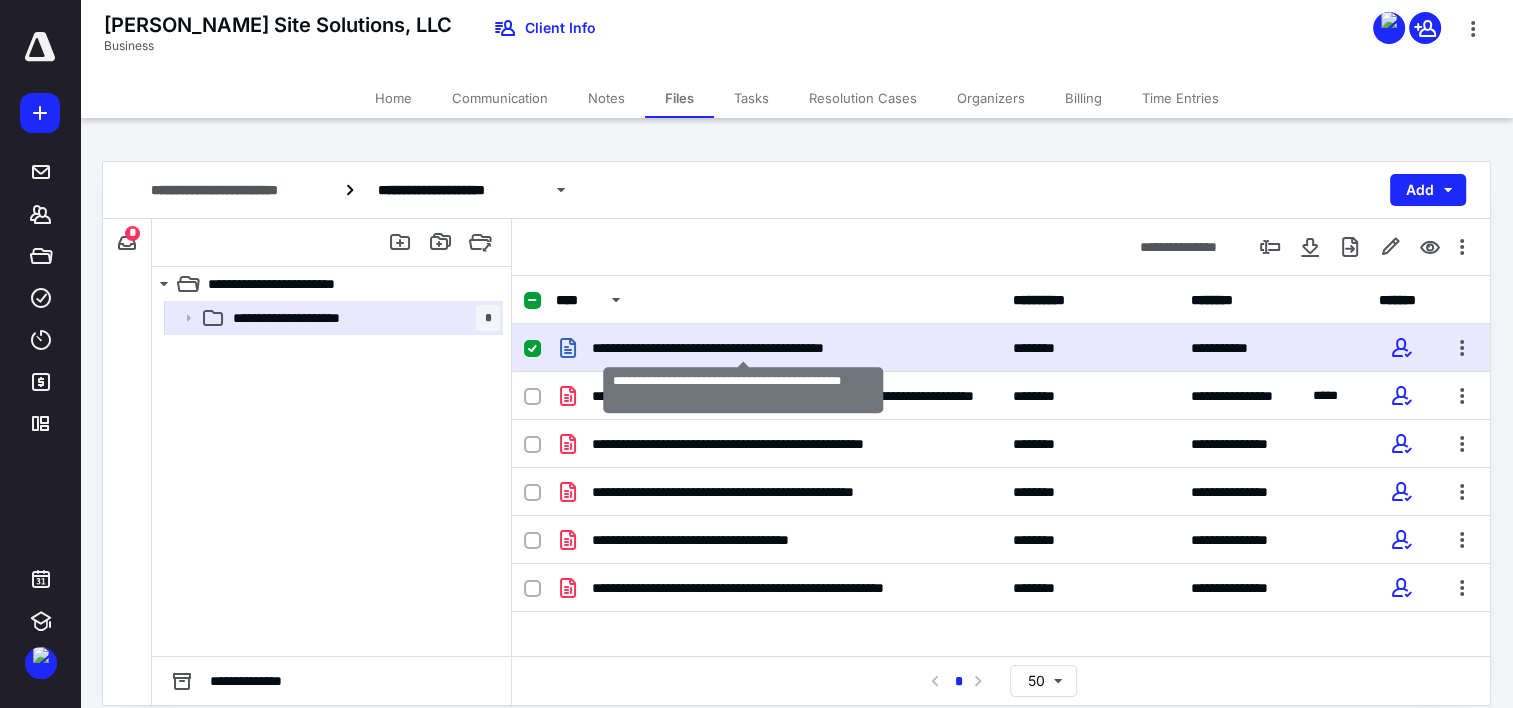click on "**********" at bounding box center (743, 348) 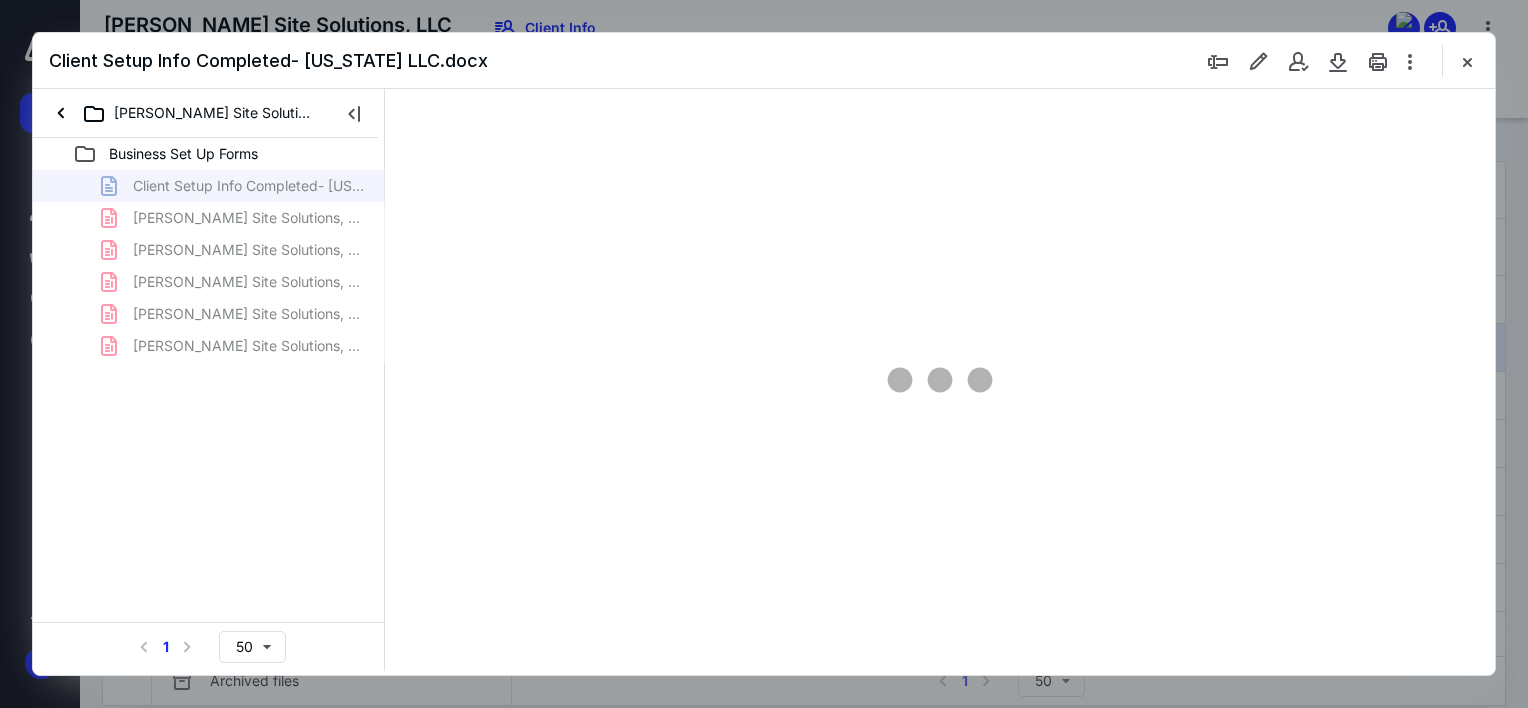scroll, scrollTop: 0, scrollLeft: 0, axis: both 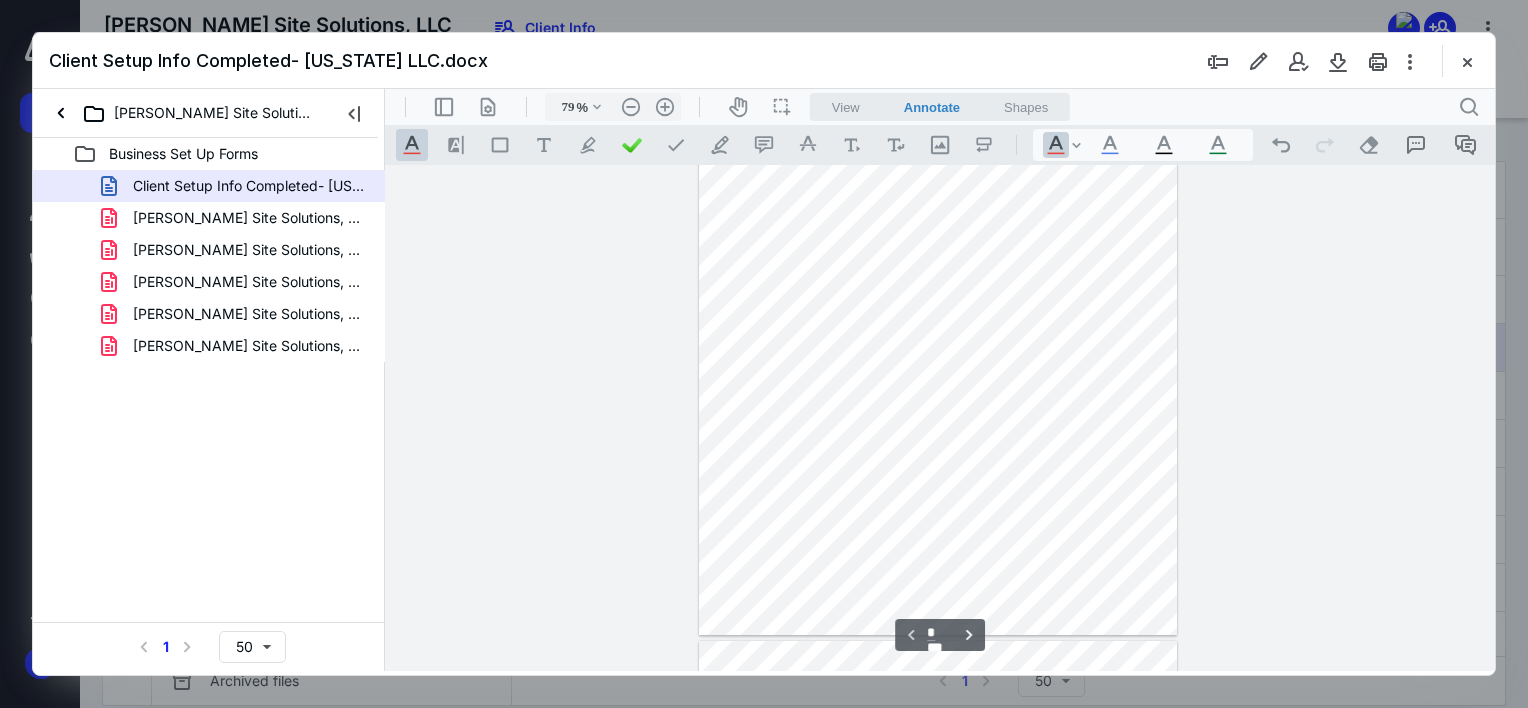 type on "86" 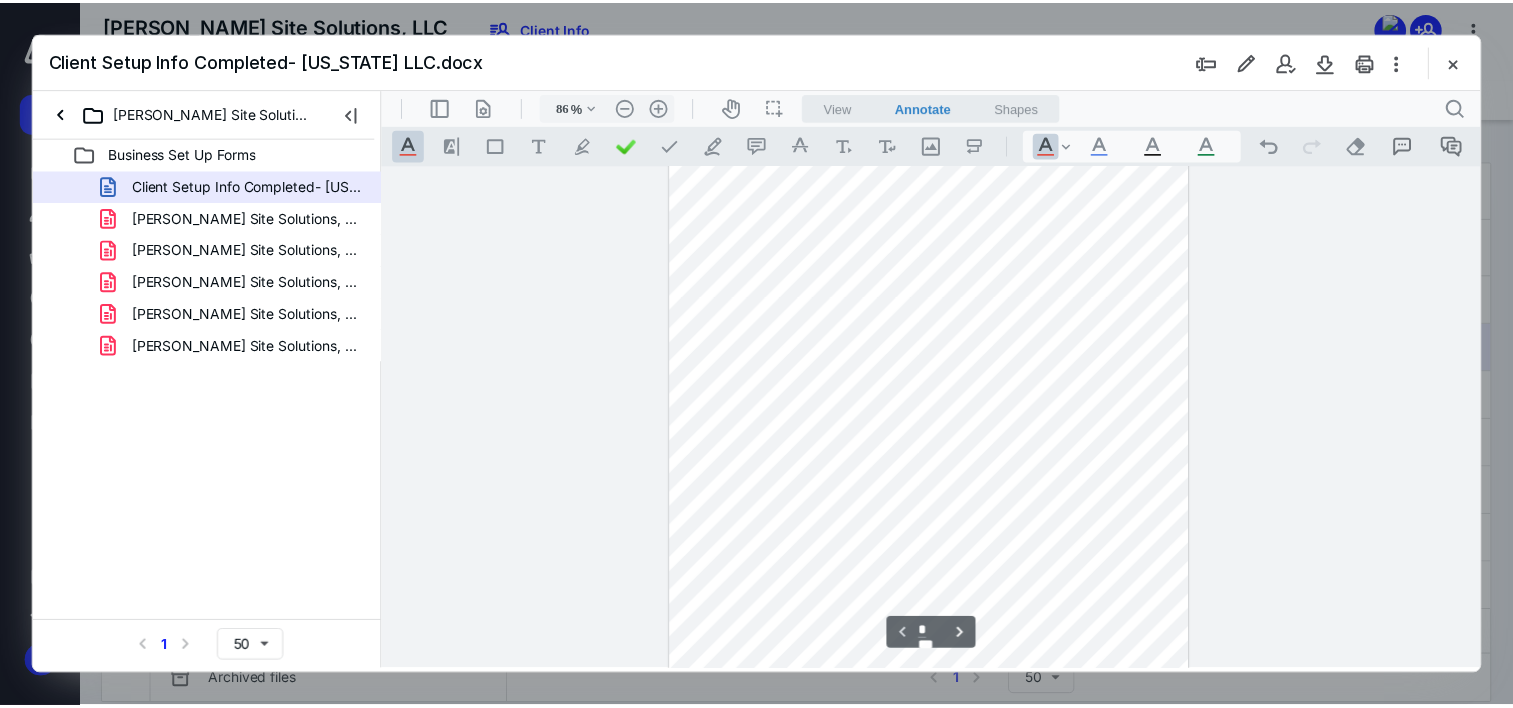 scroll, scrollTop: 88, scrollLeft: 0, axis: vertical 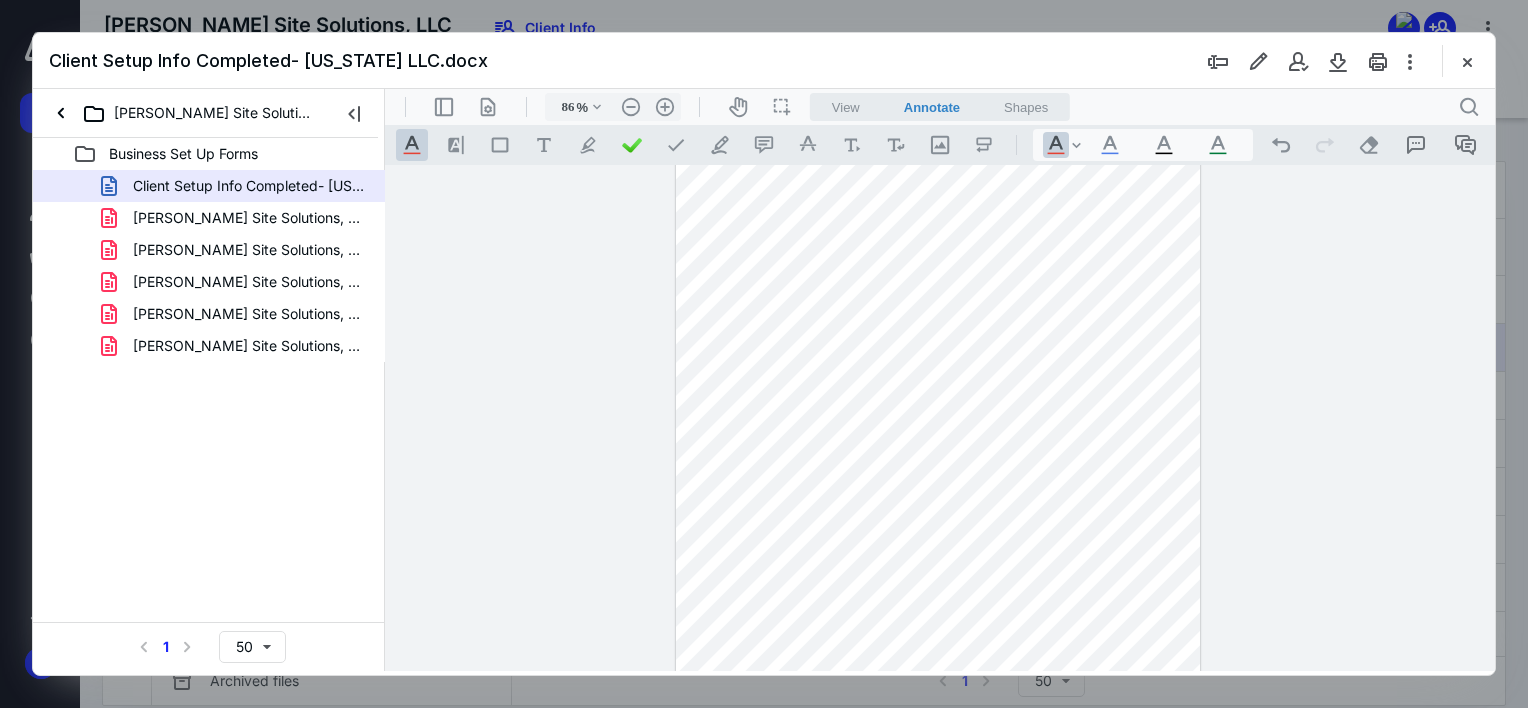 drag, startPoint x: 890, startPoint y: 309, endPoint x: 981, endPoint y: 311, distance: 91.02197 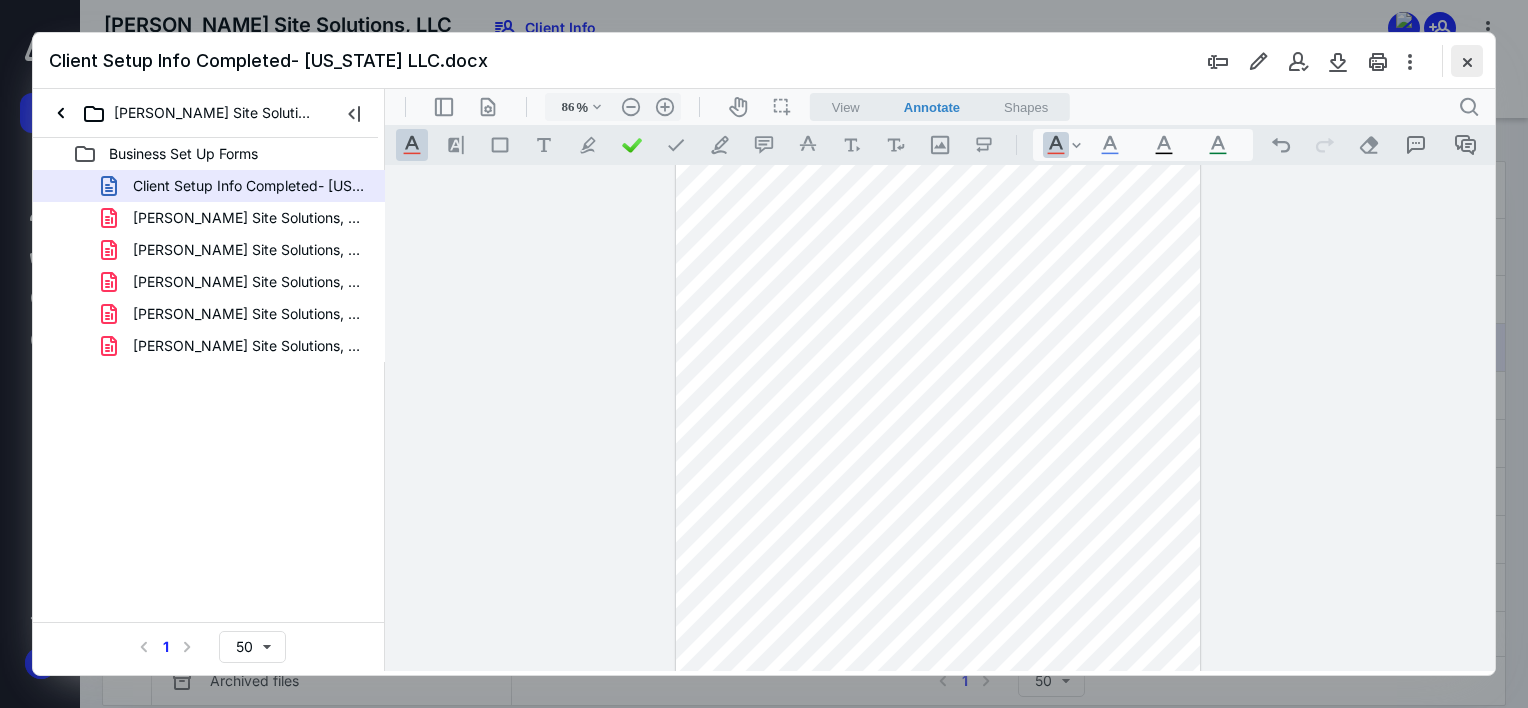 click at bounding box center [1467, 61] 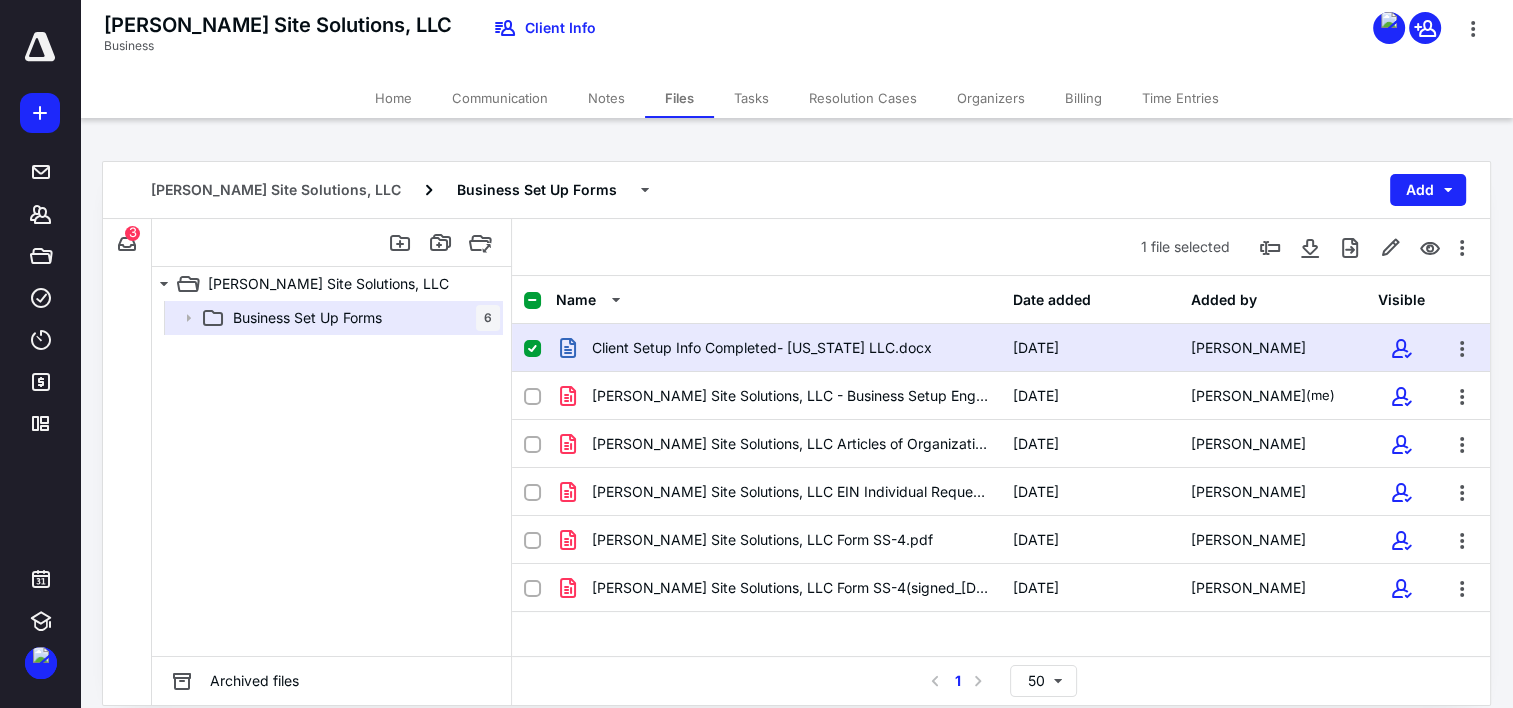 click 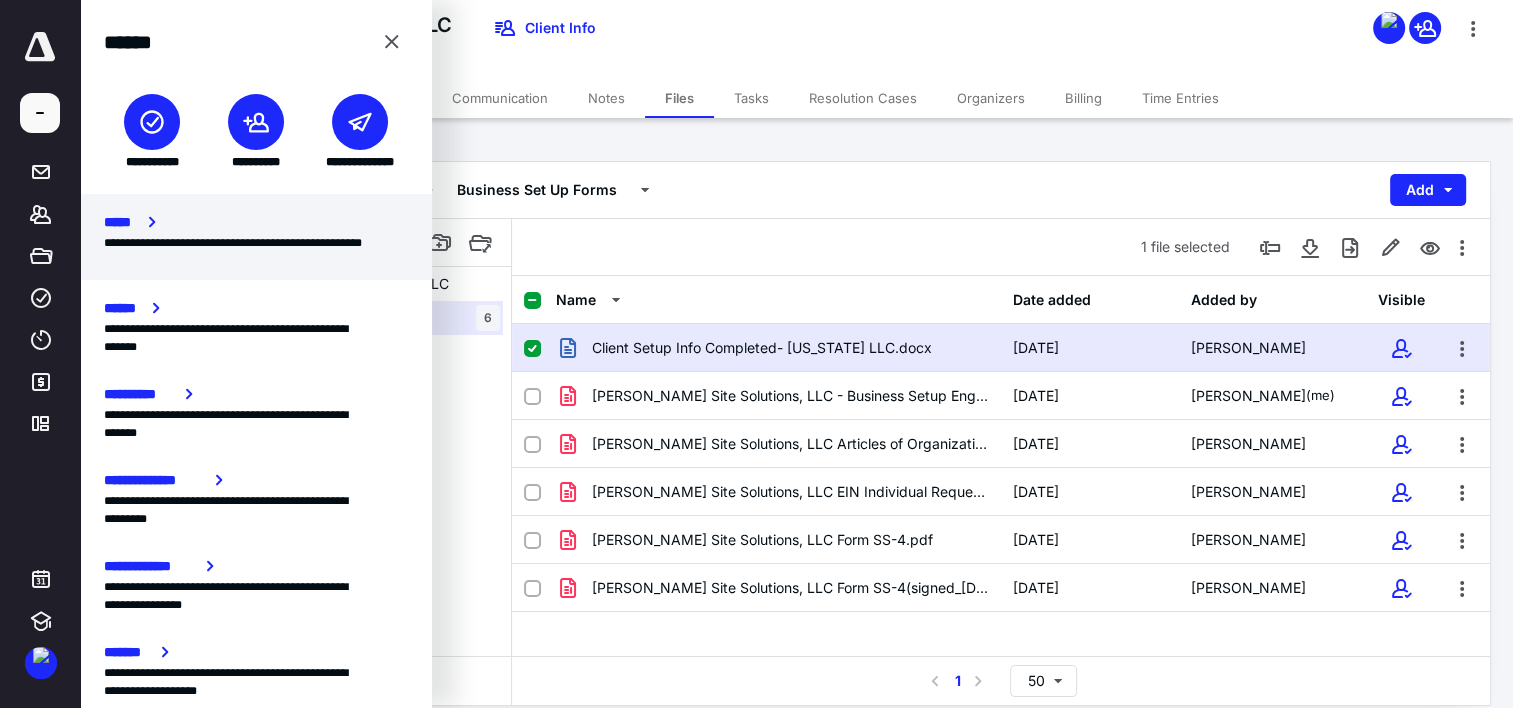 click on "*****" at bounding box center (122, 222) 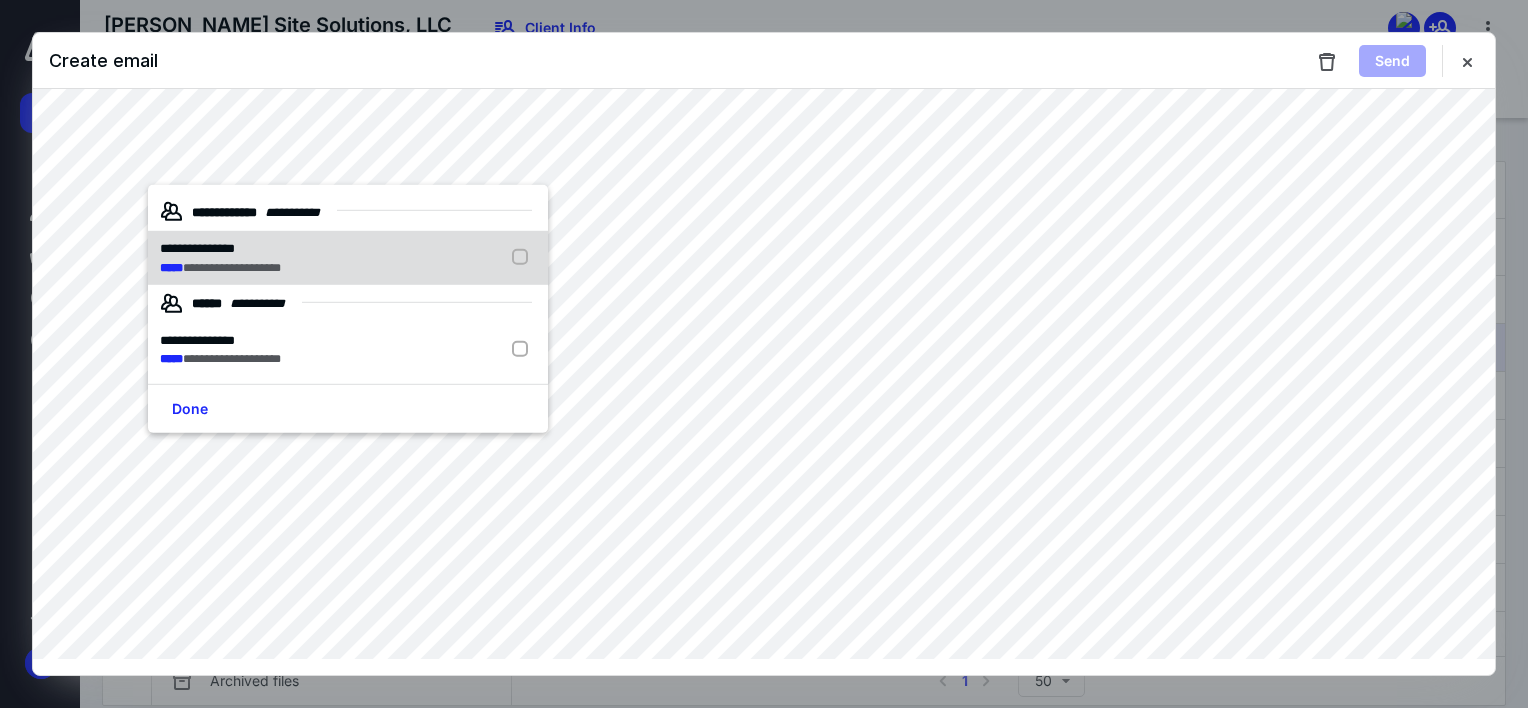 click on "**********" at bounding box center [232, 267] 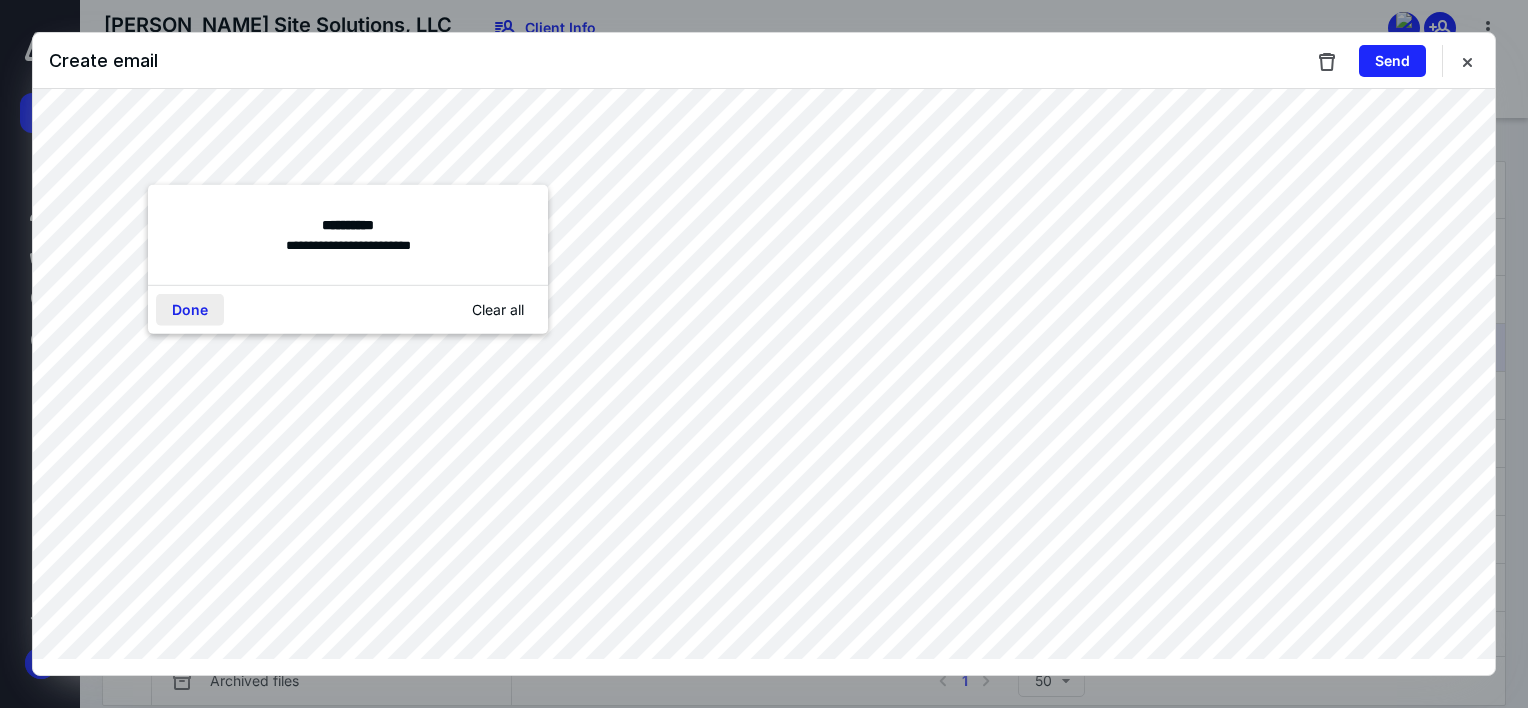 click on "Done" at bounding box center [190, 310] 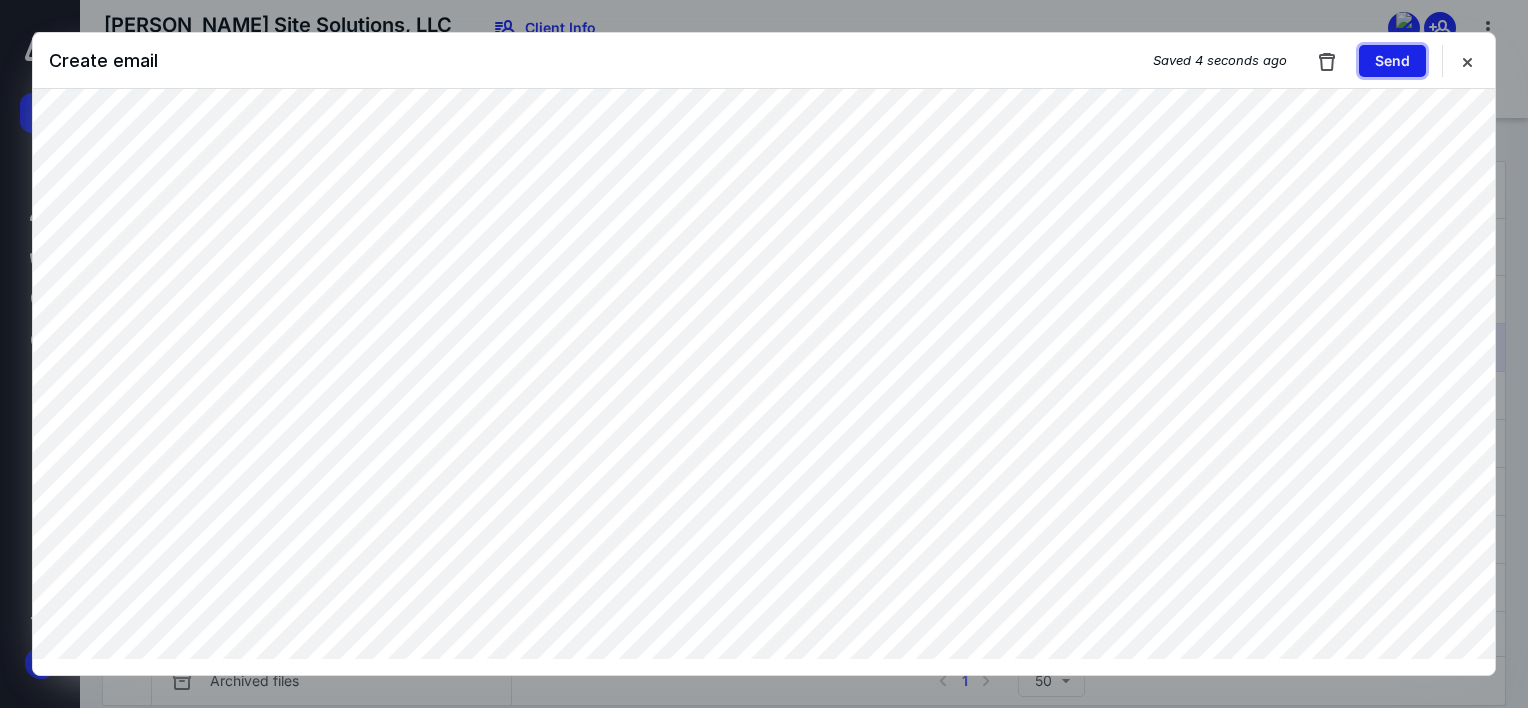 click on "Send" at bounding box center [1392, 61] 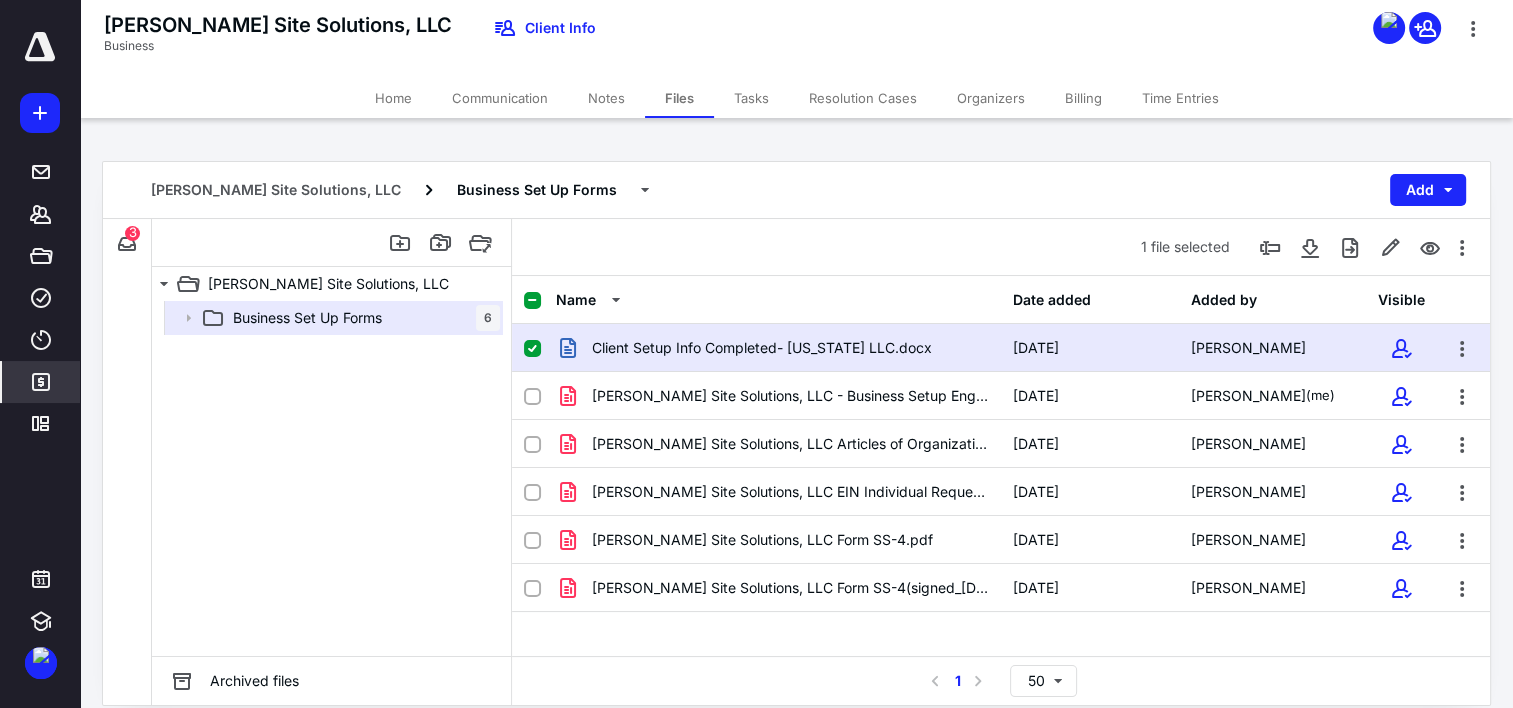 click on "*******" at bounding box center (41, 382) 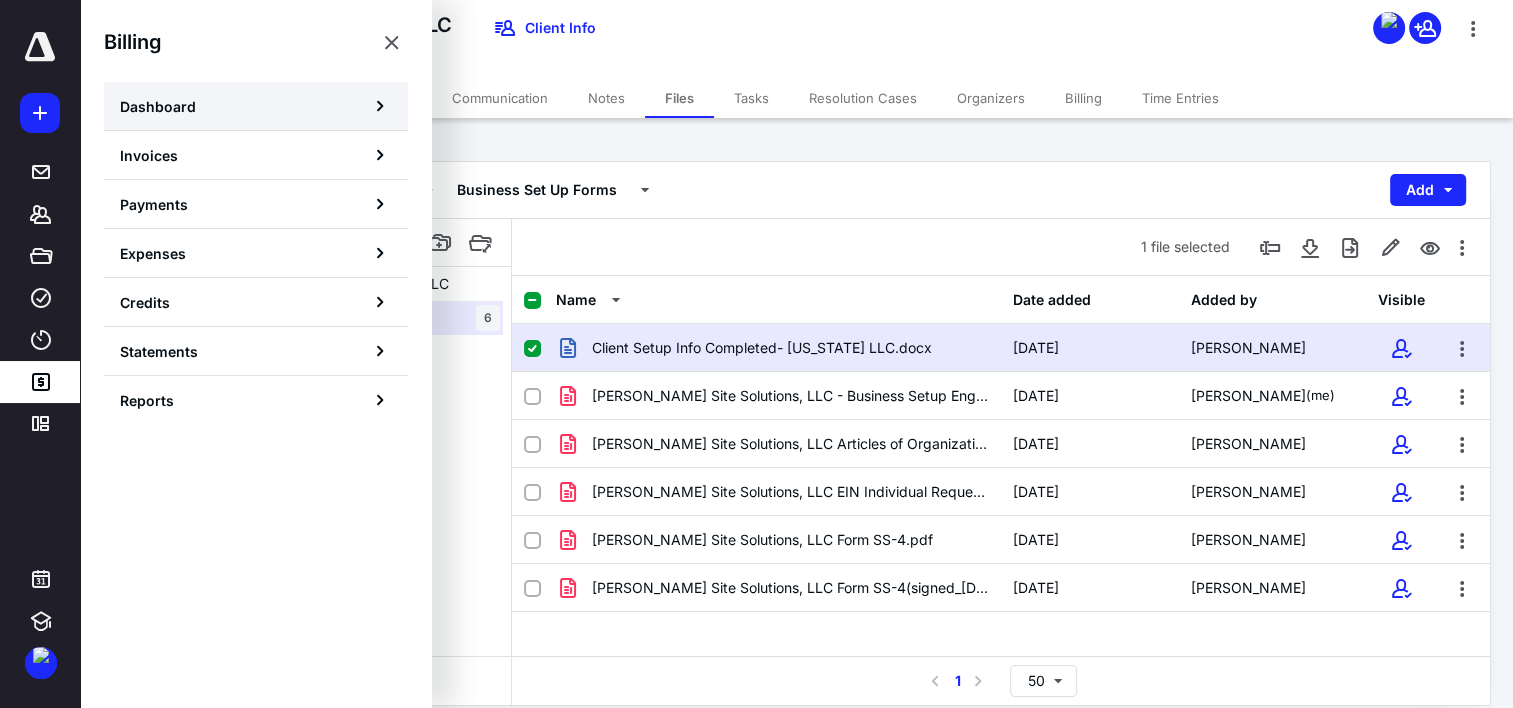 click on "Dashboard" at bounding box center (256, 106) 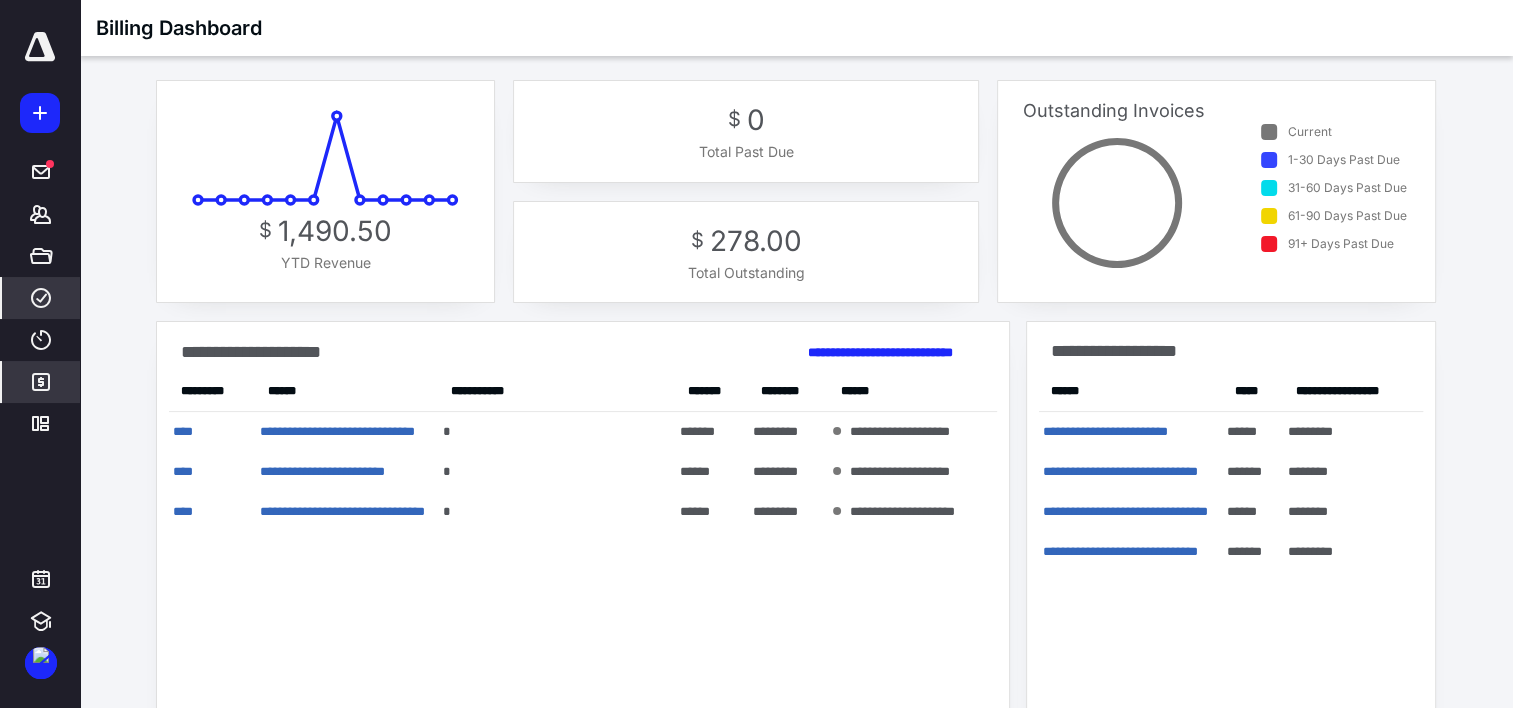 click 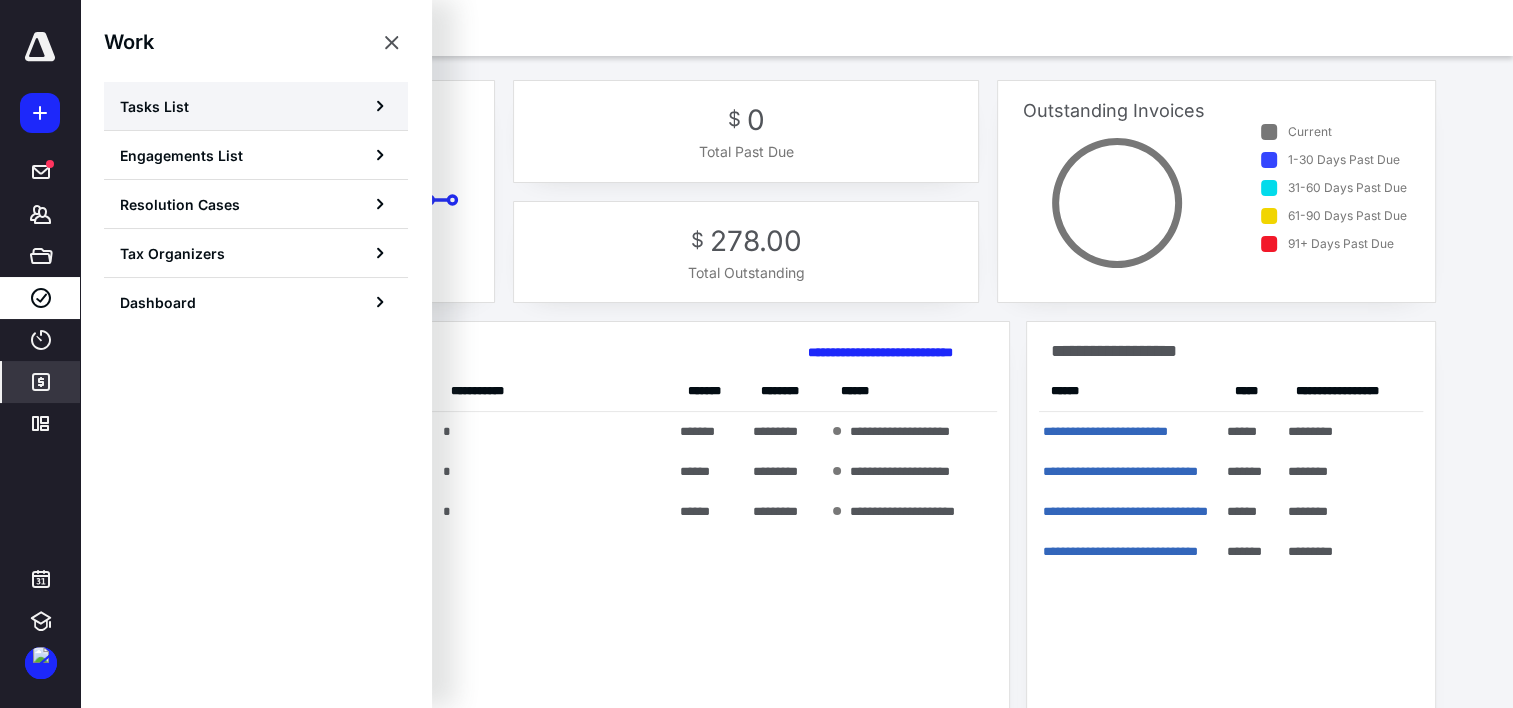 click on "Tasks List" at bounding box center (154, 106) 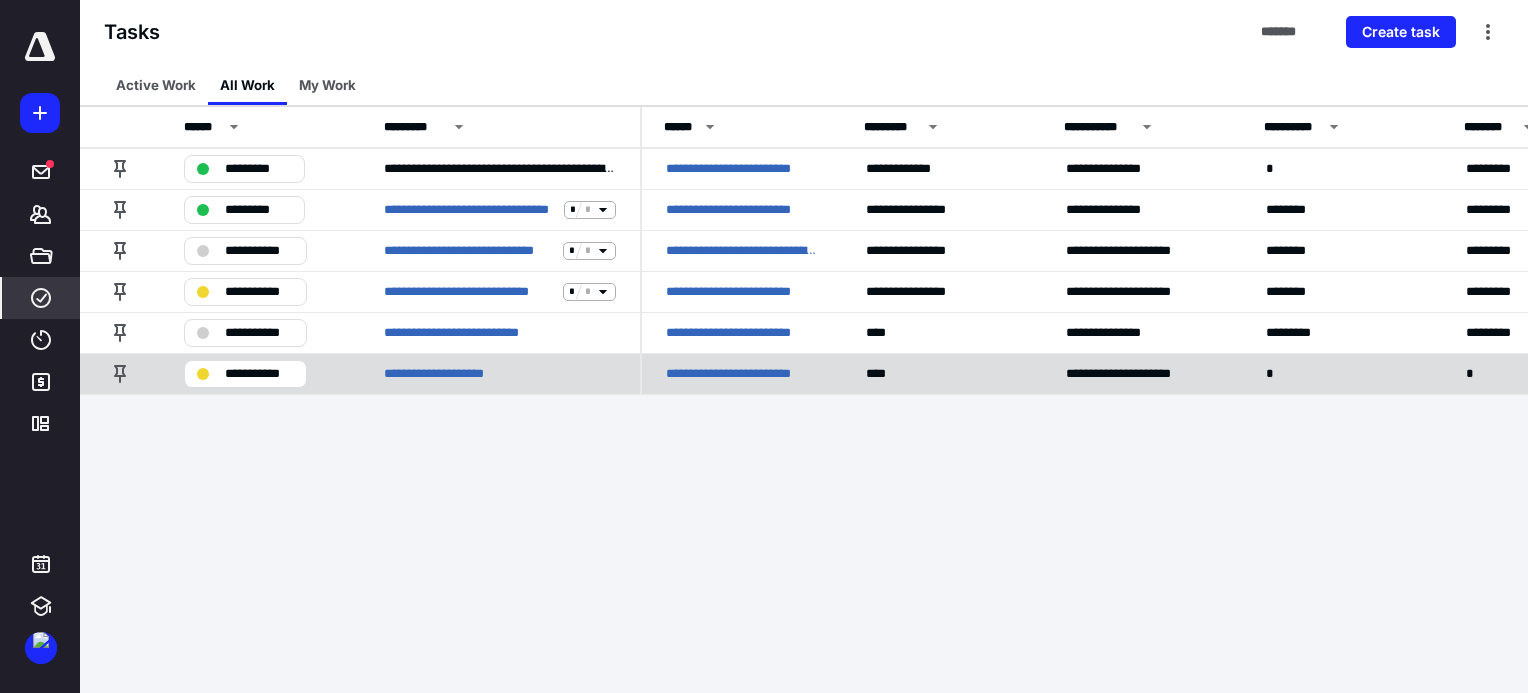 click on "**********" at bounding box center (259, 374) 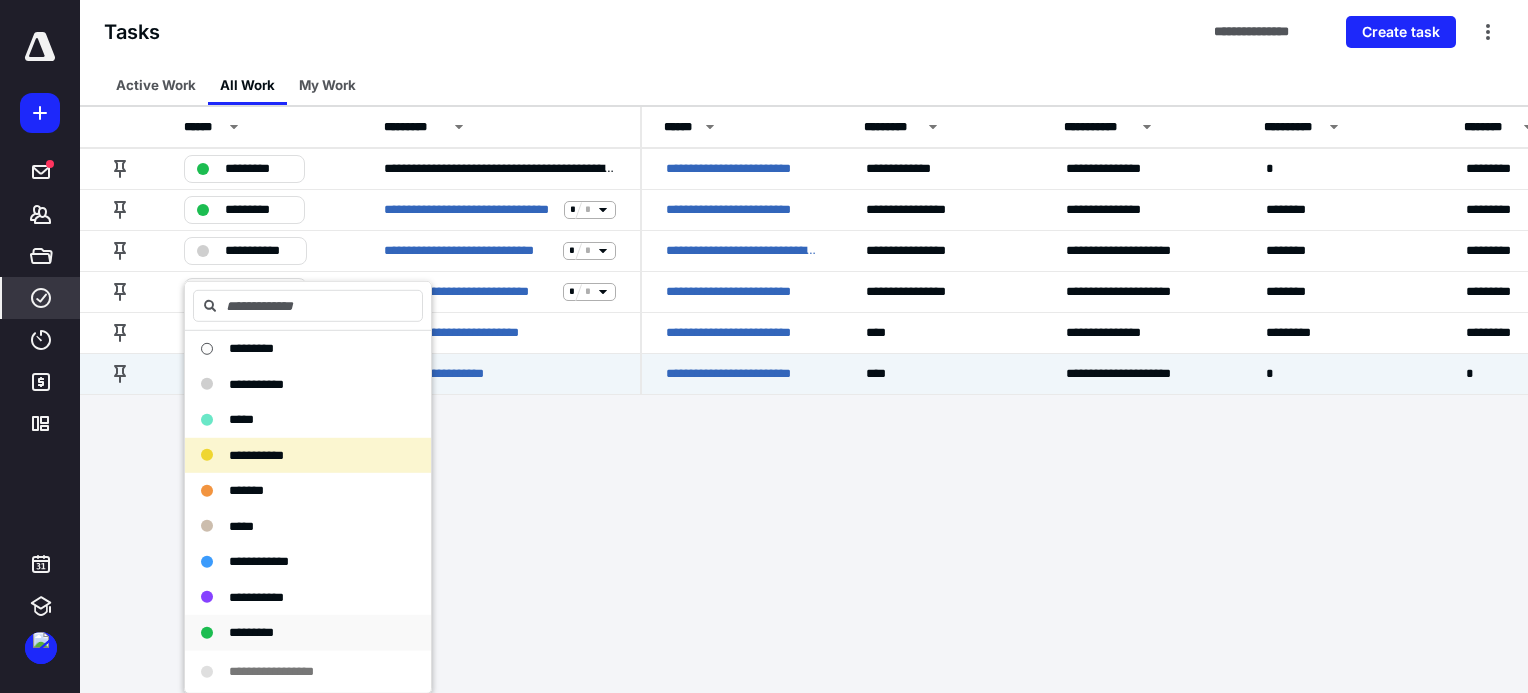 click on "*********" at bounding box center [251, 632] 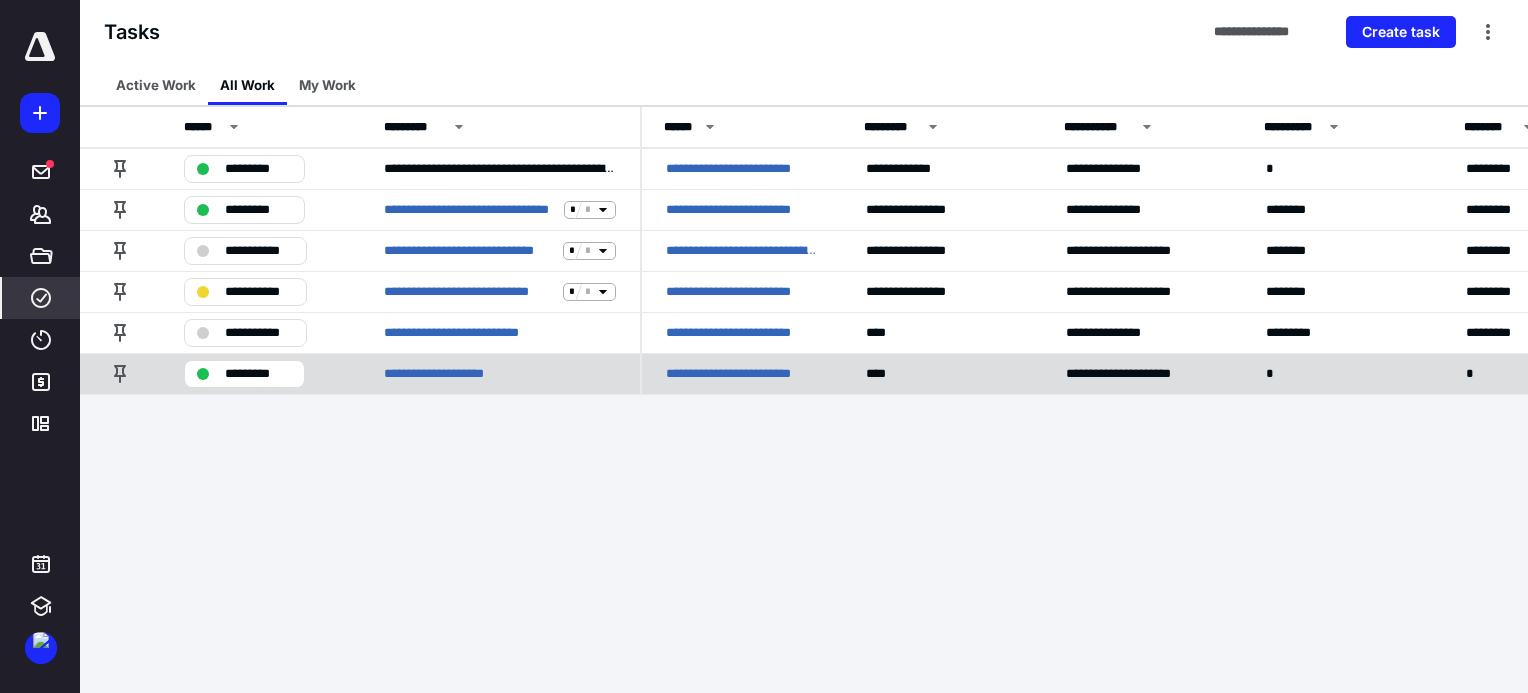 click on "*********" at bounding box center (258, 374) 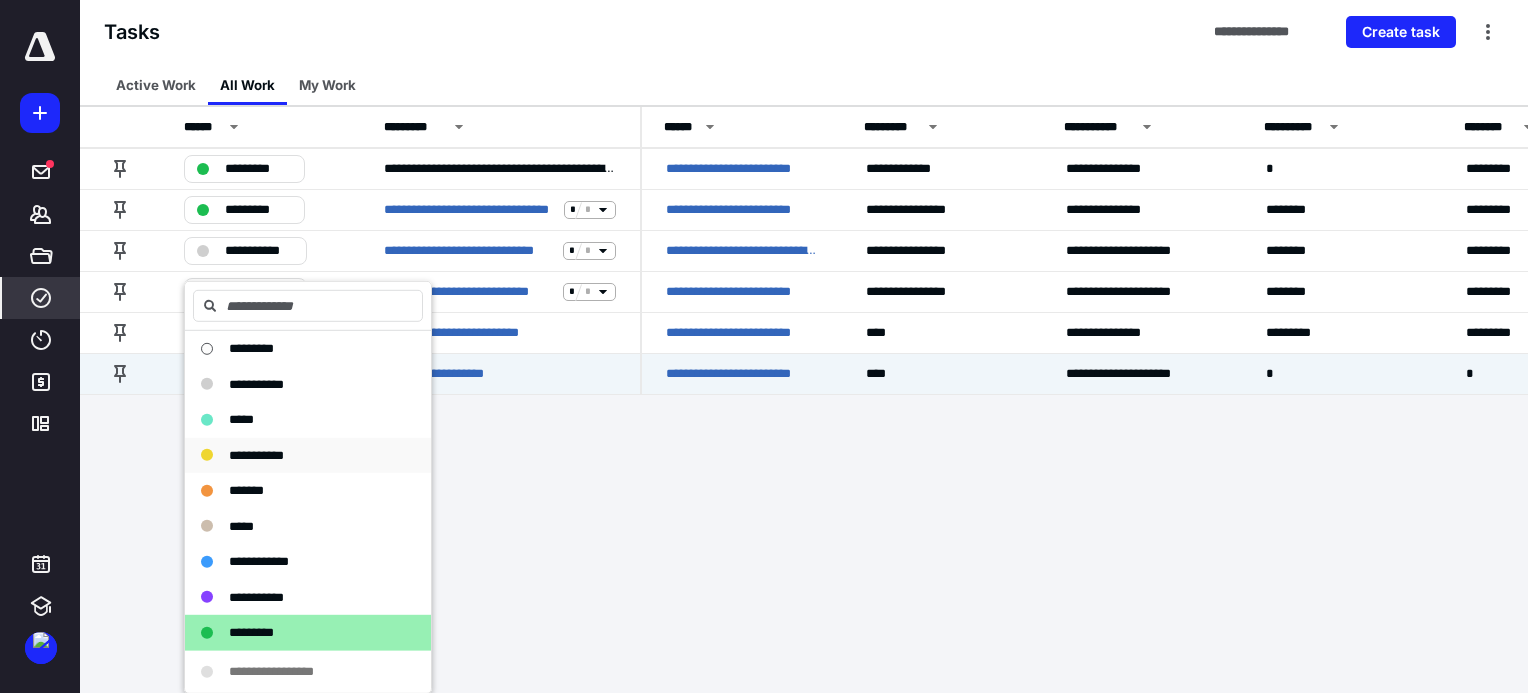 click on "**********" at bounding box center [256, 454] 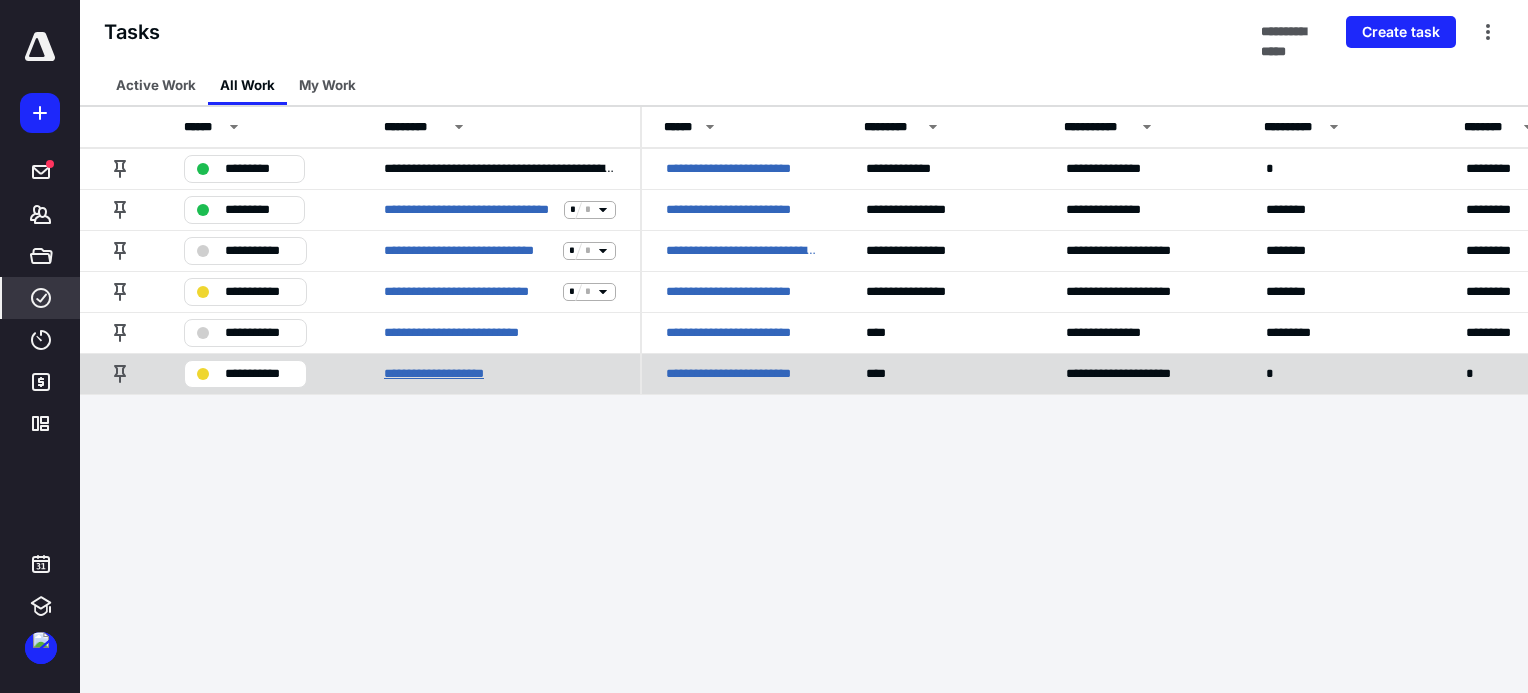 click on "**********" at bounding box center [450, 374] 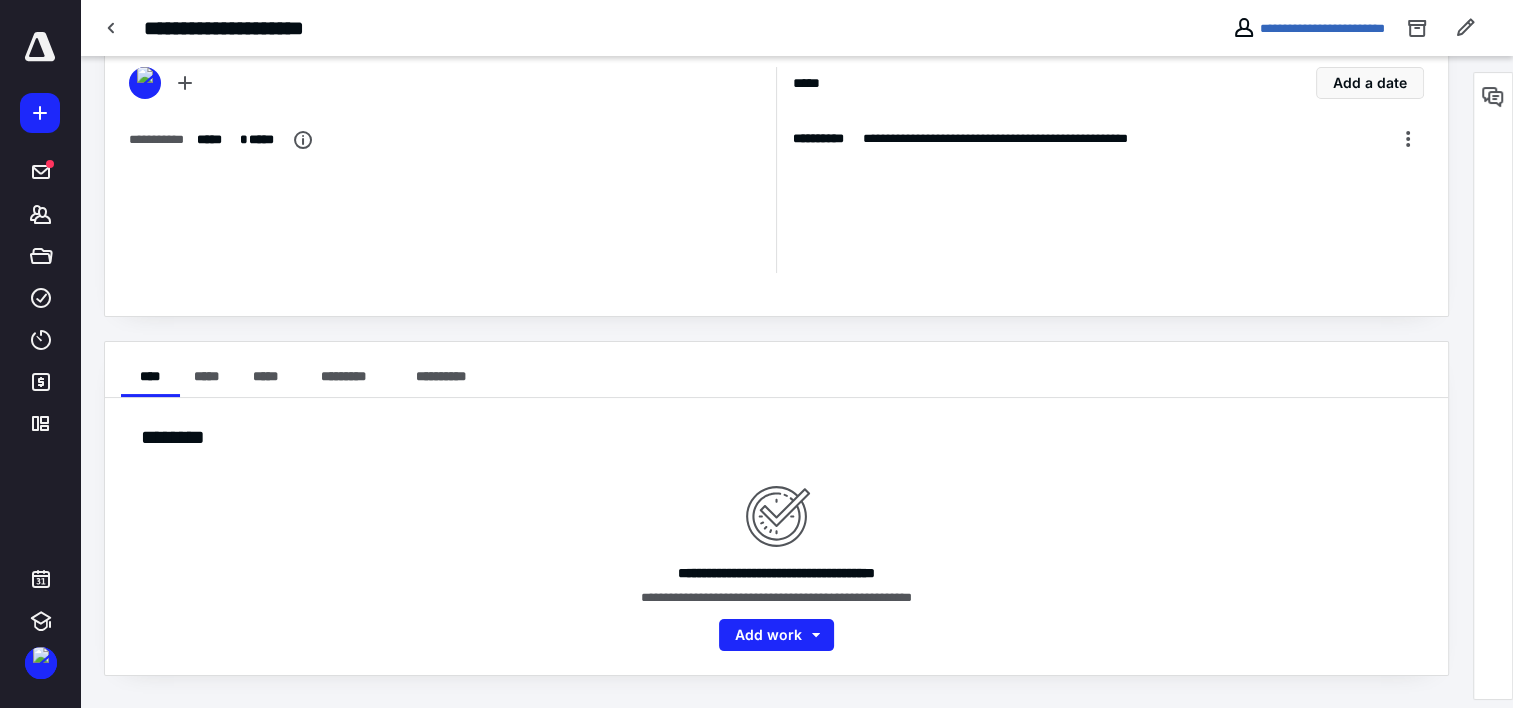 scroll, scrollTop: 109, scrollLeft: 0, axis: vertical 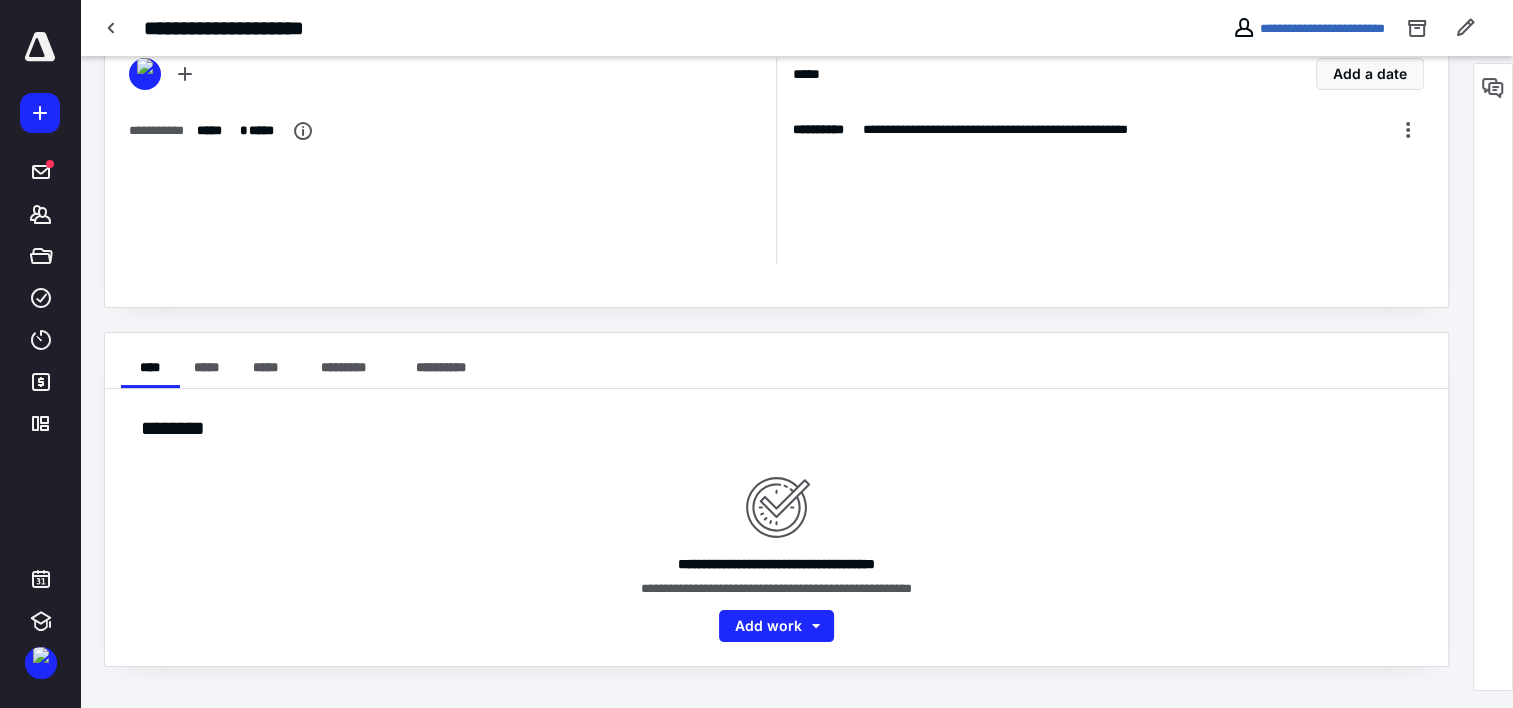 click on "**********" at bounding box center (776, 319) 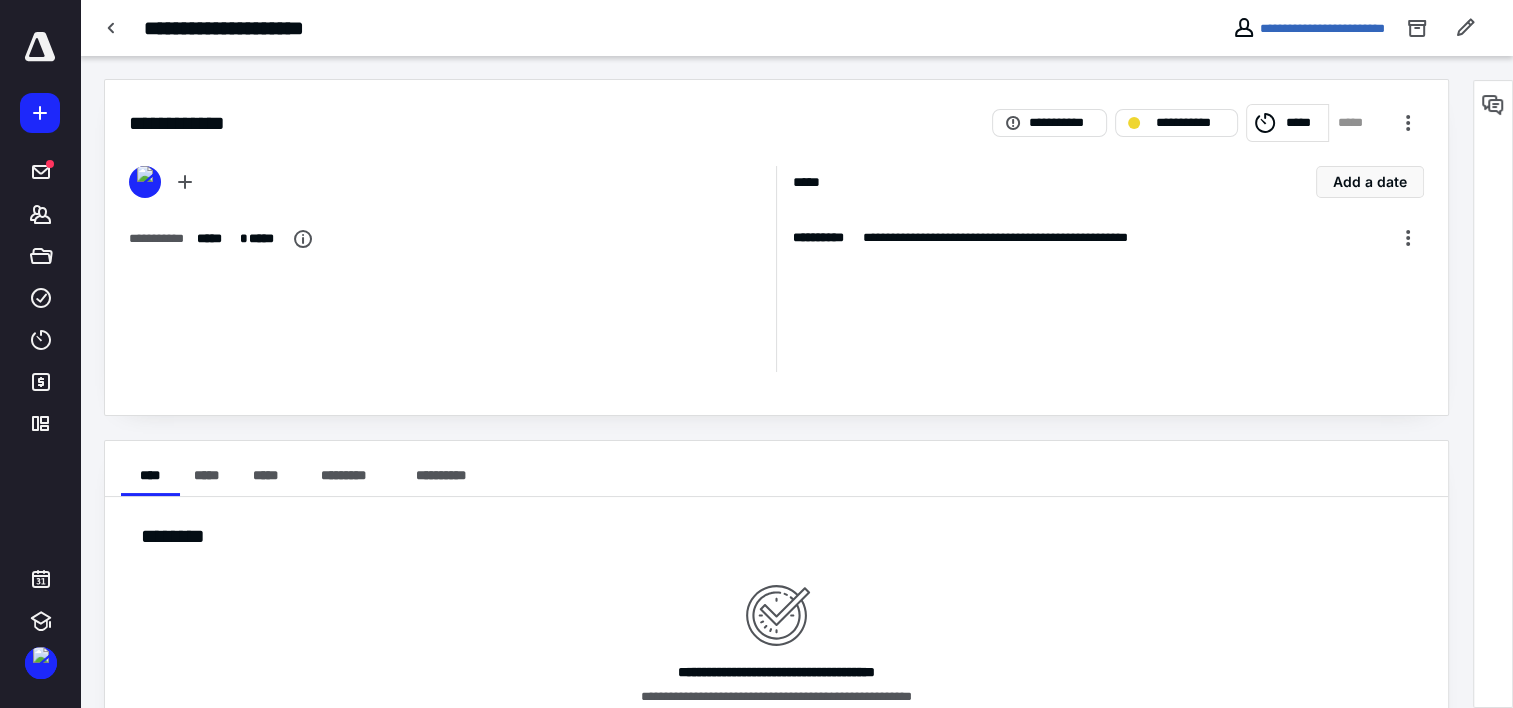 scroll, scrollTop: 0, scrollLeft: 0, axis: both 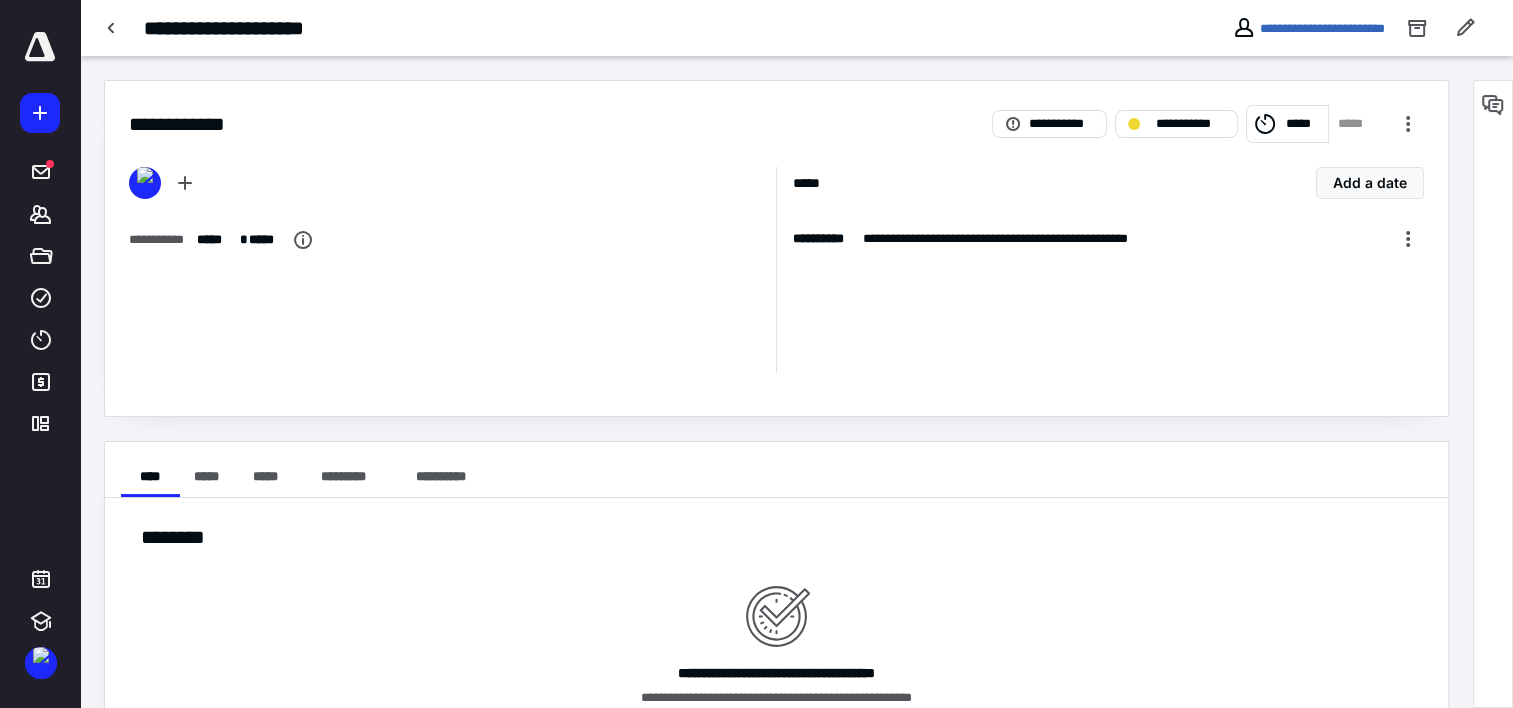 click on "**********" at bounding box center [776, 428] 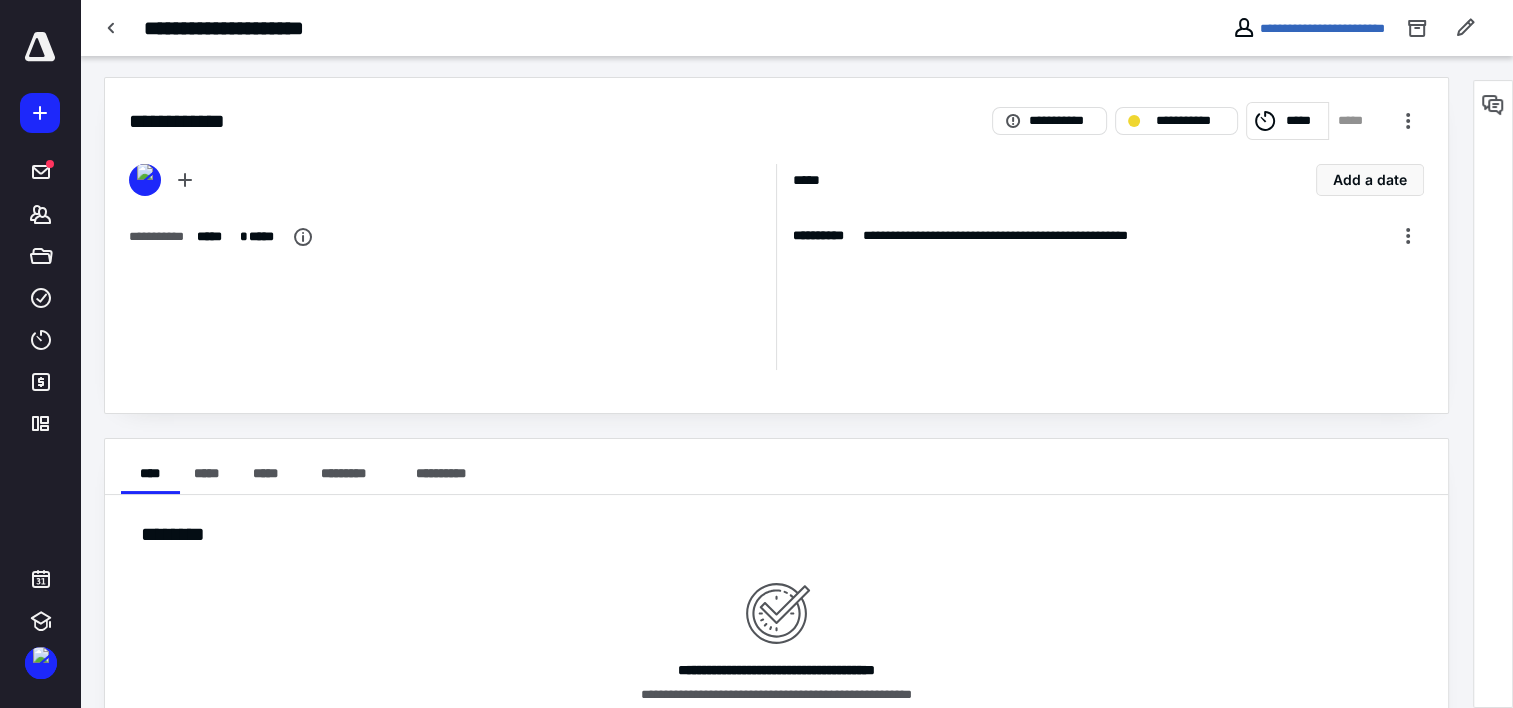 scroll, scrollTop: 0, scrollLeft: 0, axis: both 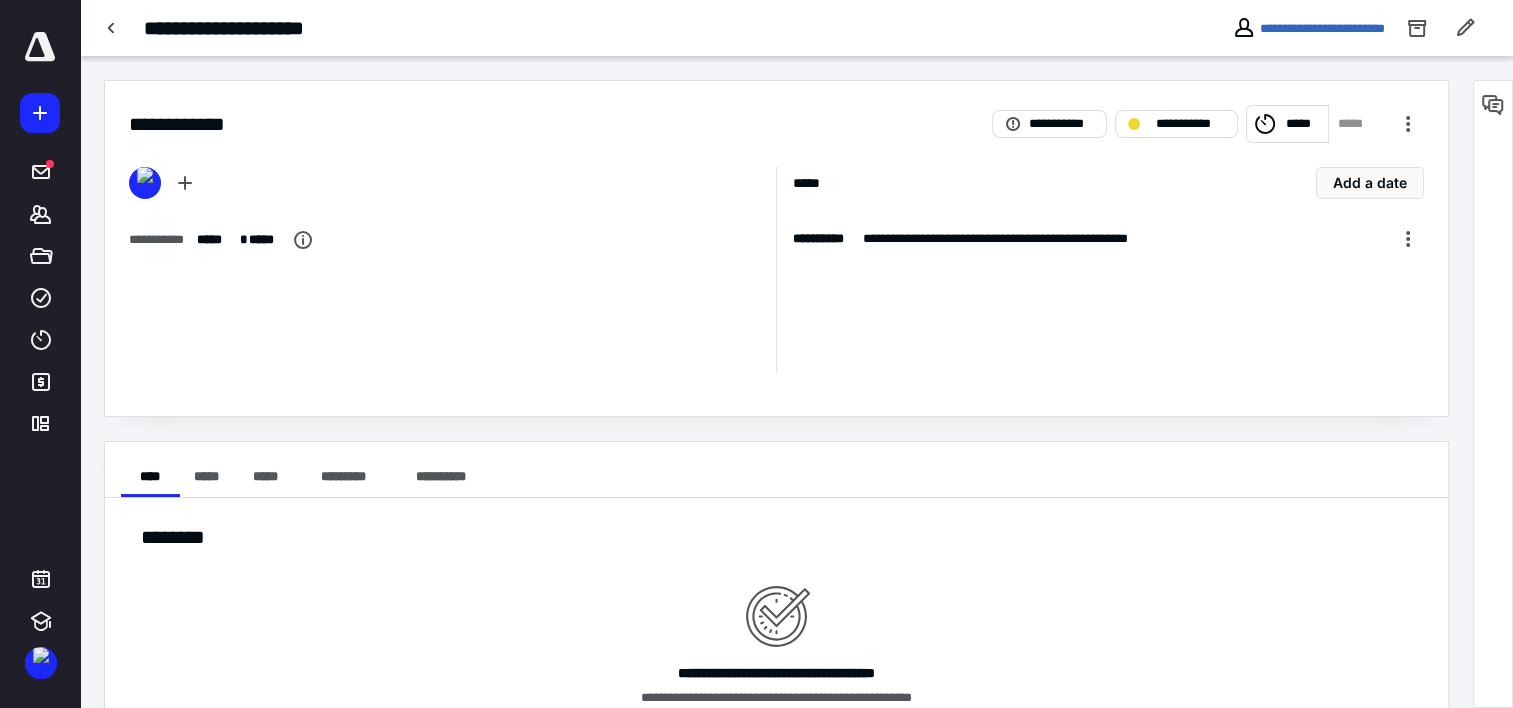 click on "**********" at bounding box center [776, 428] 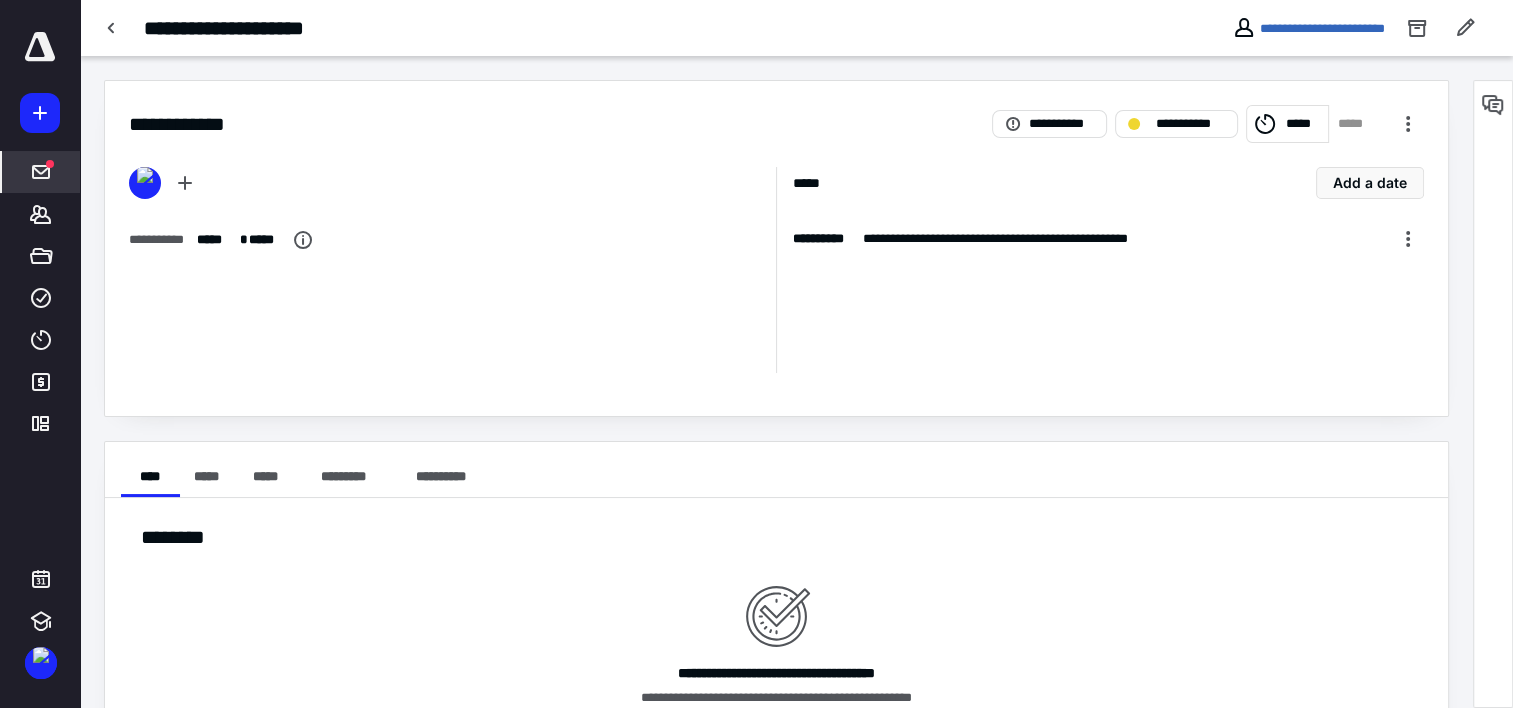 click 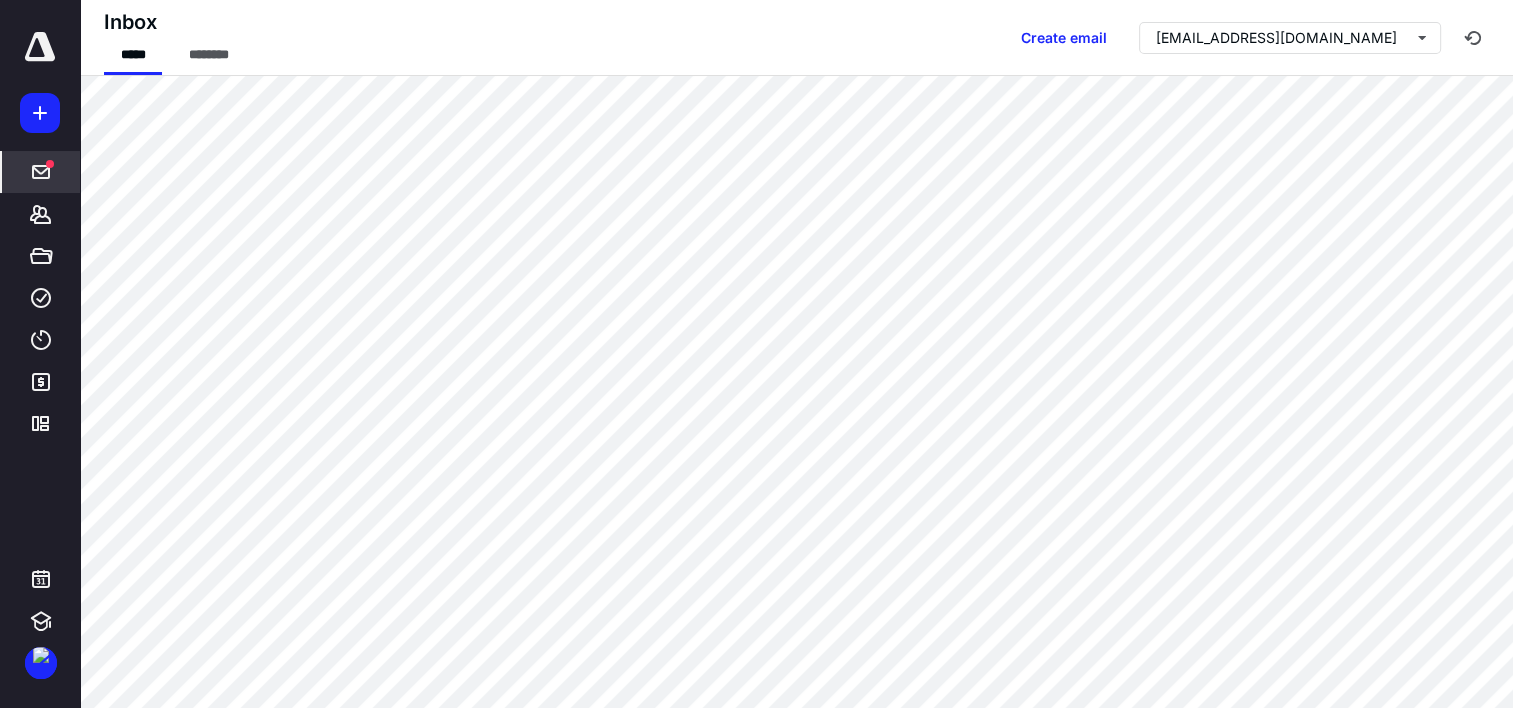 scroll, scrollTop: 19, scrollLeft: 0, axis: vertical 